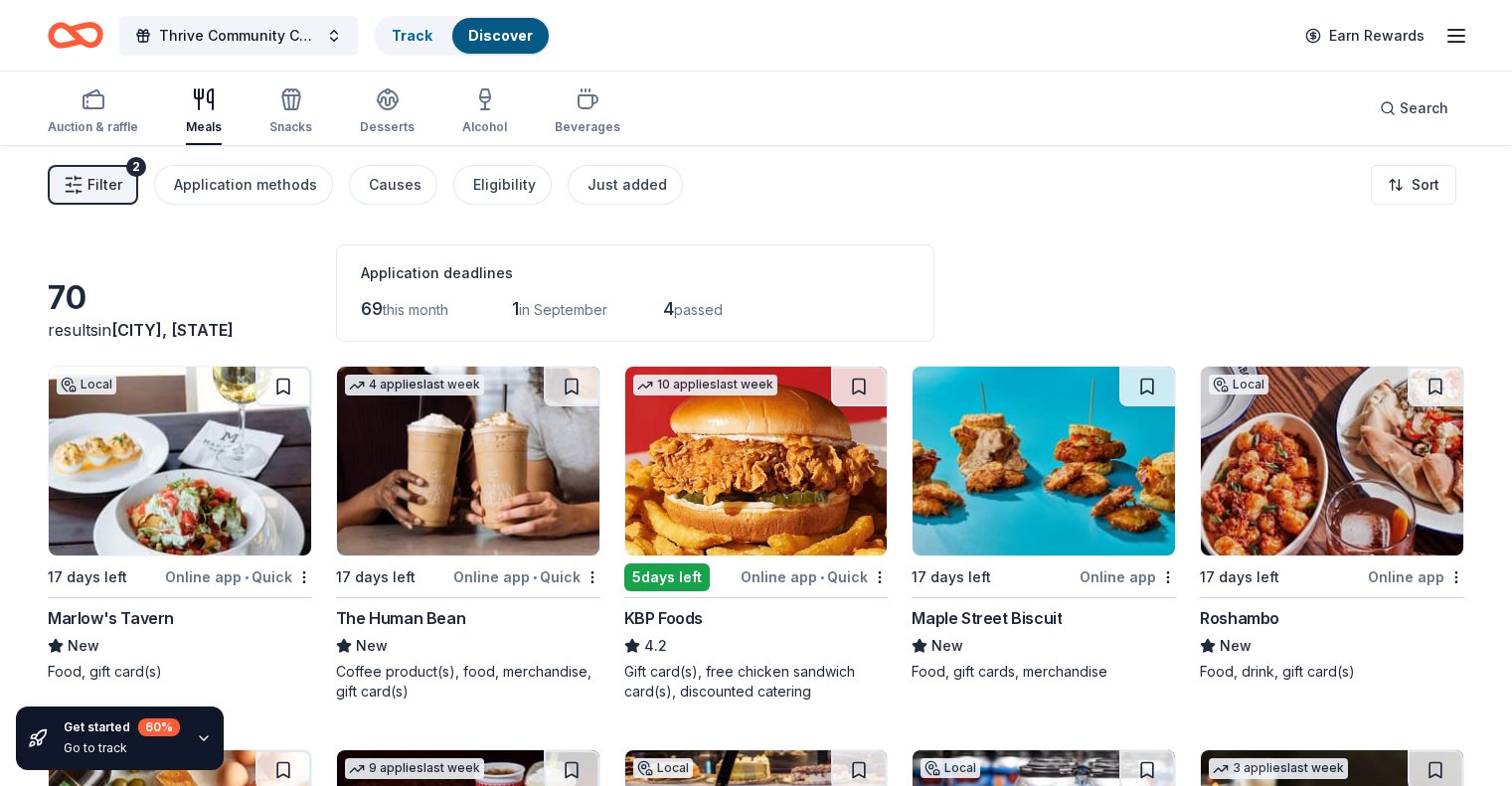scroll, scrollTop: 0, scrollLeft: 0, axis: both 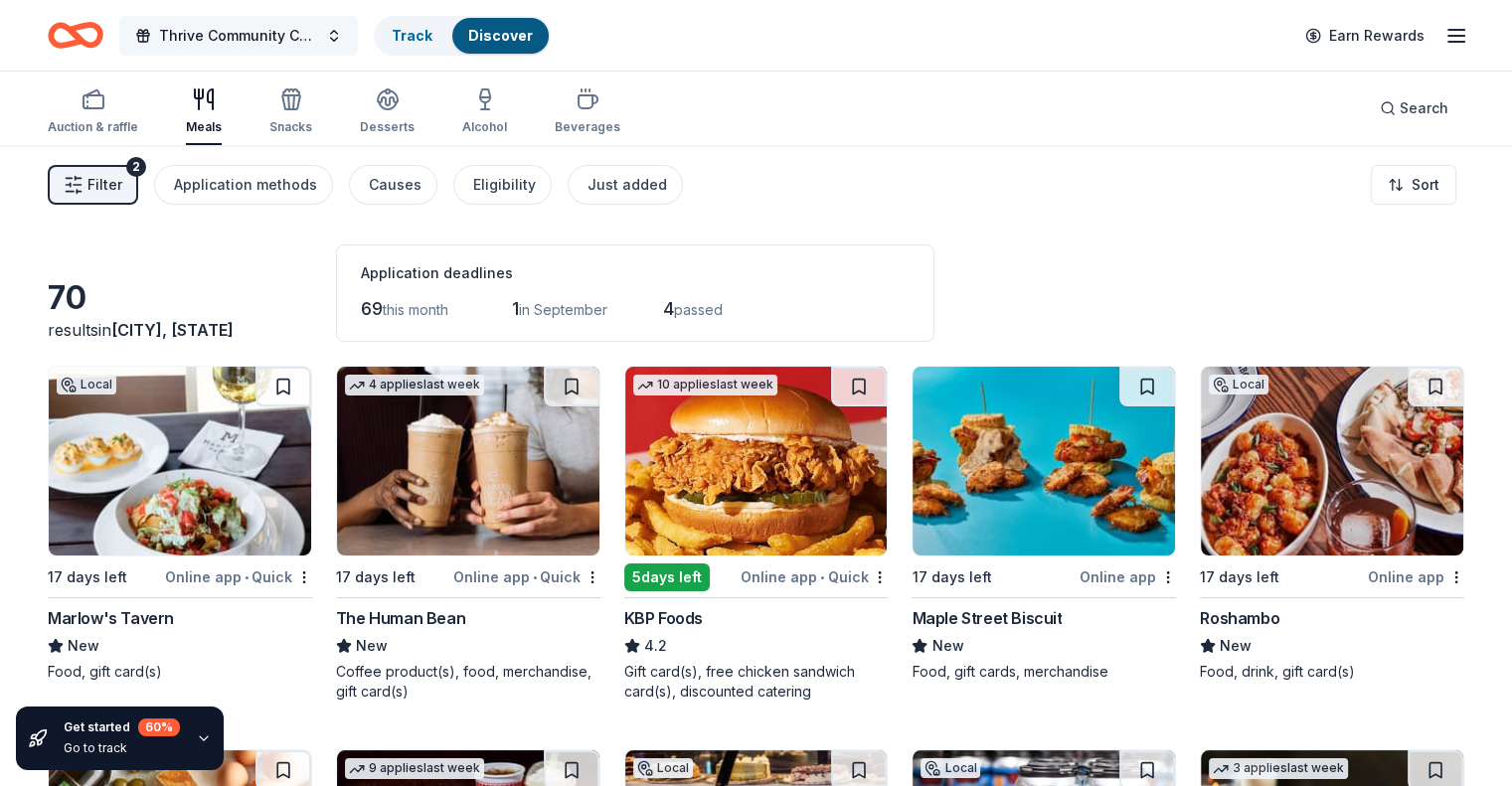click on "Thrive Community Conference" at bounding box center (239, 36) 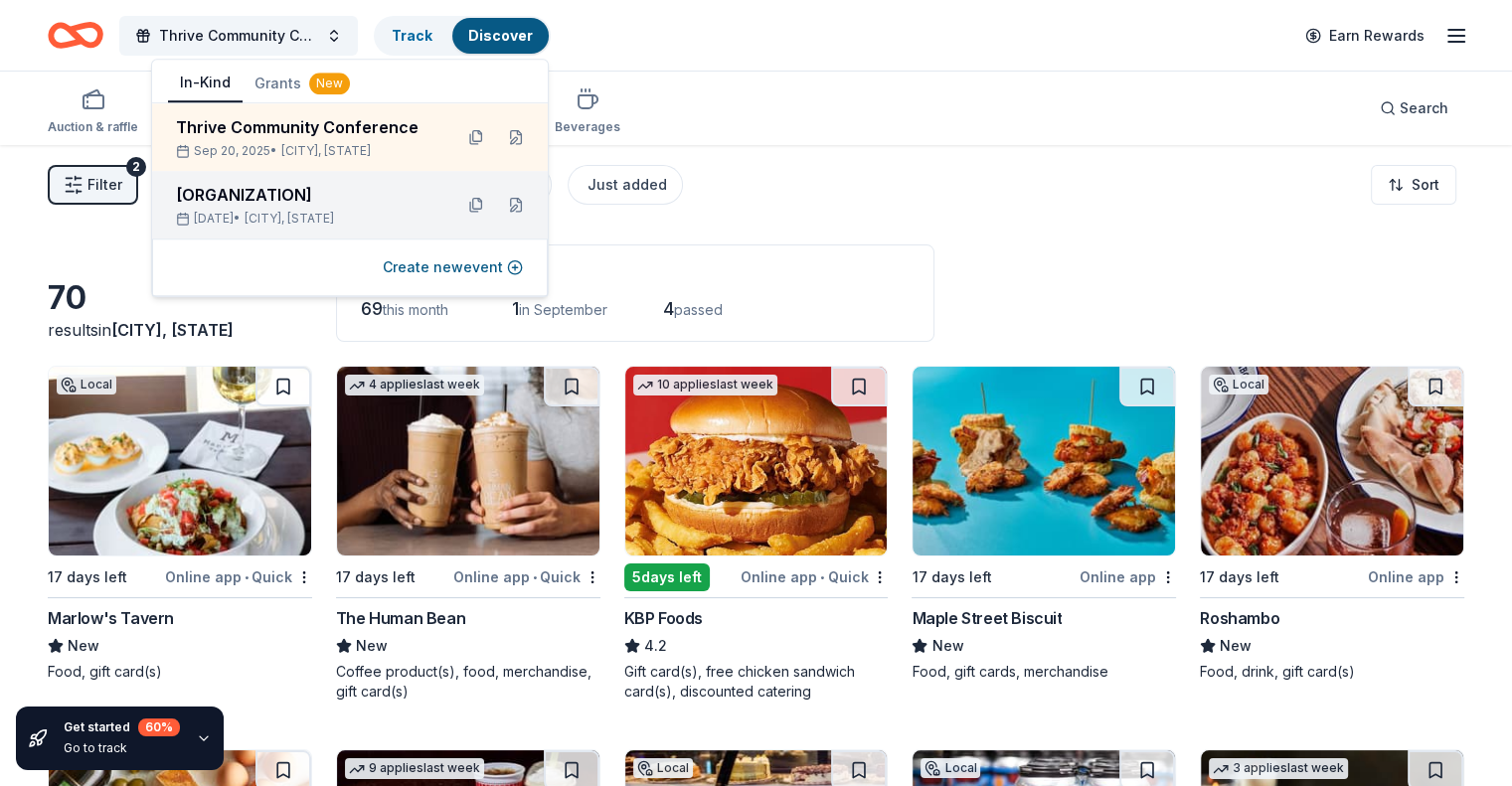 click on "[ORGANIZATION]" at bounding box center (306, 195) 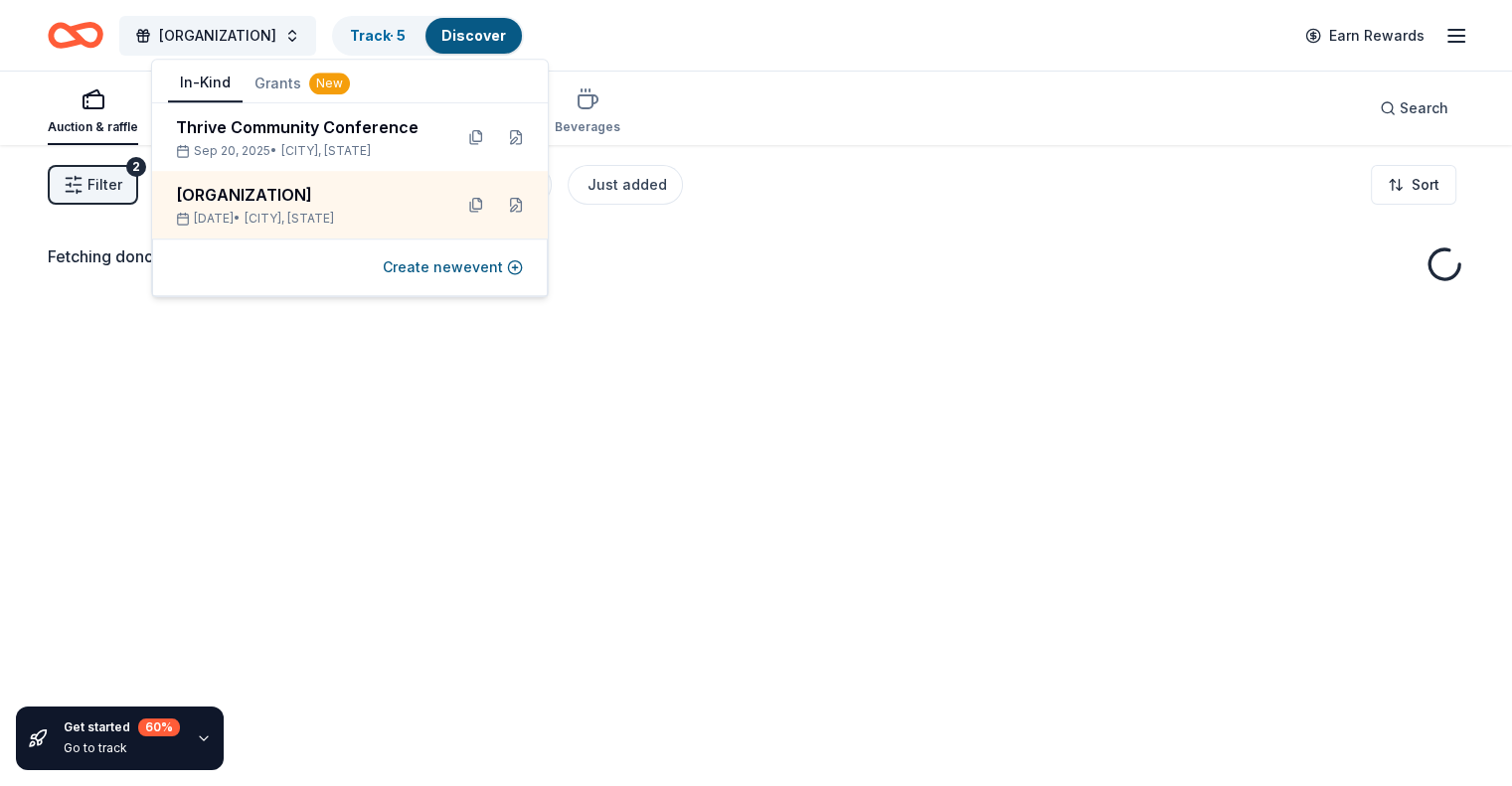 click on "Auction & raffle Meals Snacks Desserts Alcohol Beverages Search" at bounding box center (756, 108) 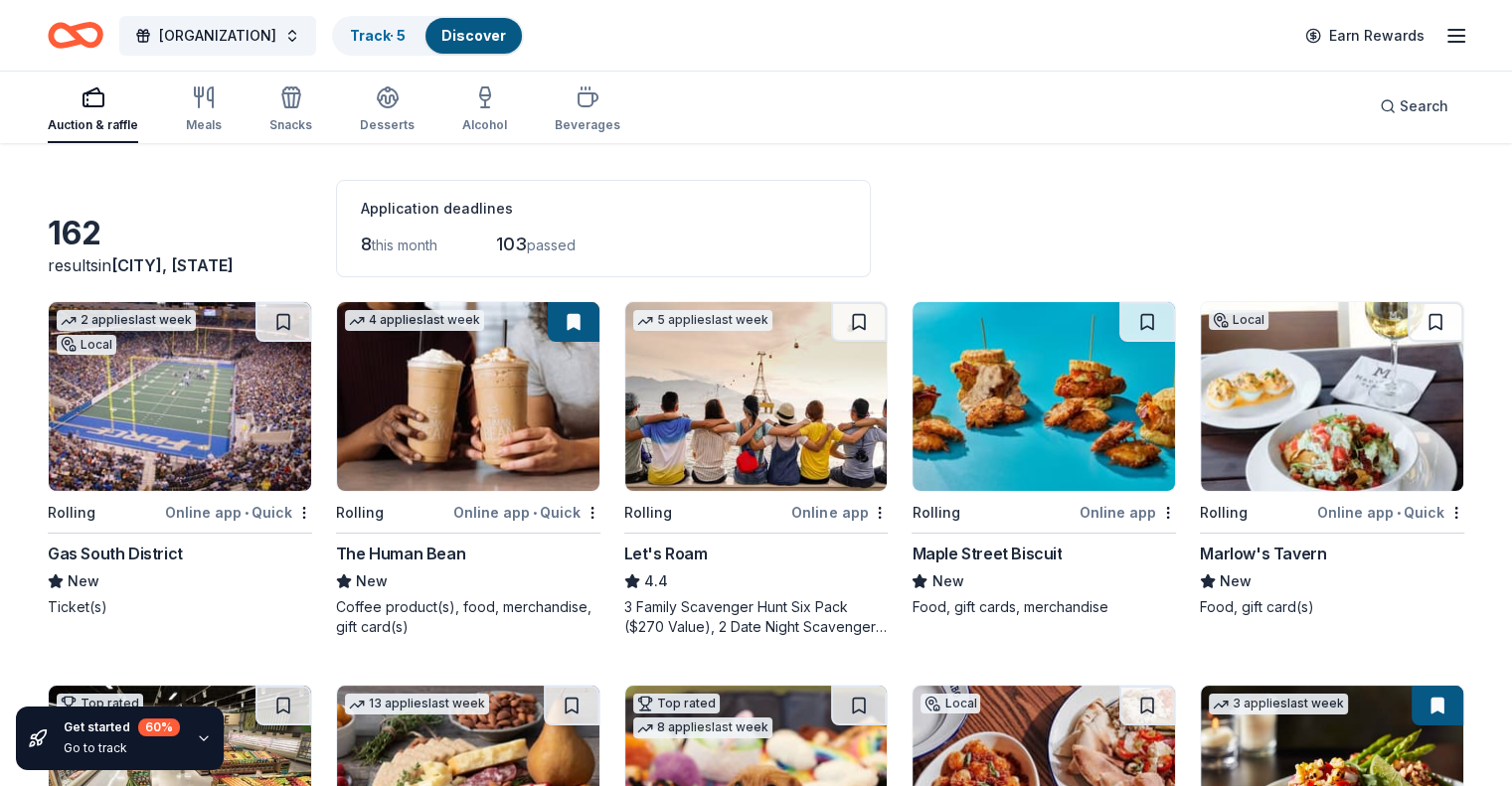 scroll, scrollTop: 199, scrollLeft: 0, axis: vertical 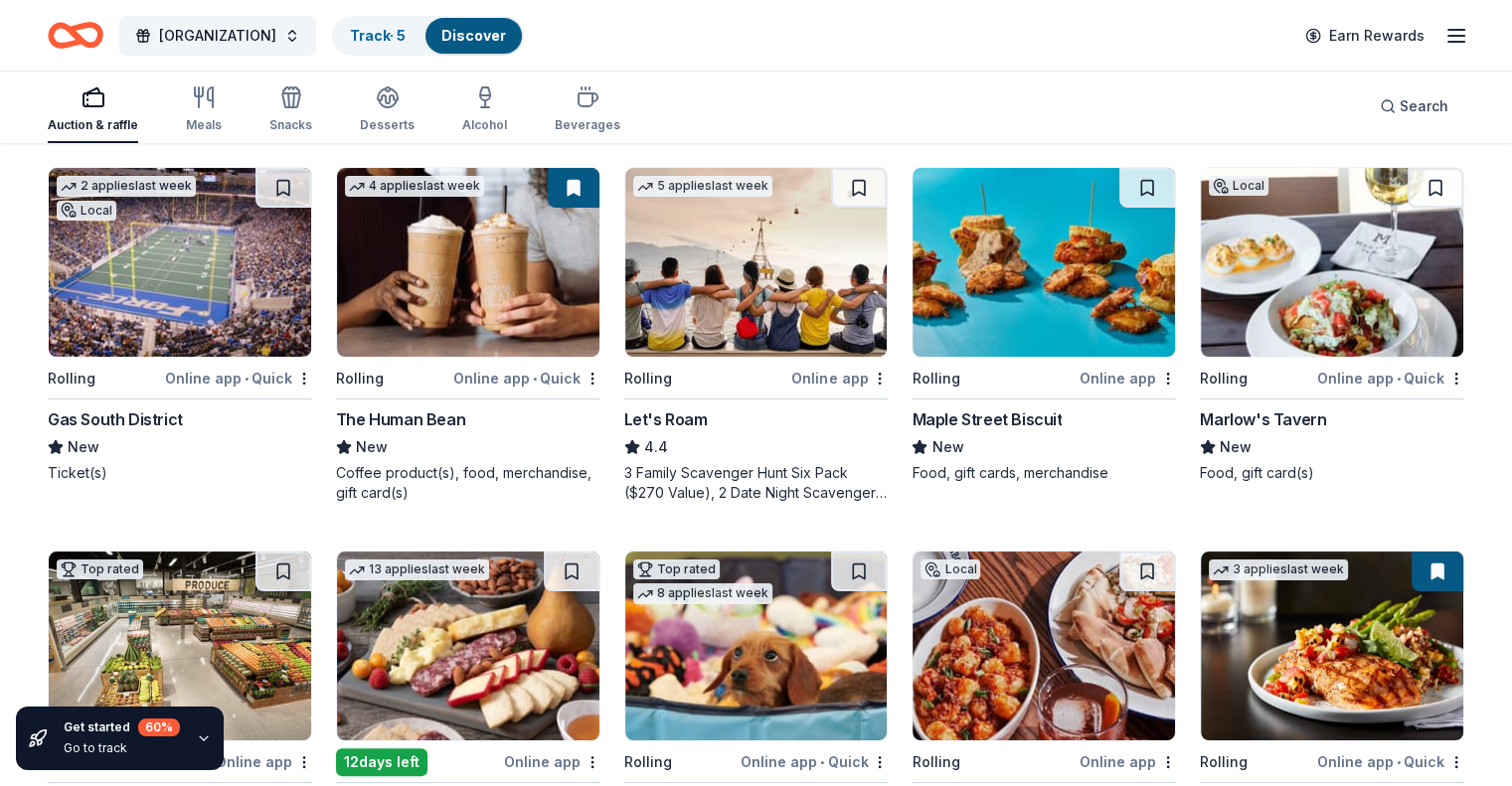 click at bounding box center (468, 262) 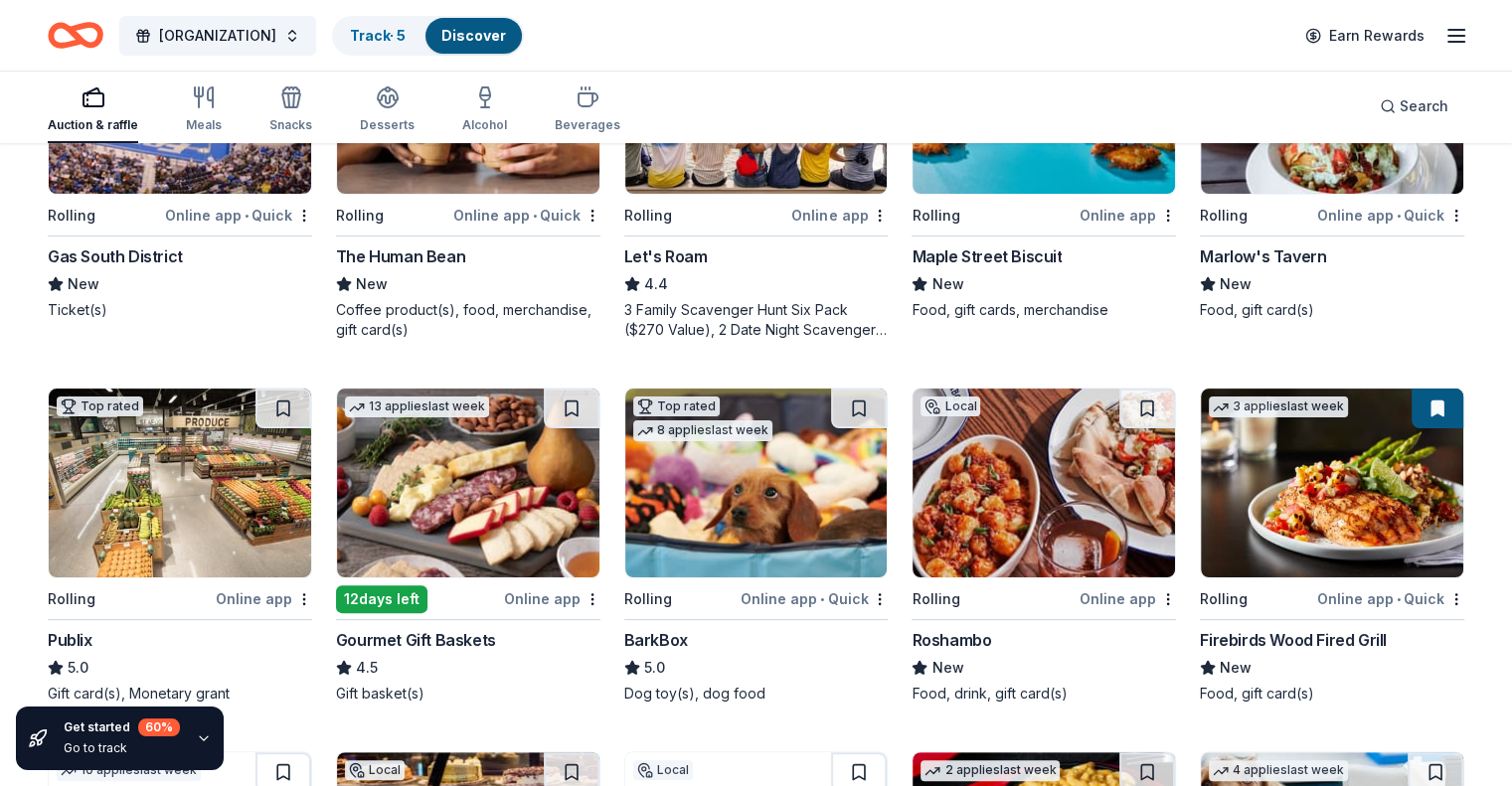 scroll, scrollTop: 397, scrollLeft: 0, axis: vertical 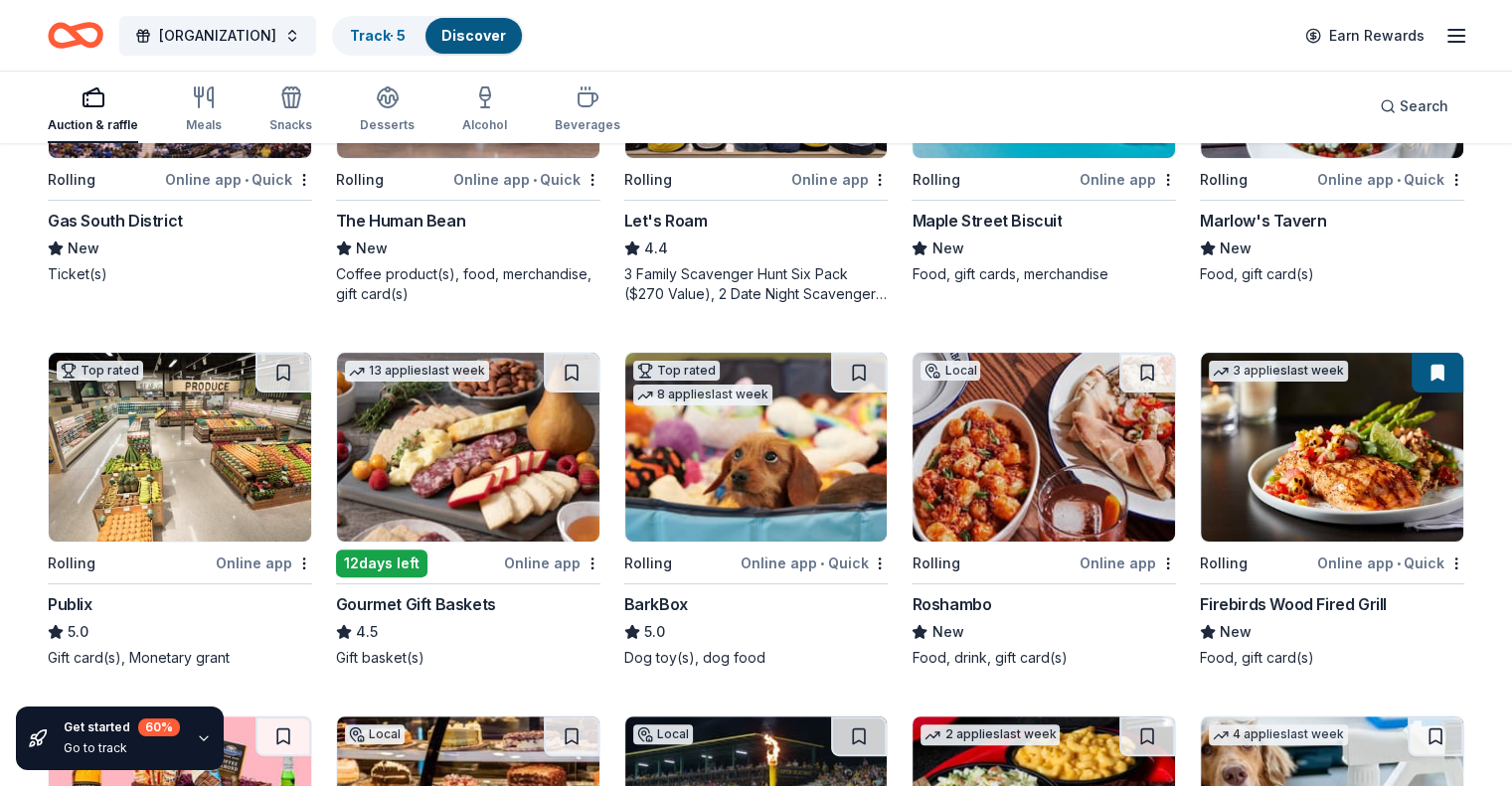 click at bounding box center (180, 447) 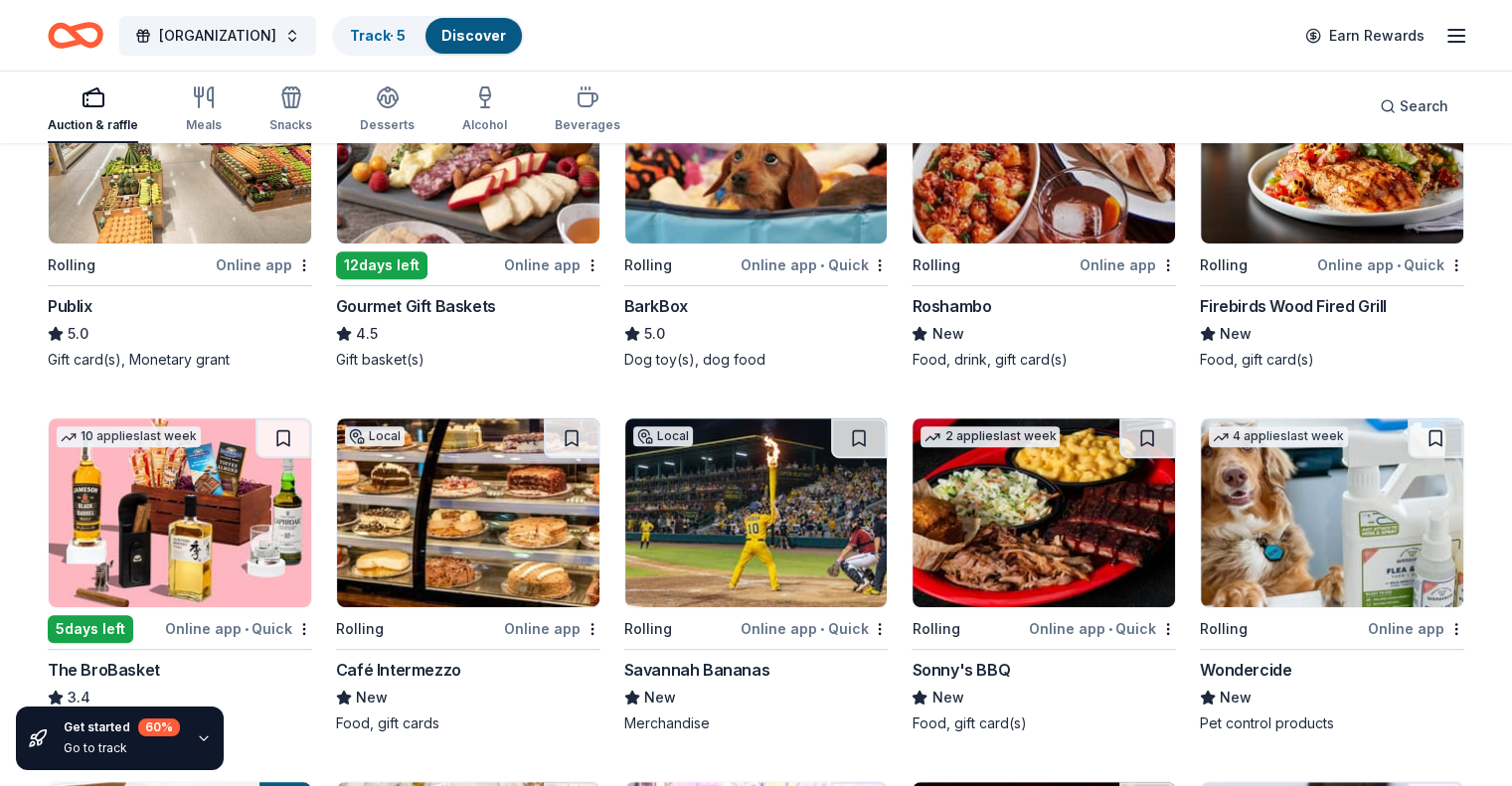 scroll, scrollTop: 795, scrollLeft: 0, axis: vertical 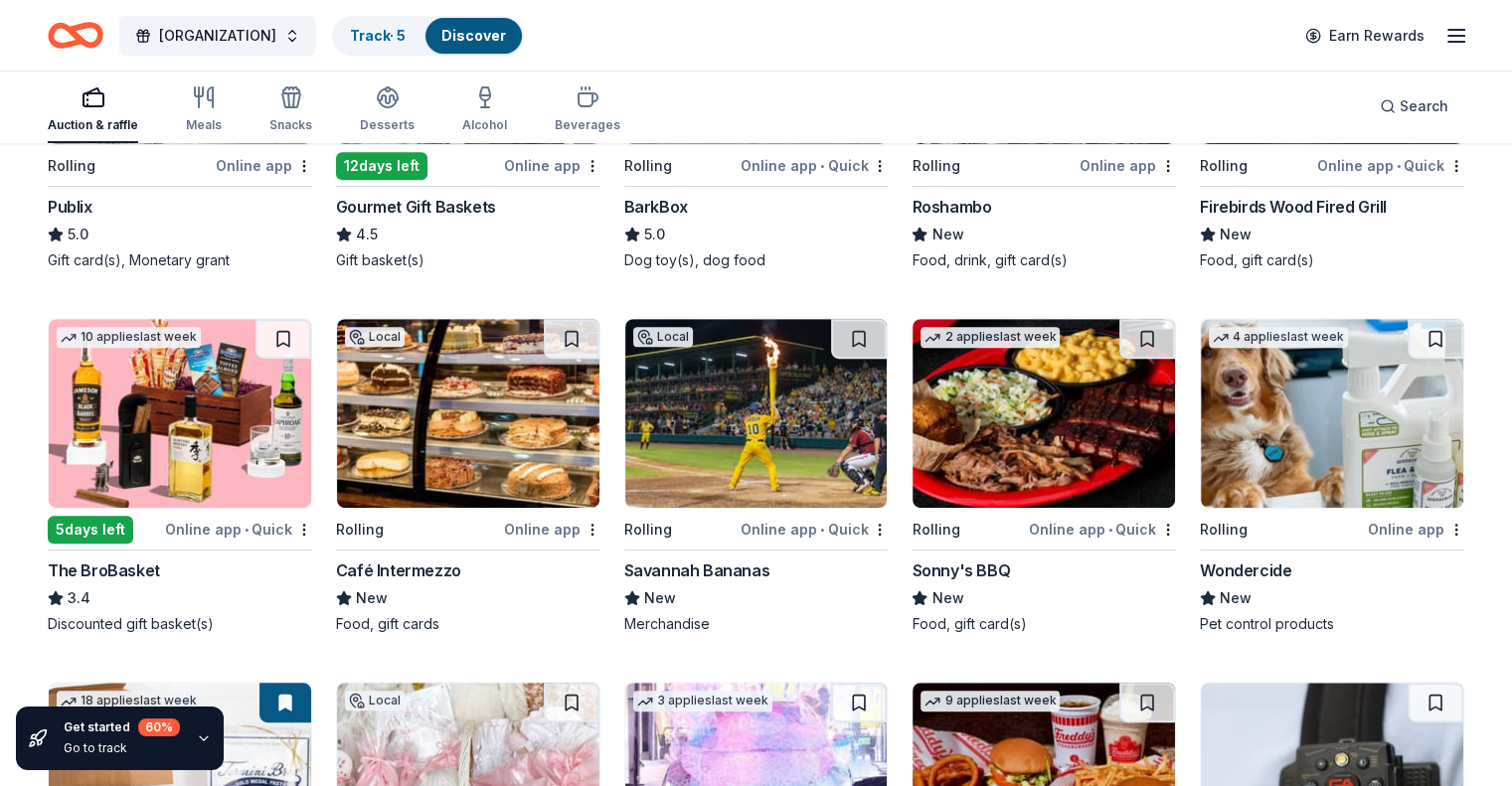 click at bounding box center (1044, 413) 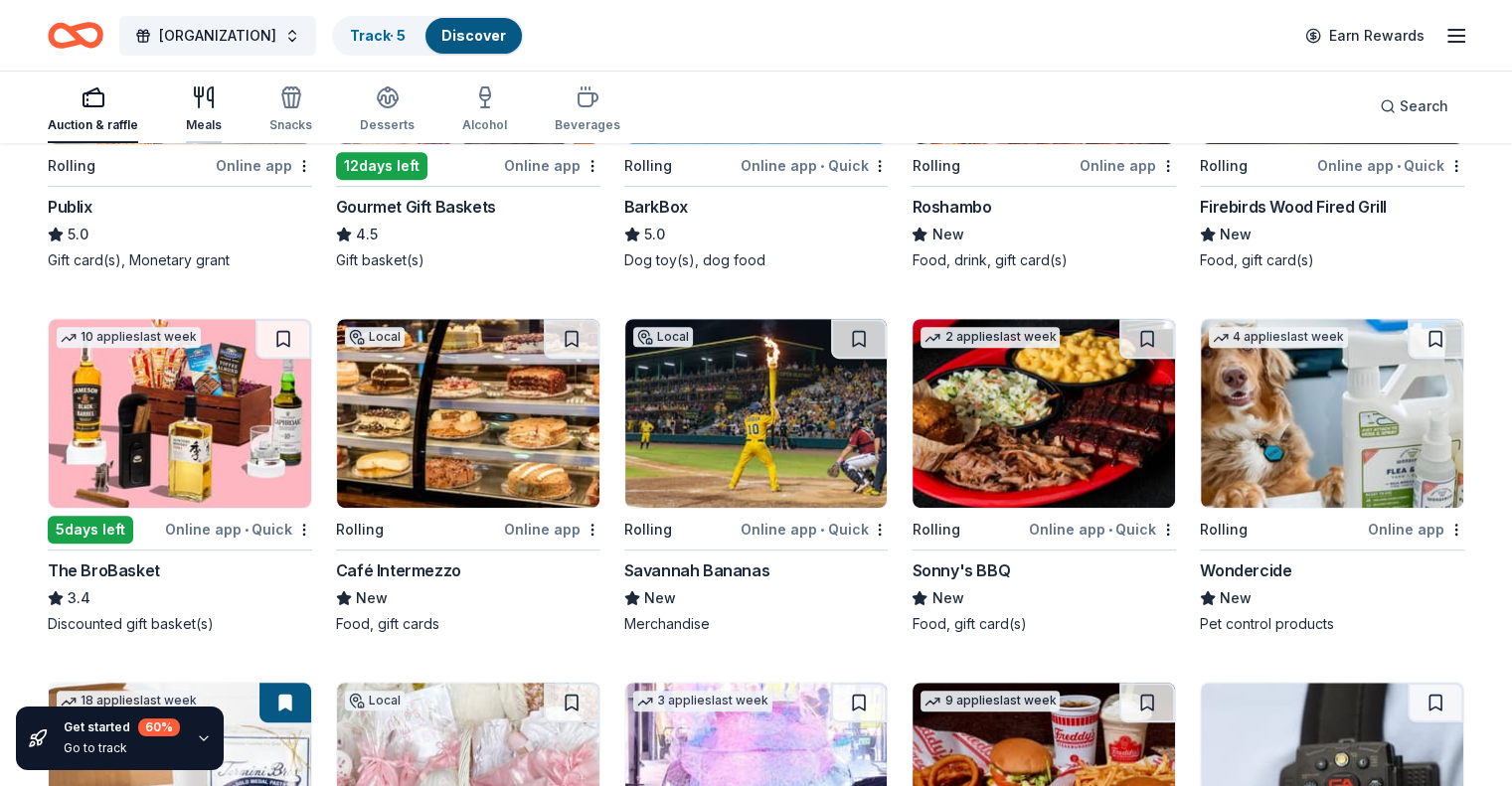 click 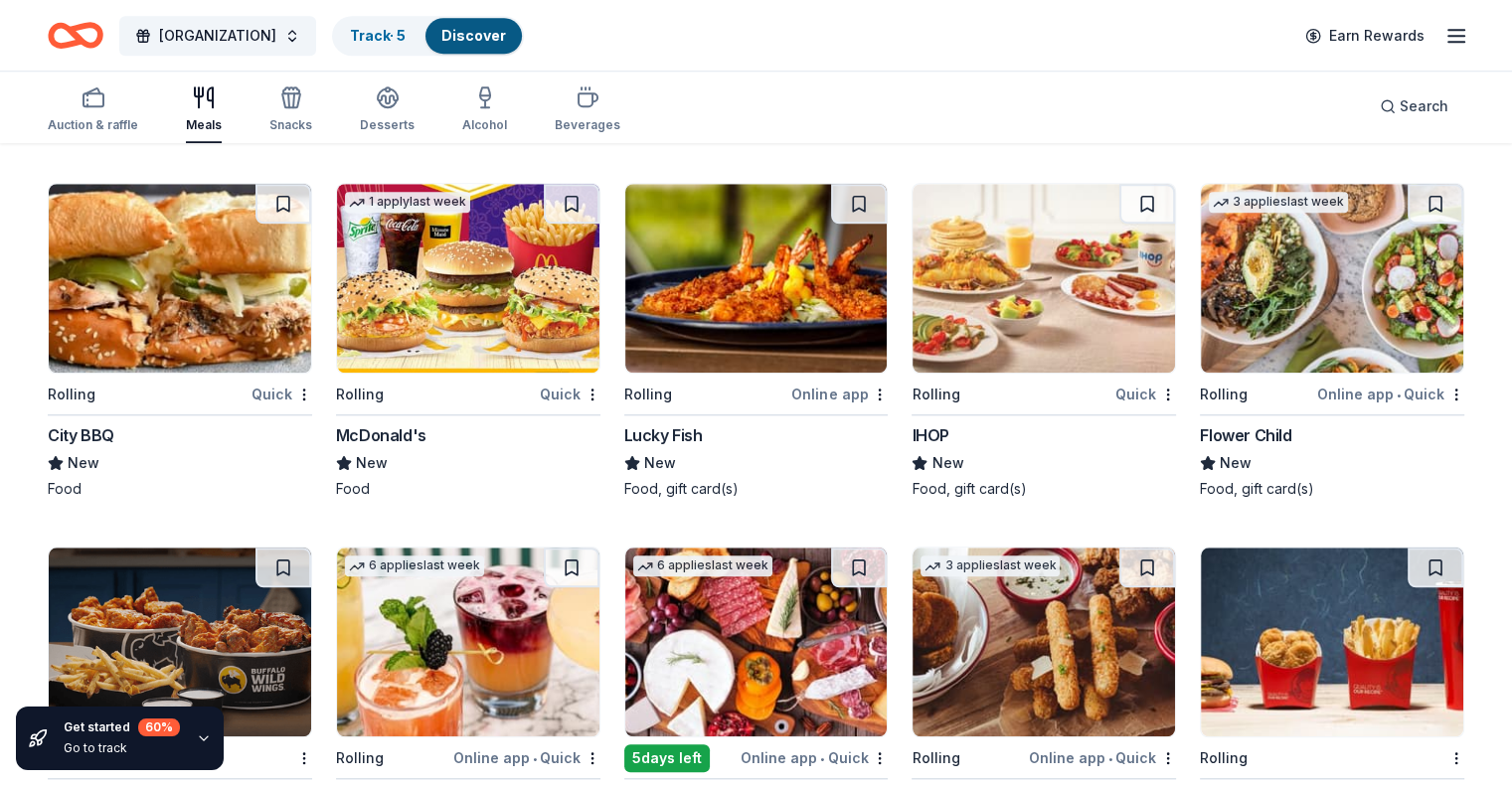 scroll, scrollTop: 1661, scrollLeft: 0, axis: vertical 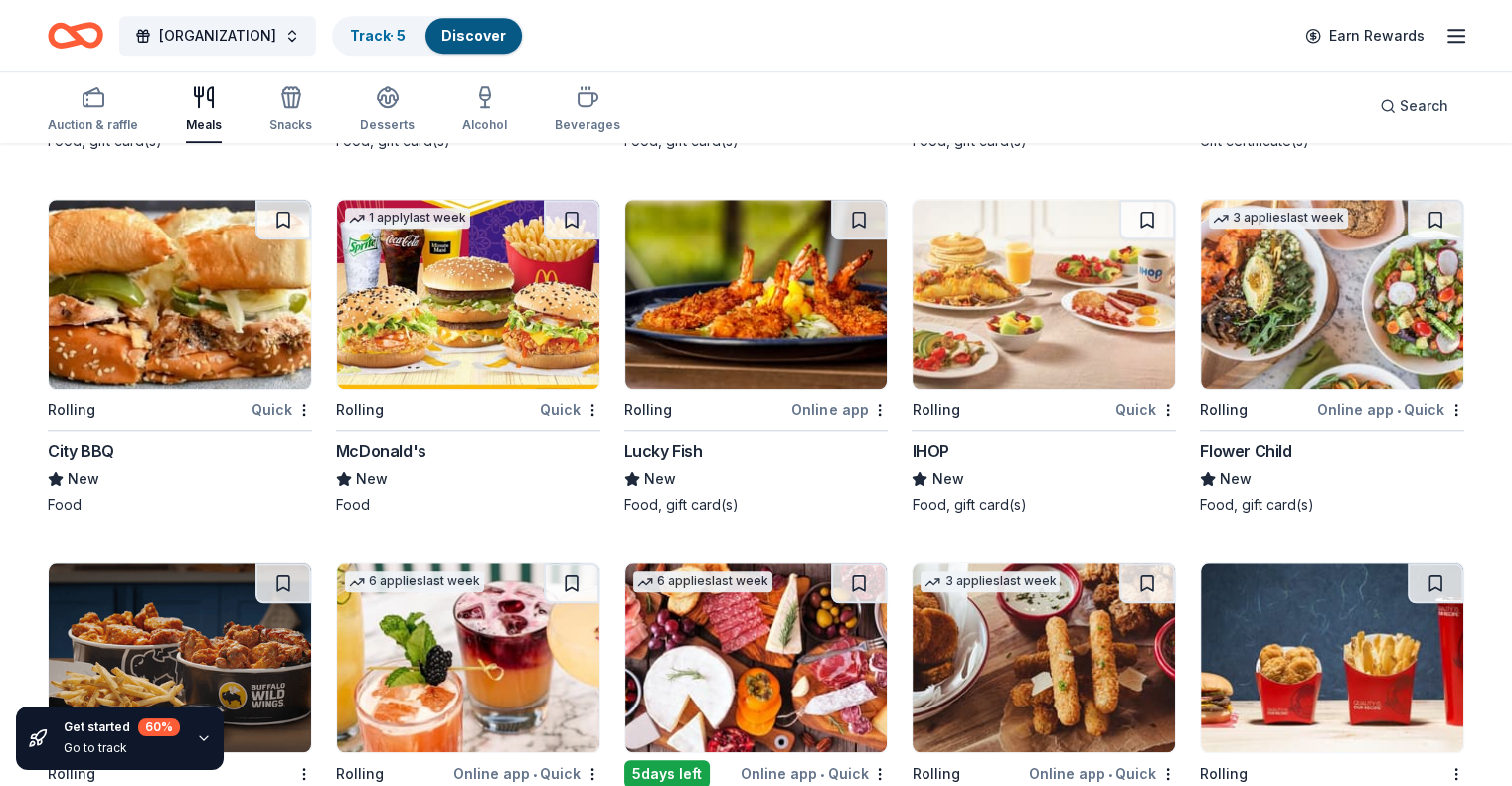 click at bounding box center [1044, 294] 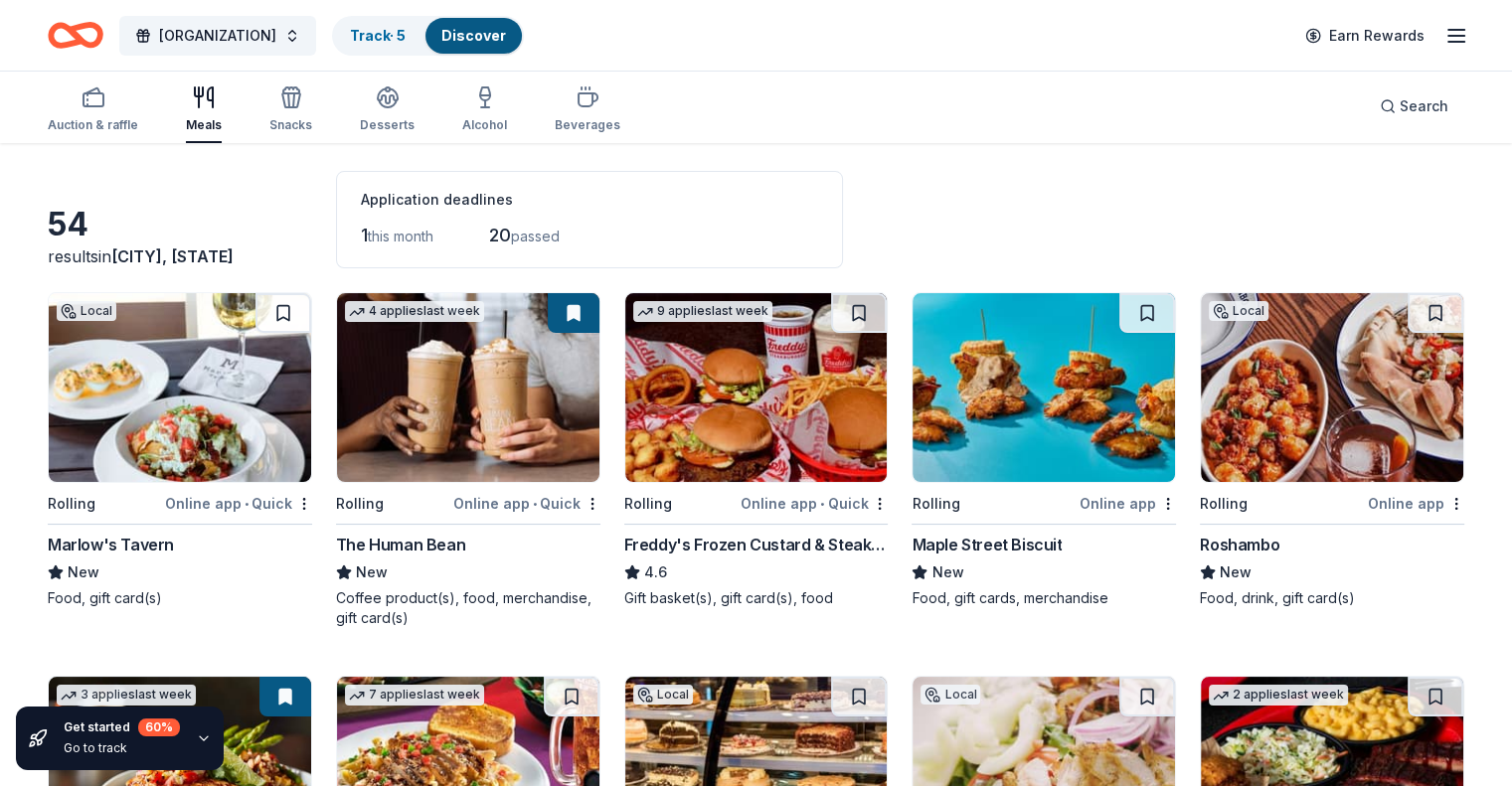 scroll, scrollTop: 72, scrollLeft: 0, axis: vertical 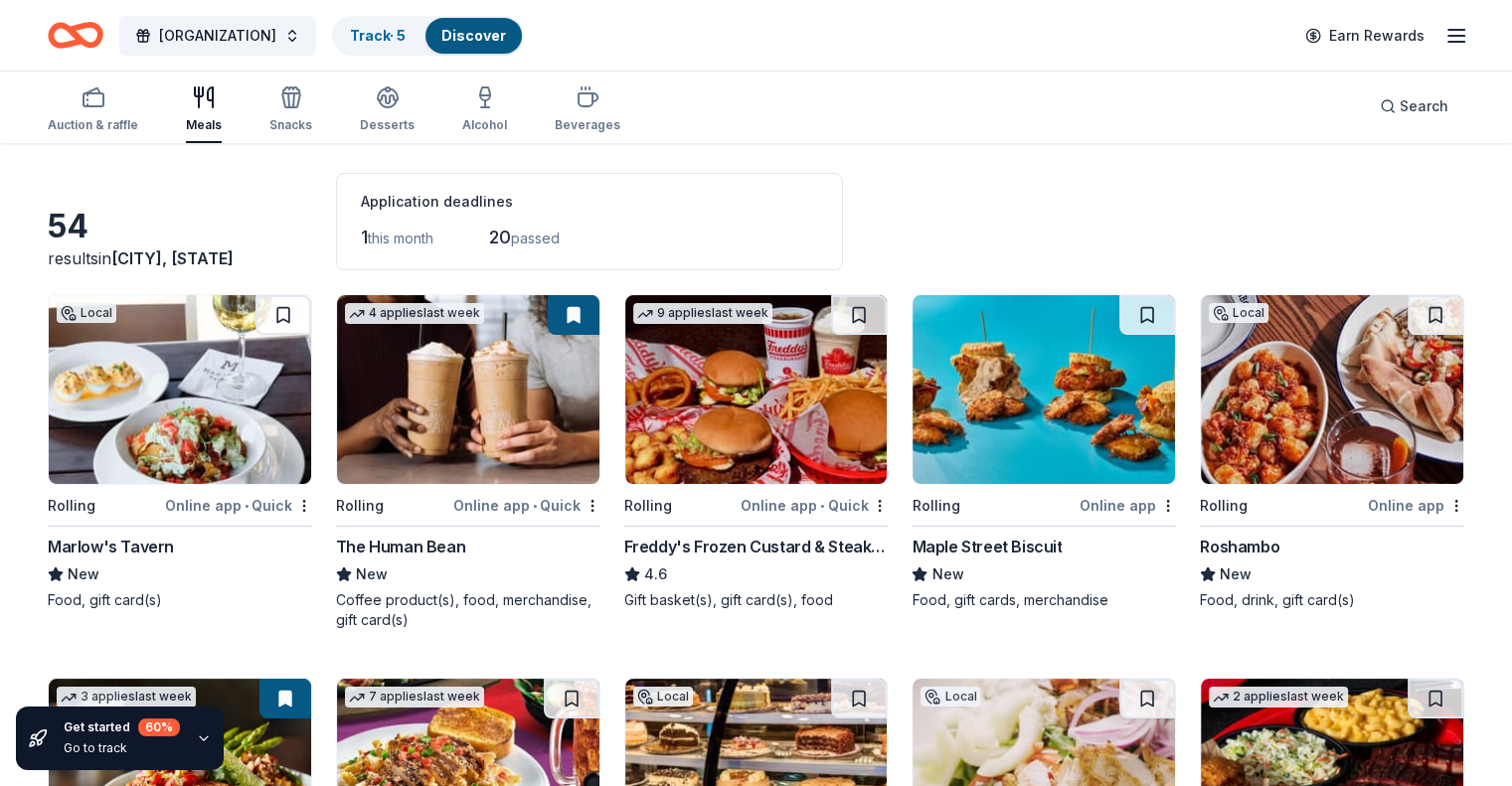 click at bounding box center (1044, 390) 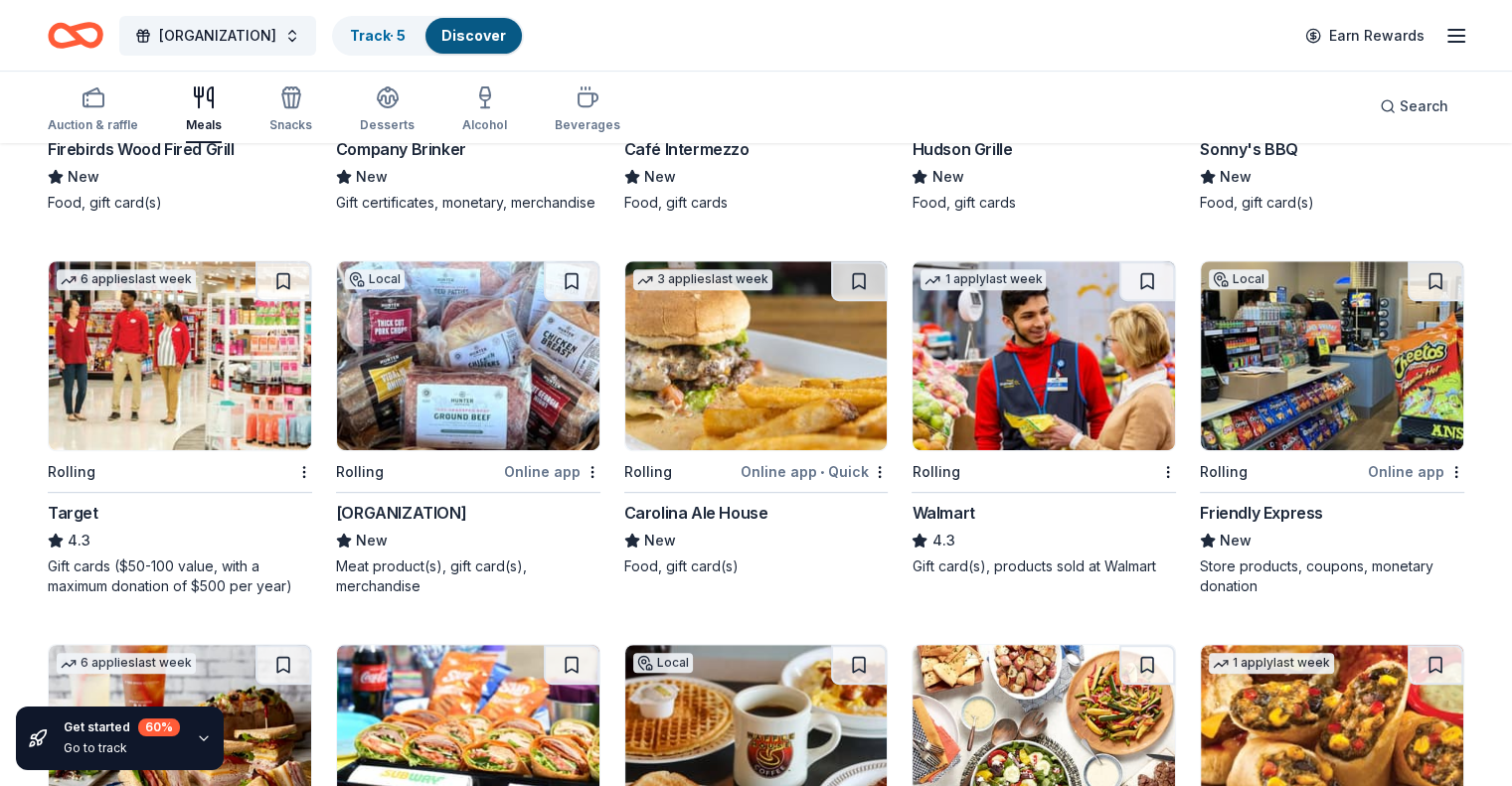 scroll, scrollTop: 866, scrollLeft: 0, axis: vertical 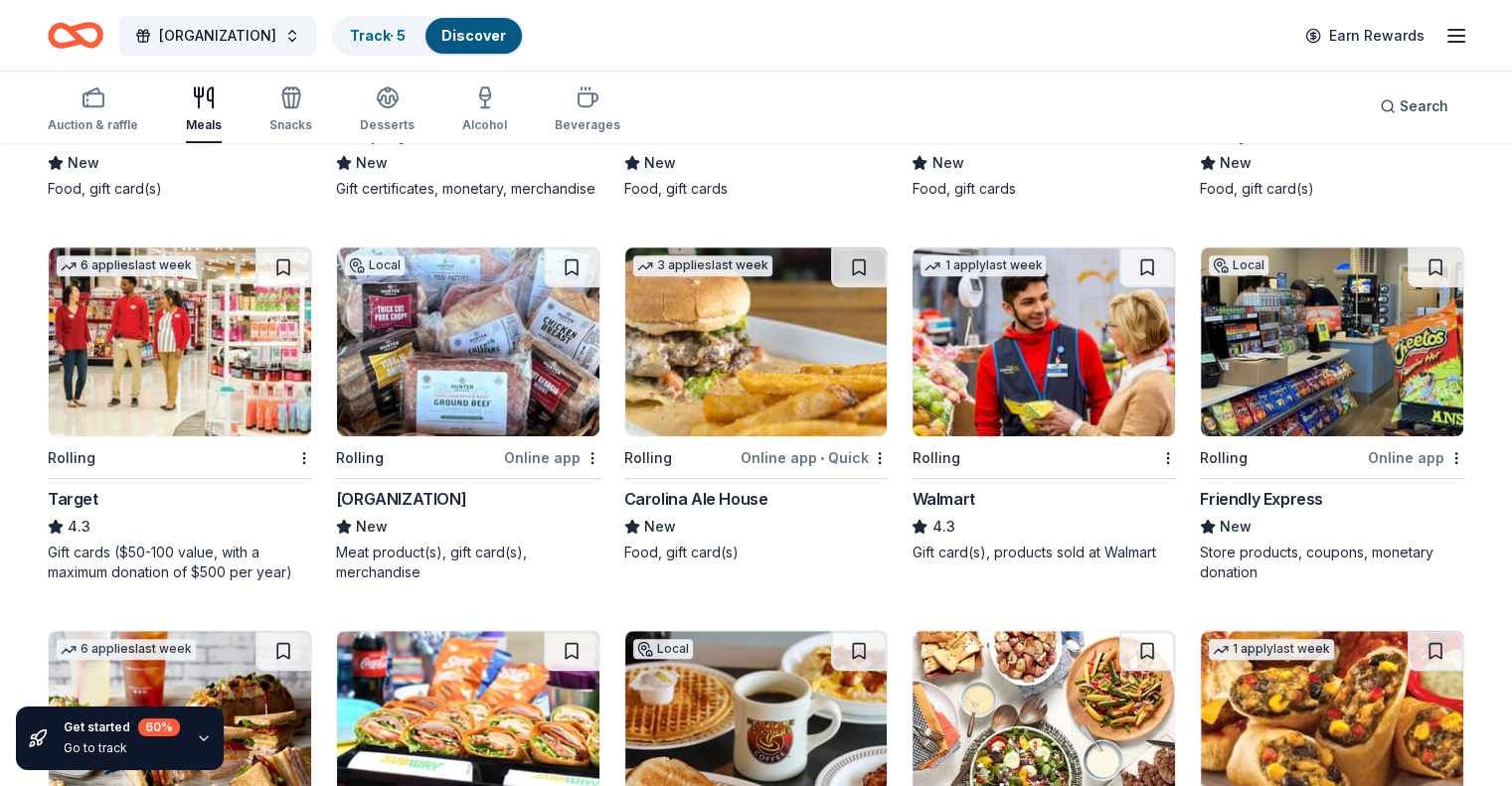 click at bounding box center [1044, 342] 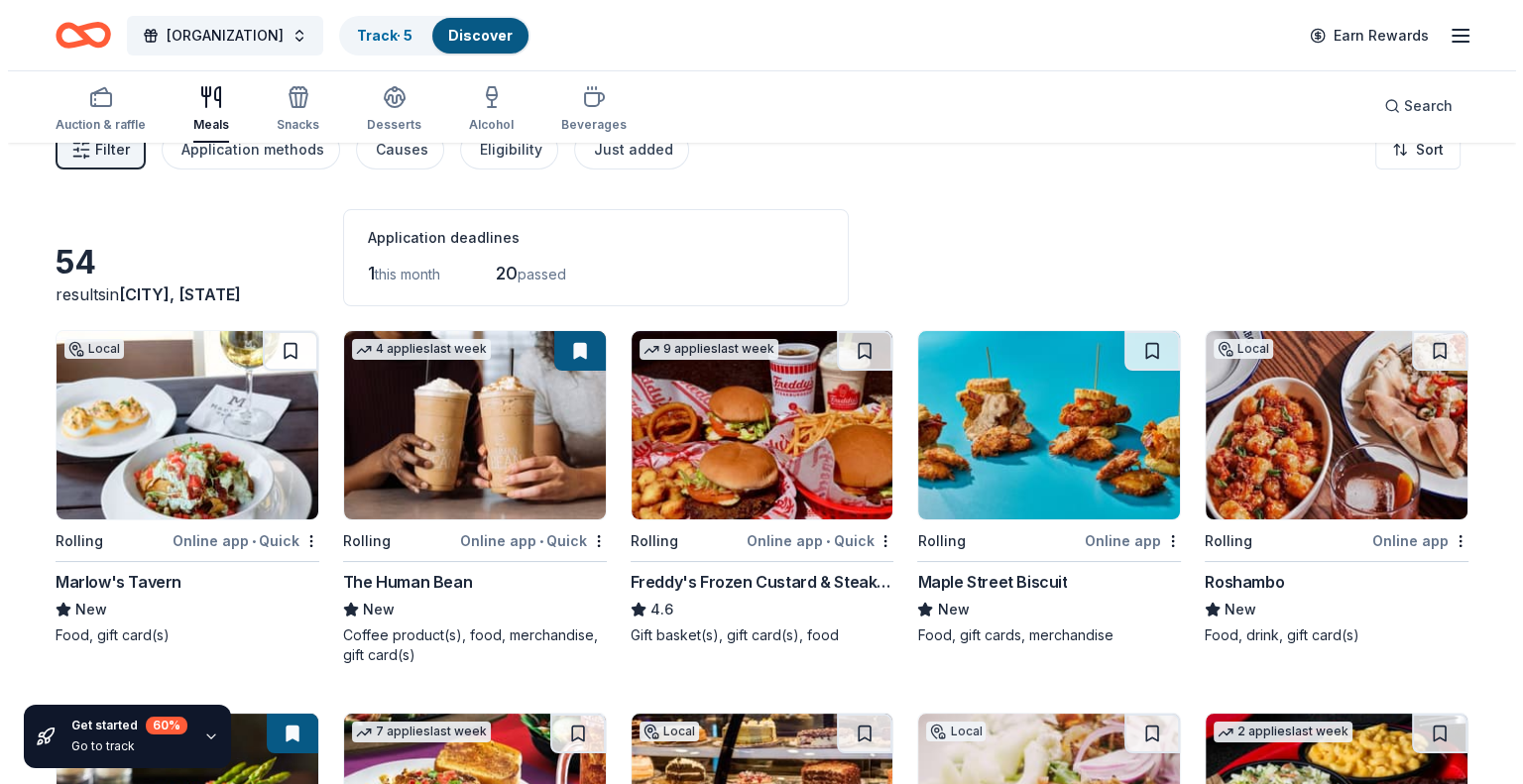 scroll, scrollTop: 0, scrollLeft: 0, axis: both 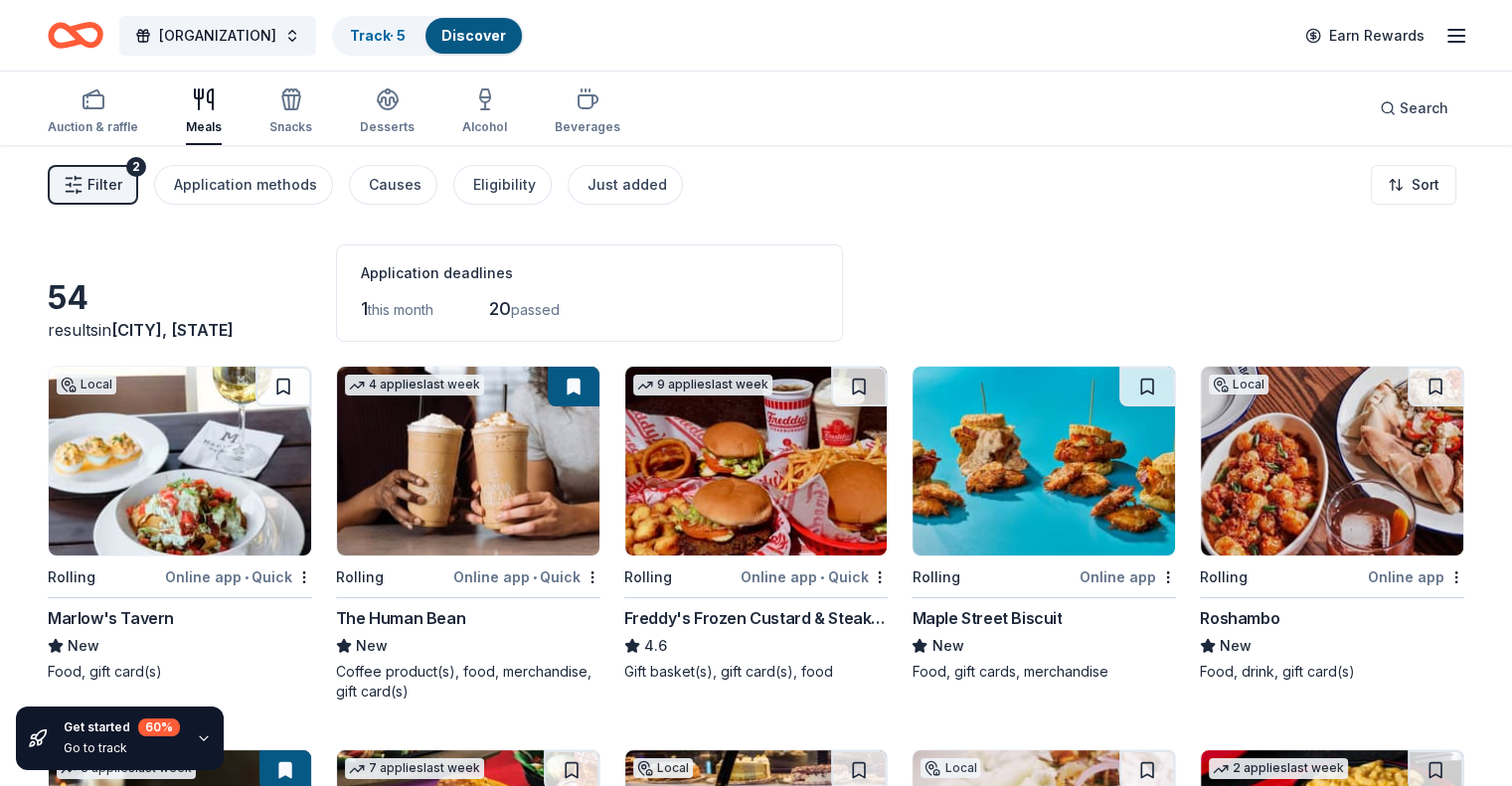 click on "Filter 2 Application methods Causes Eligibility Just added Sort" at bounding box center [756, 185] 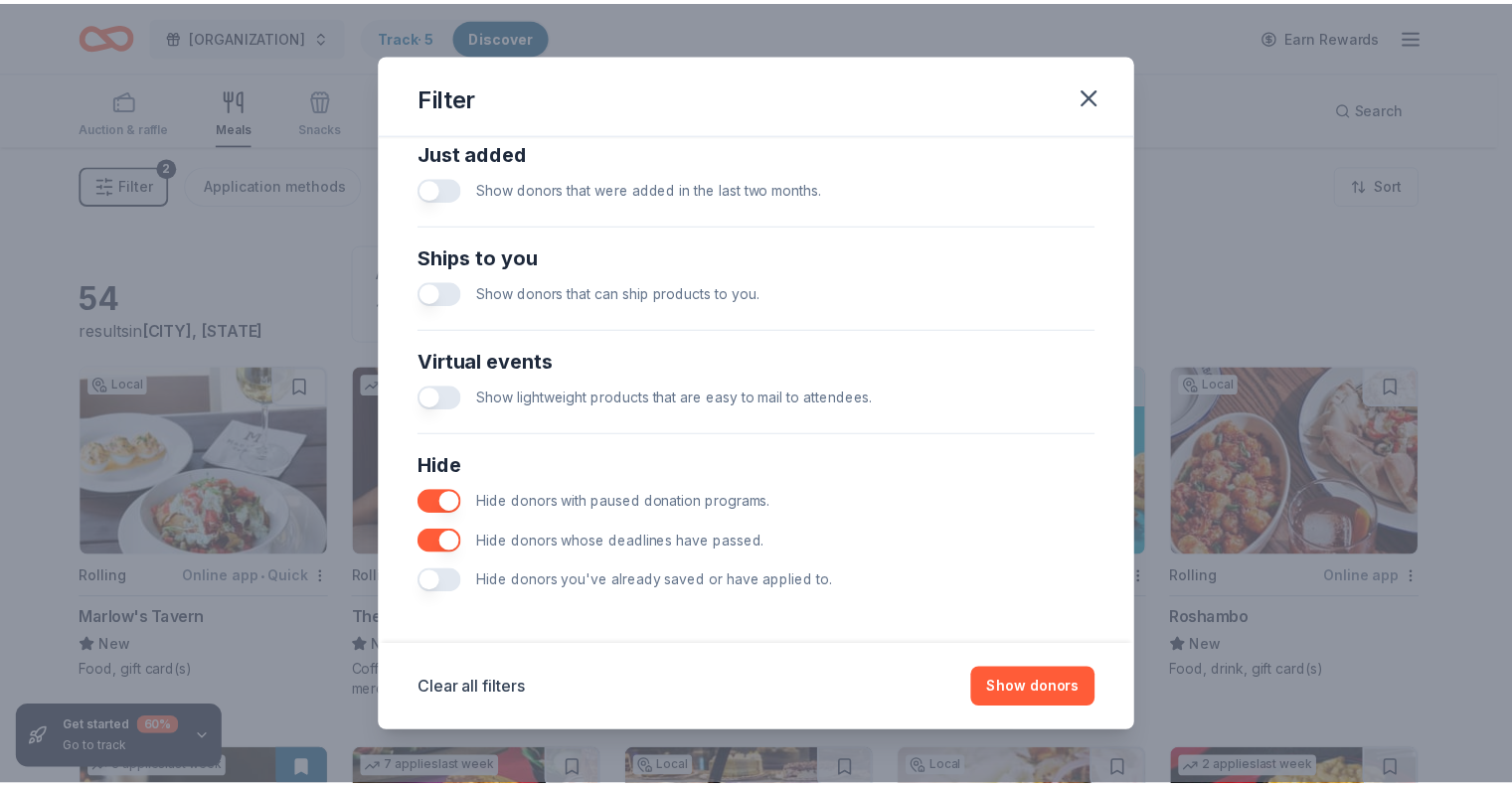 scroll, scrollTop: 796, scrollLeft: 0, axis: vertical 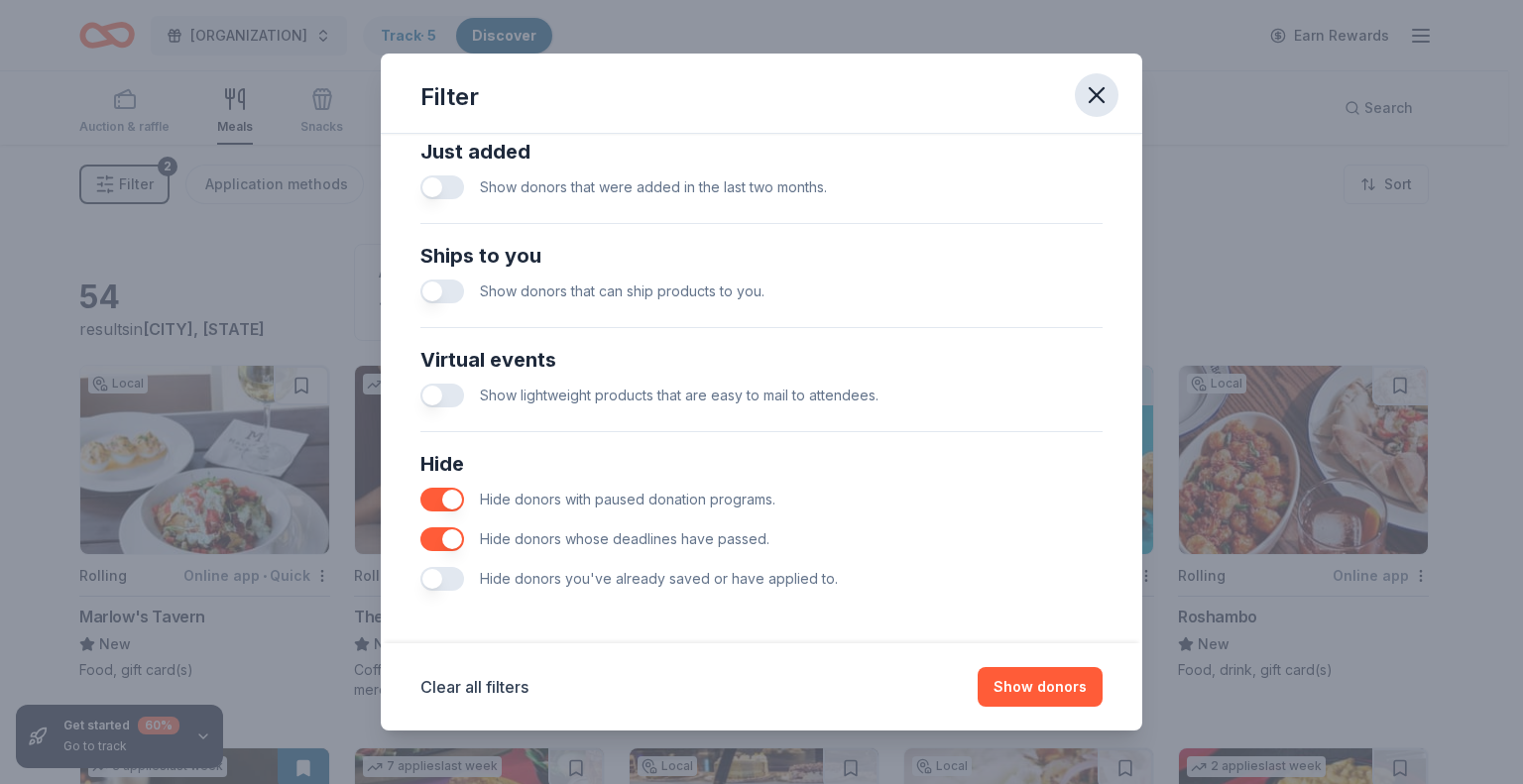 click 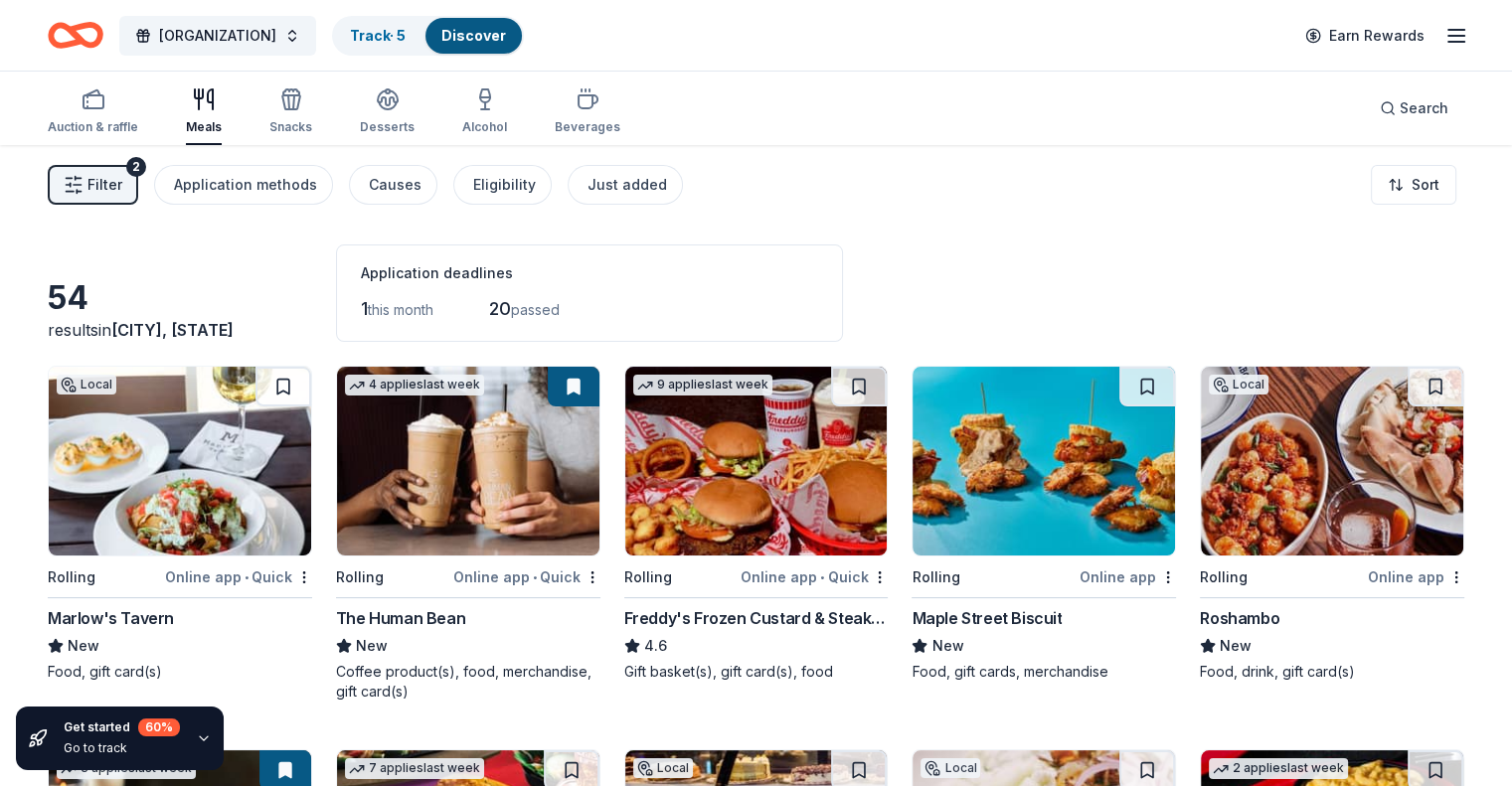 click at bounding box center [180, 461] 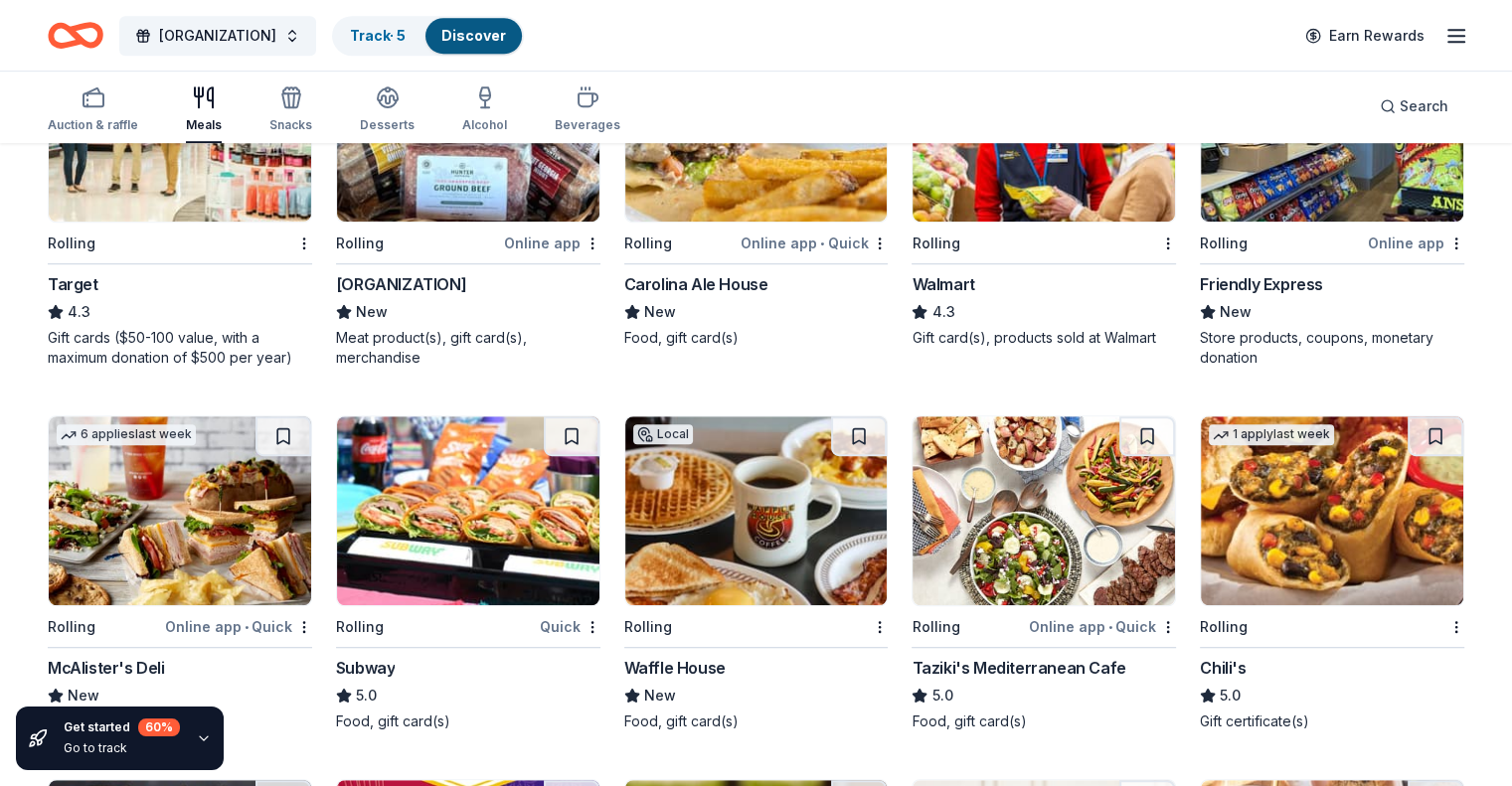 scroll, scrollTop: 1192, scrollLeft: 0, axis: vertical 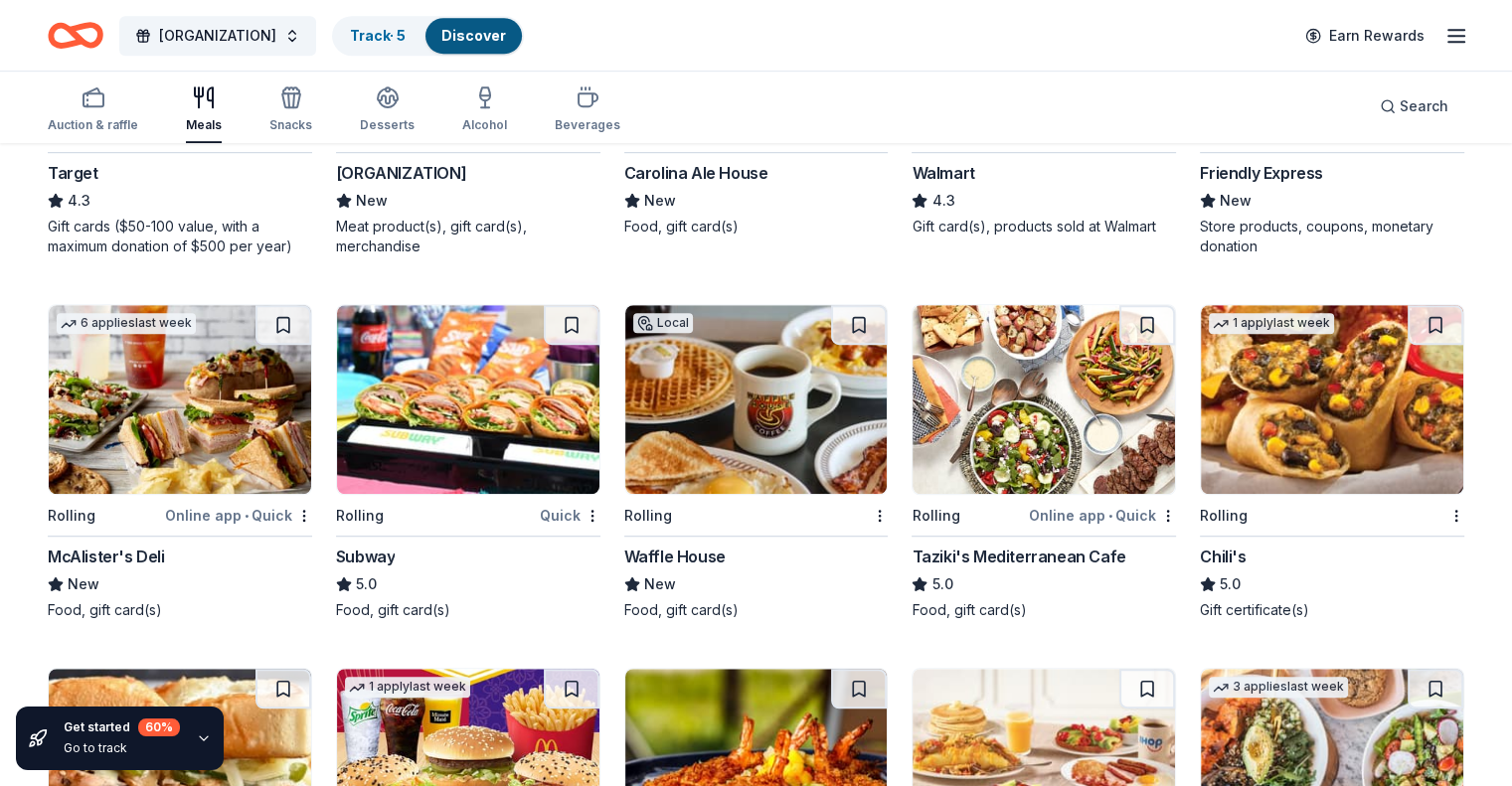 click at bounding box center [180, 399] 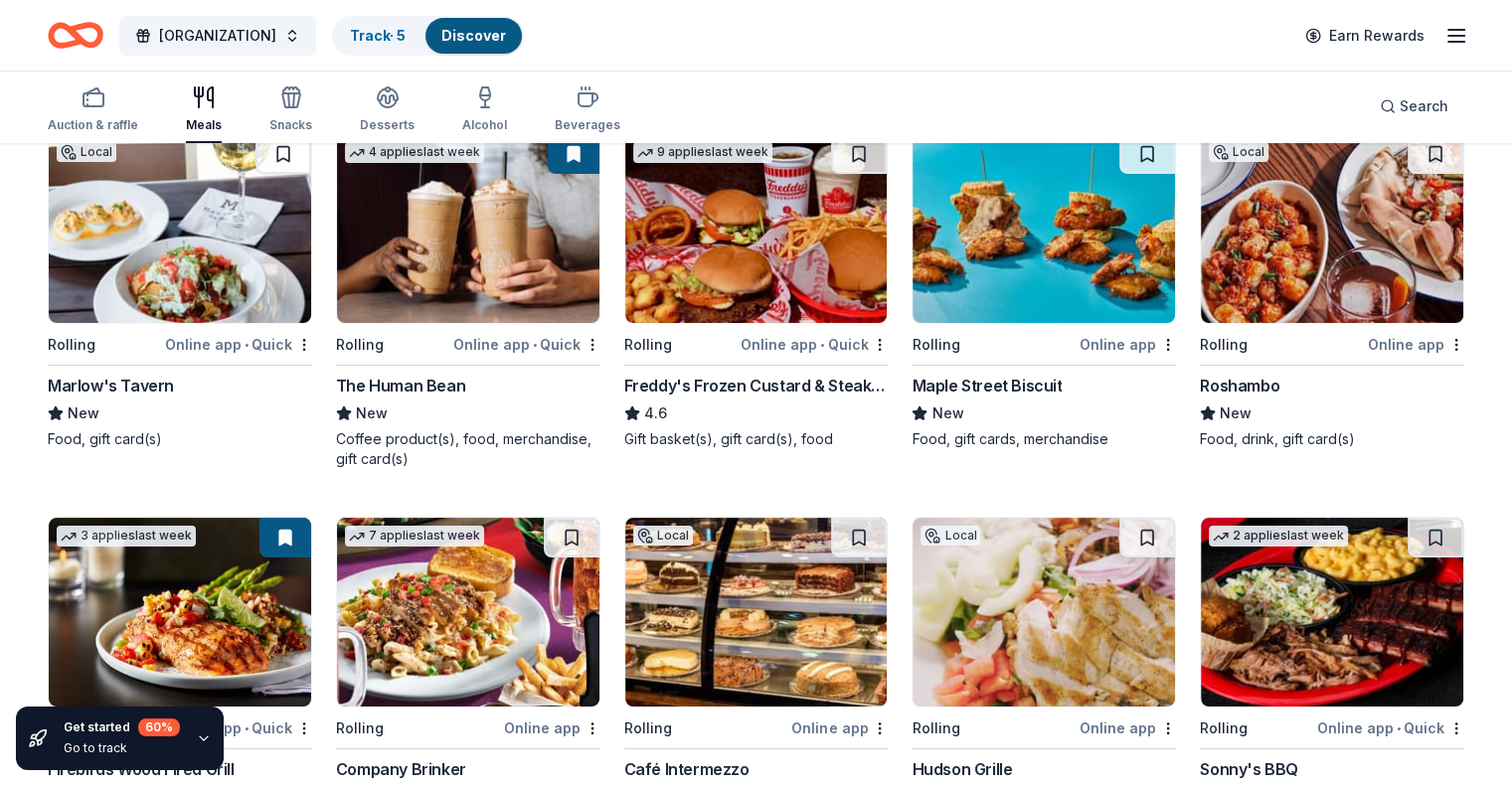 scroll, scrollTop: 199, scrollLeft: 0, axis: vertical 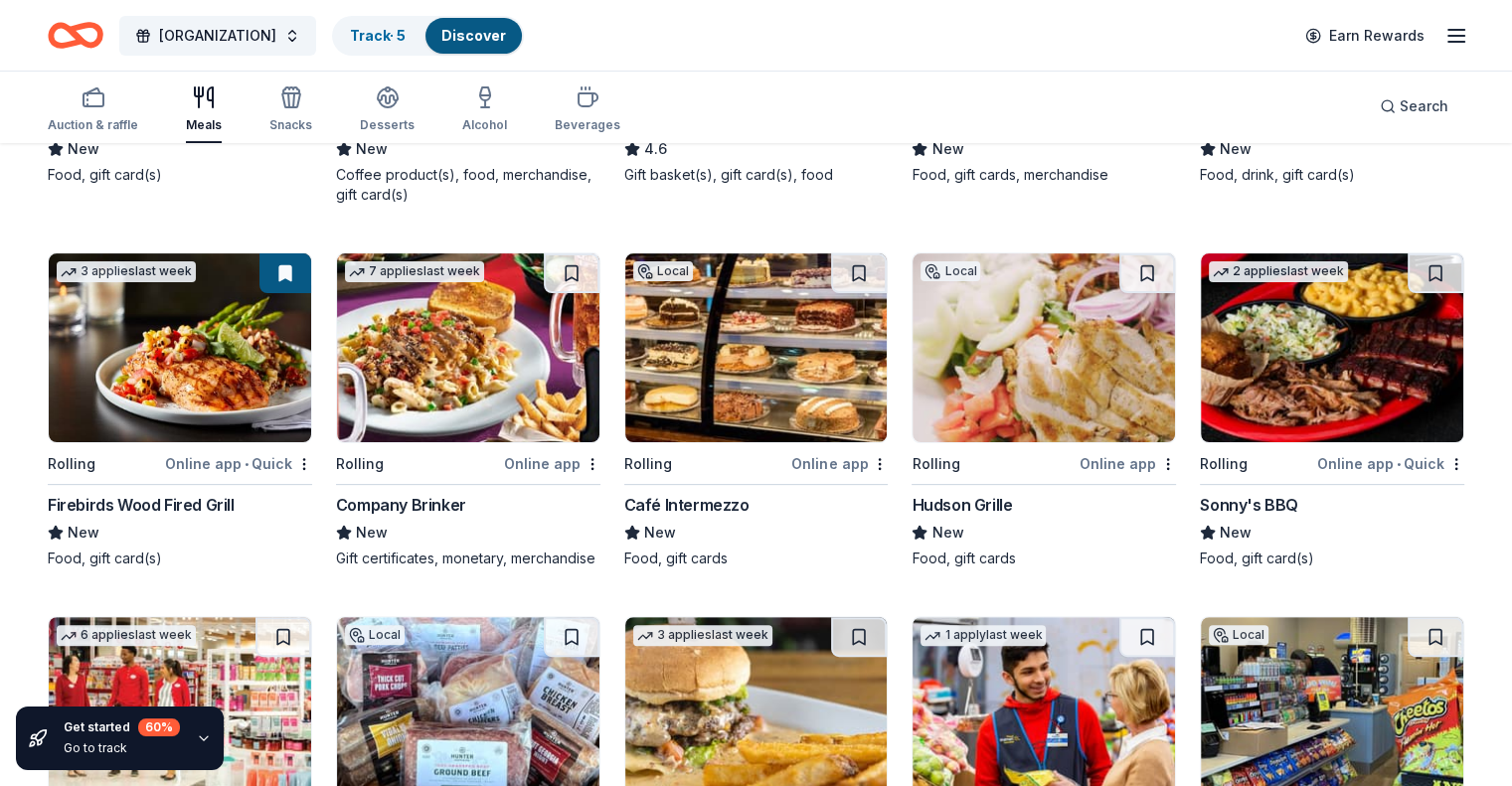 click at bounding box center [756, 348] 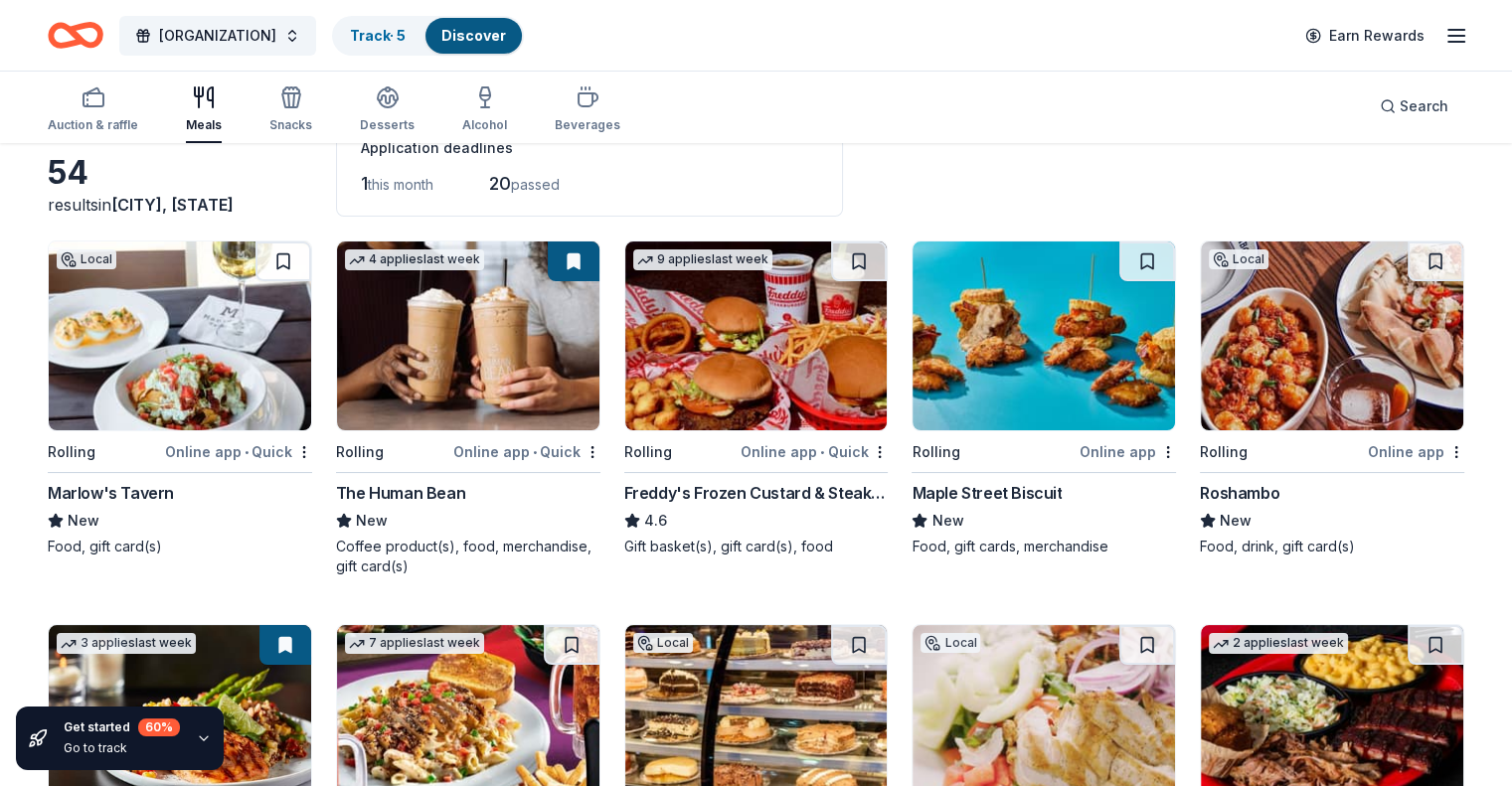 scroll, scrollTop: 0, scrollLeft: 0, axis: both 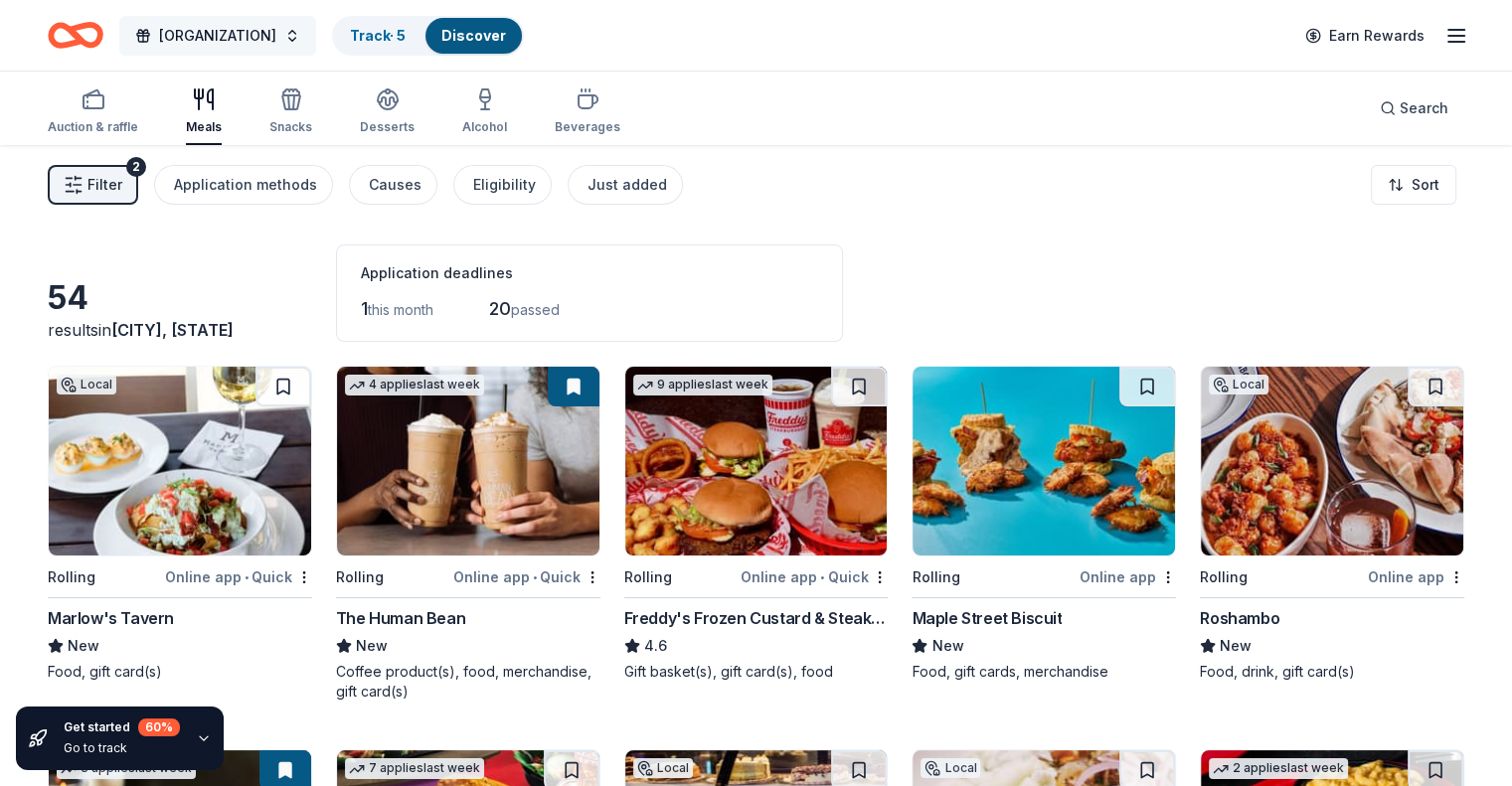 click on "Pathways of Hope" at bounding box center [218, 36] 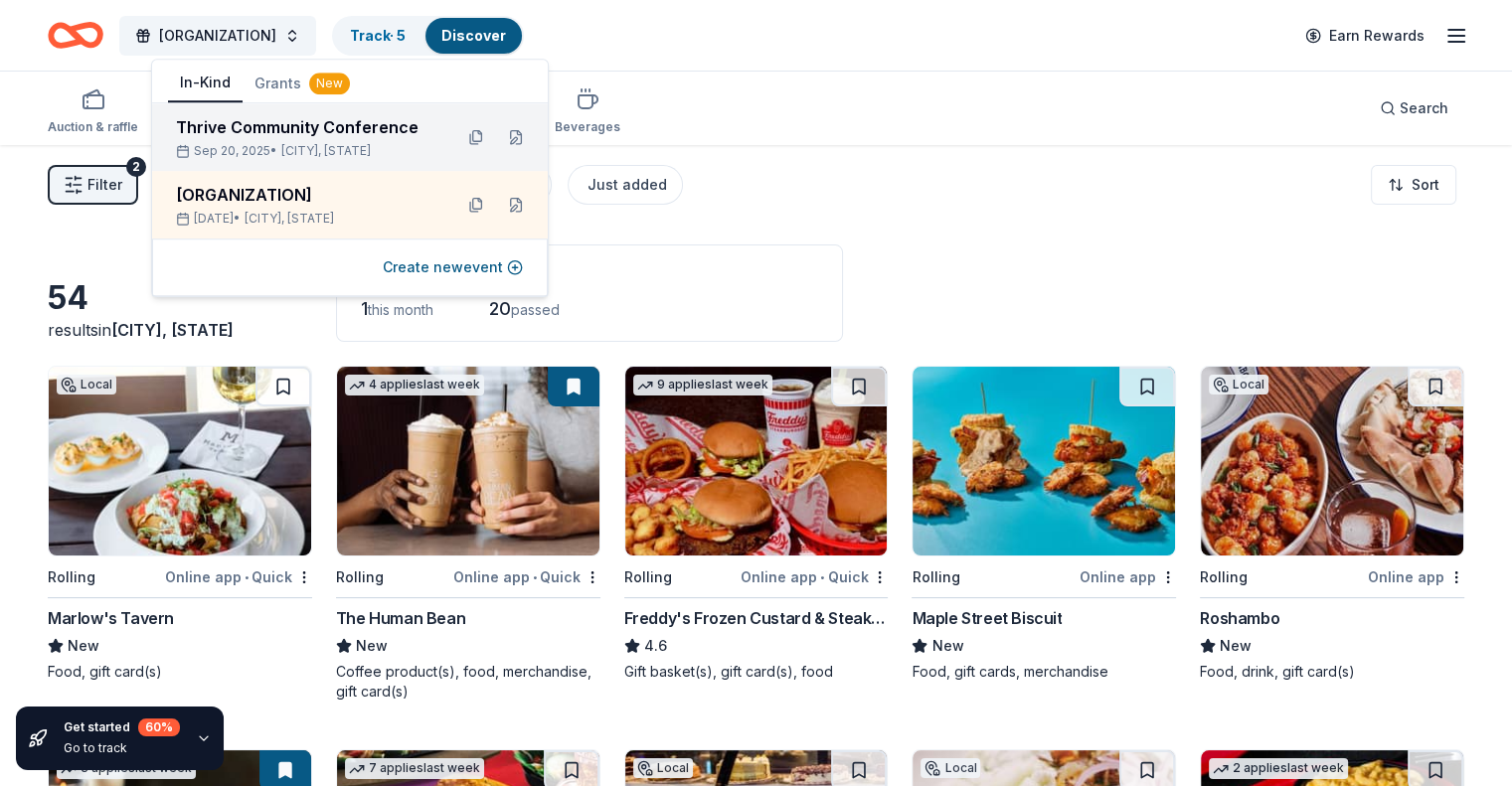click on "Thrive Community Conference" at bounding box center (306, 127) 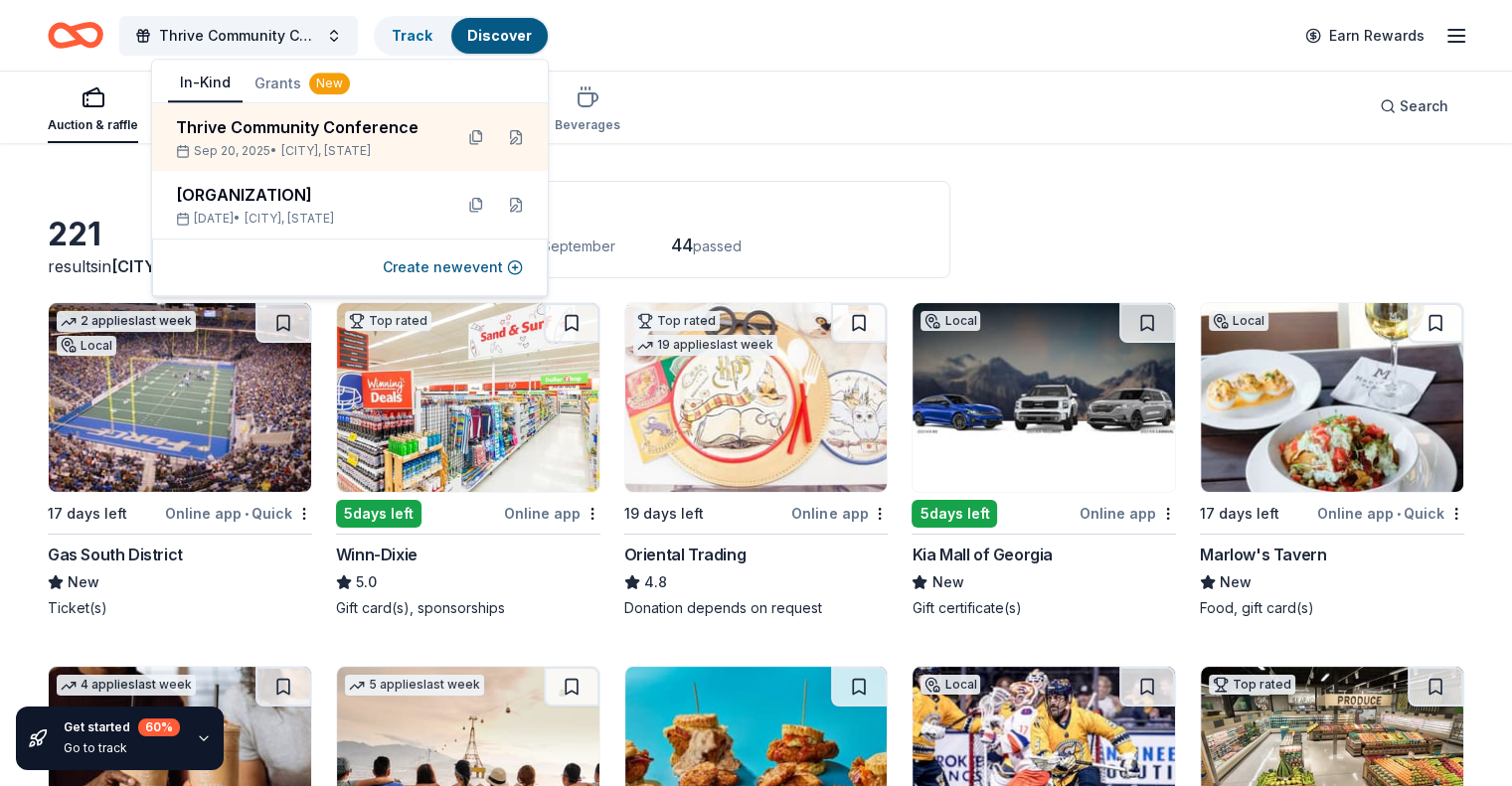 scroll, scrollTop: 99, scrollLeft: 0, axis: vertical 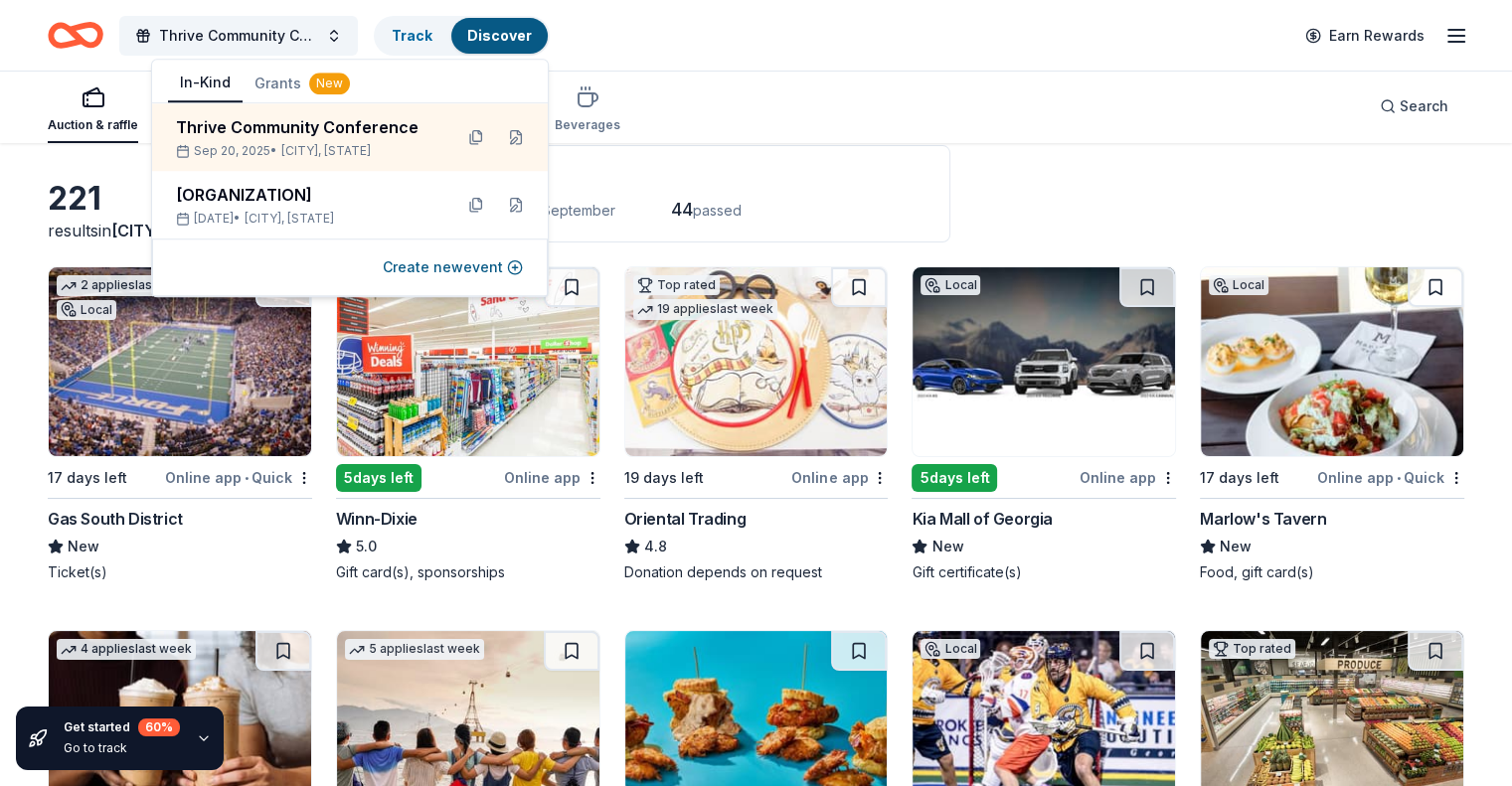 click on "Auction & raffle Meals Snacks Desserts Alcohol Beverages Search" at bounding box center [756, 106] 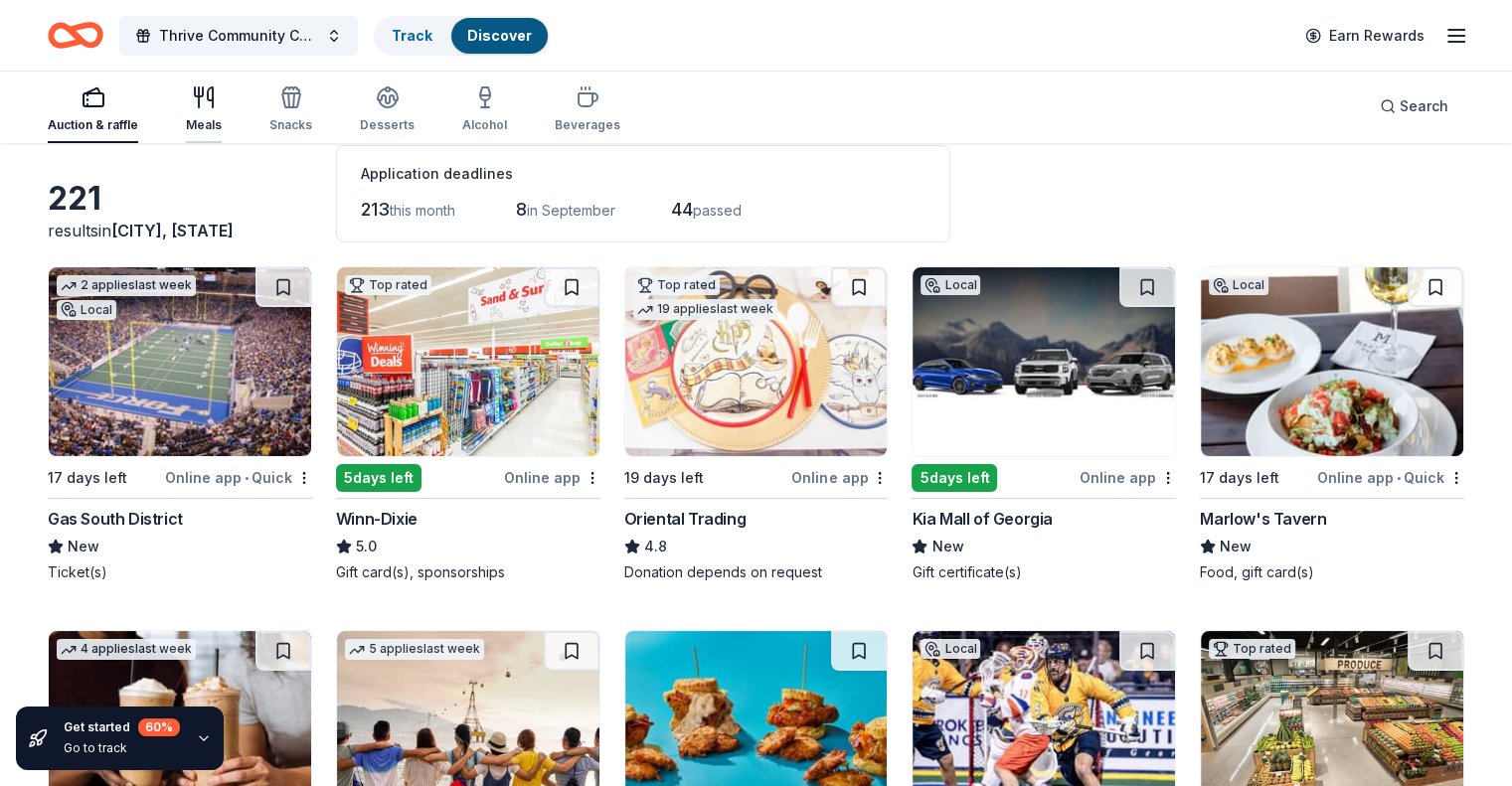click on "Meals" at bounding box center (204, 109) 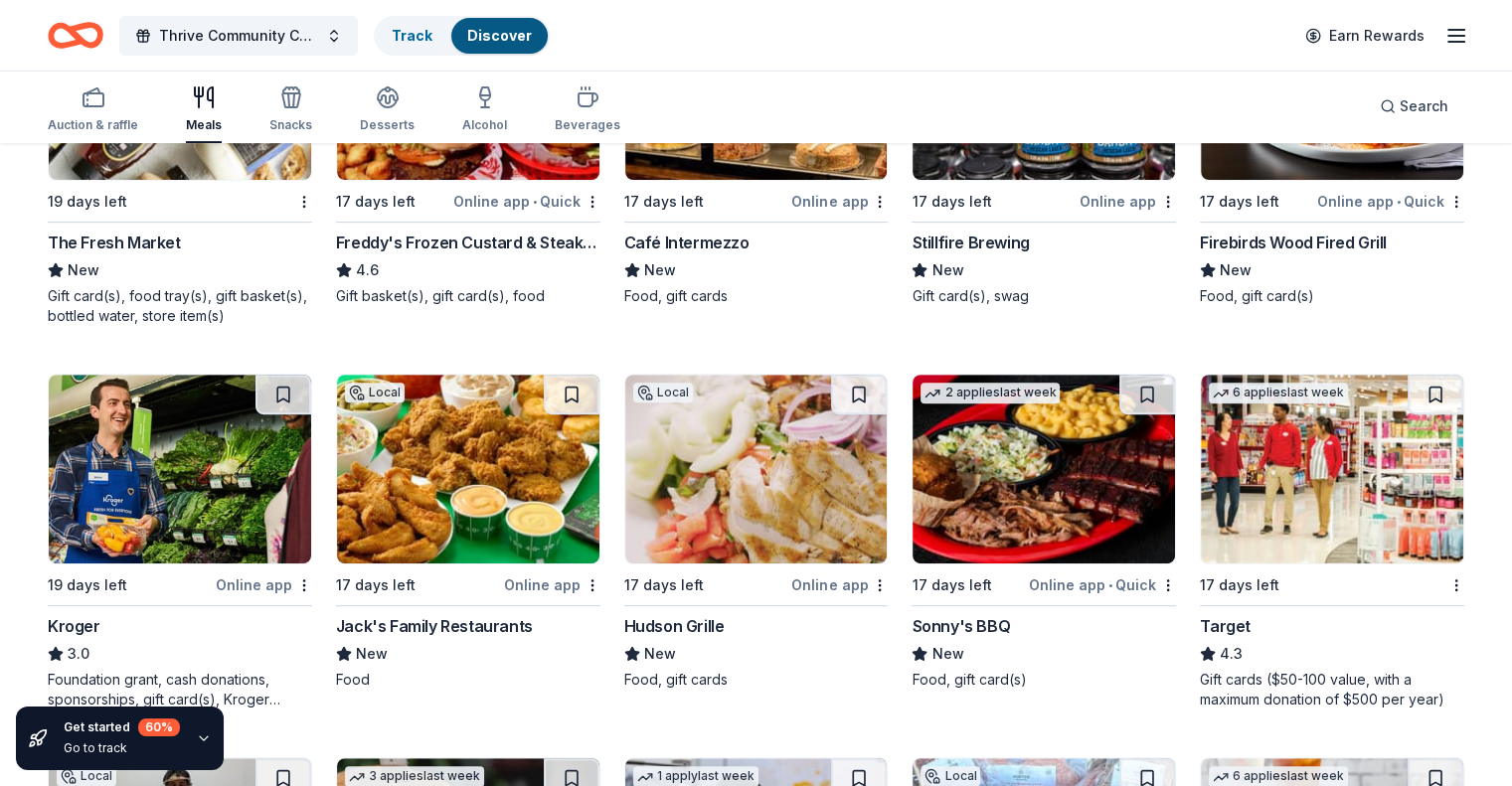 scroll, scrollTop: 795, scrollLeft: 0, axis: vertical 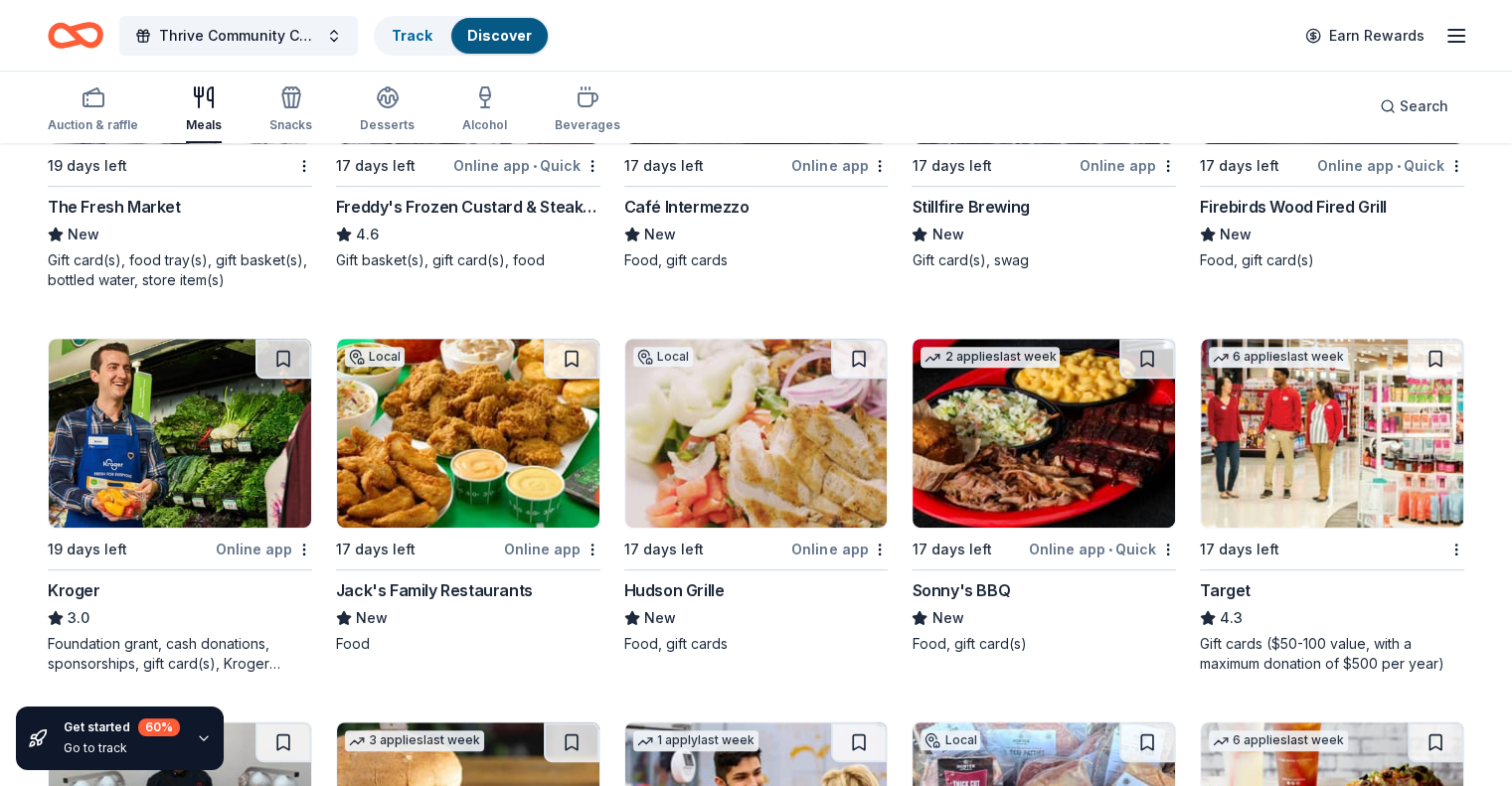 click at bounding box center (756, 433) 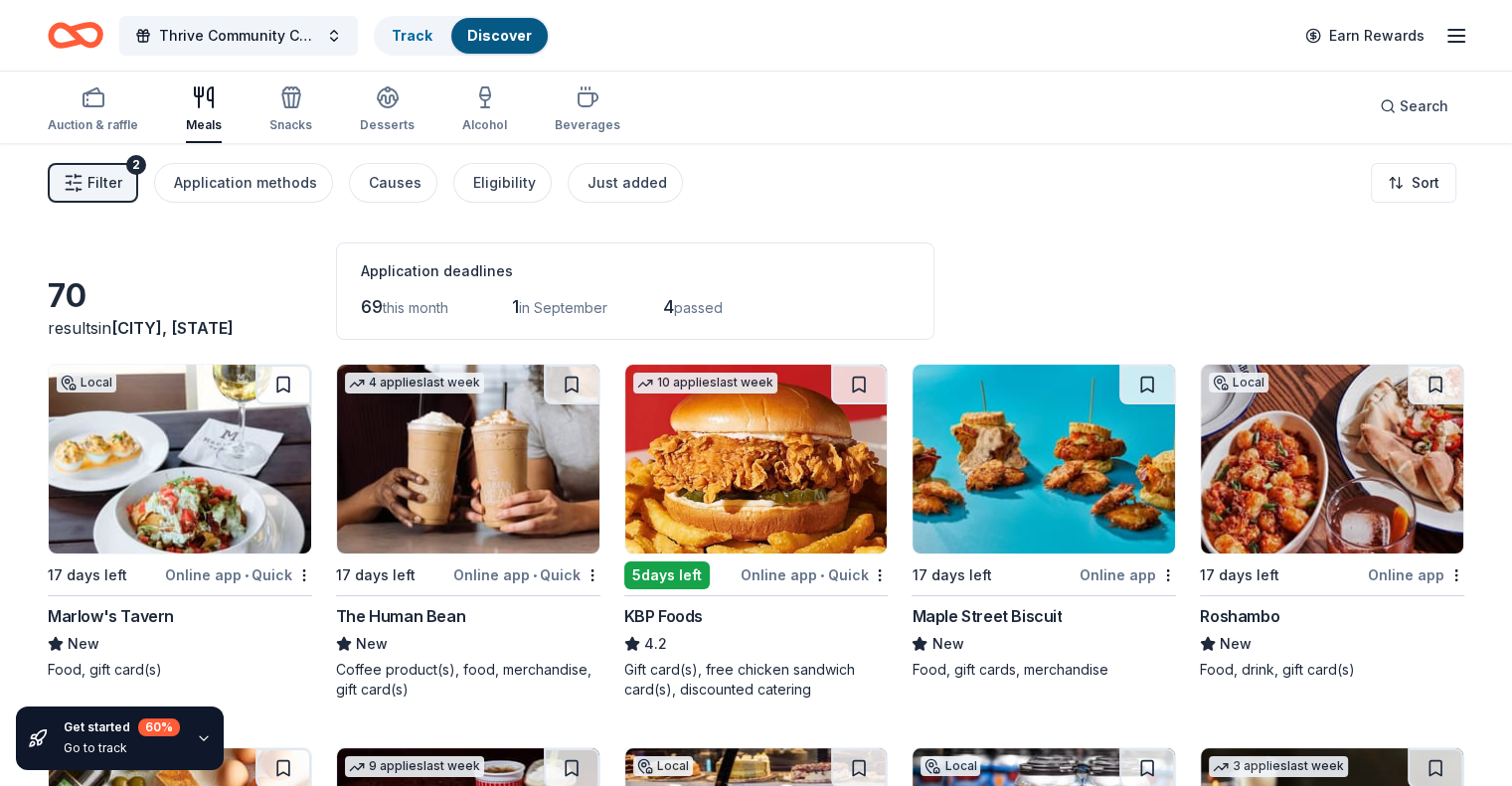 scroll, scrollTop: 0, scrollLeft: 0, axis: both 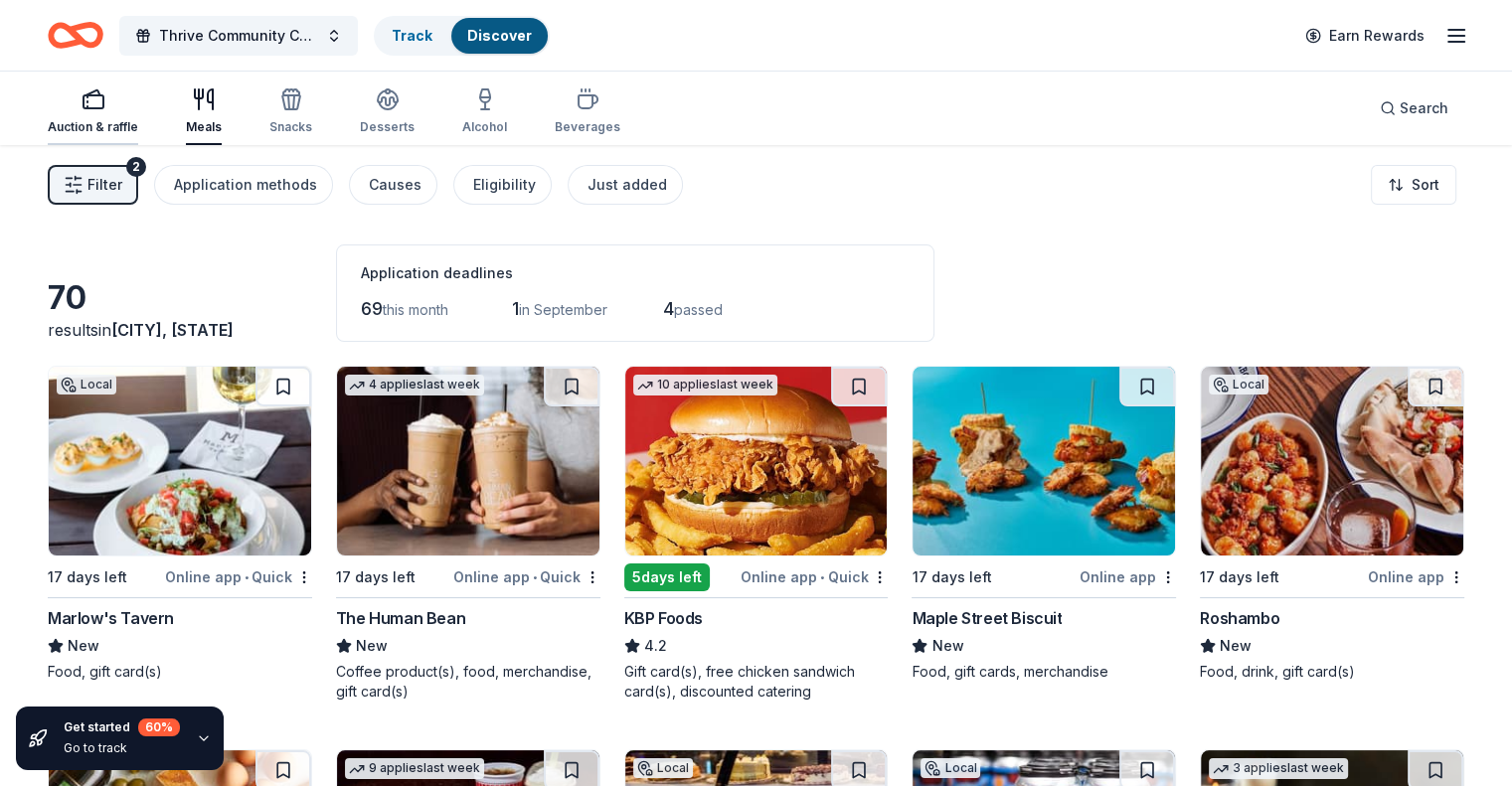 click on "Auction & raffle" at bounding box center (92, 127) 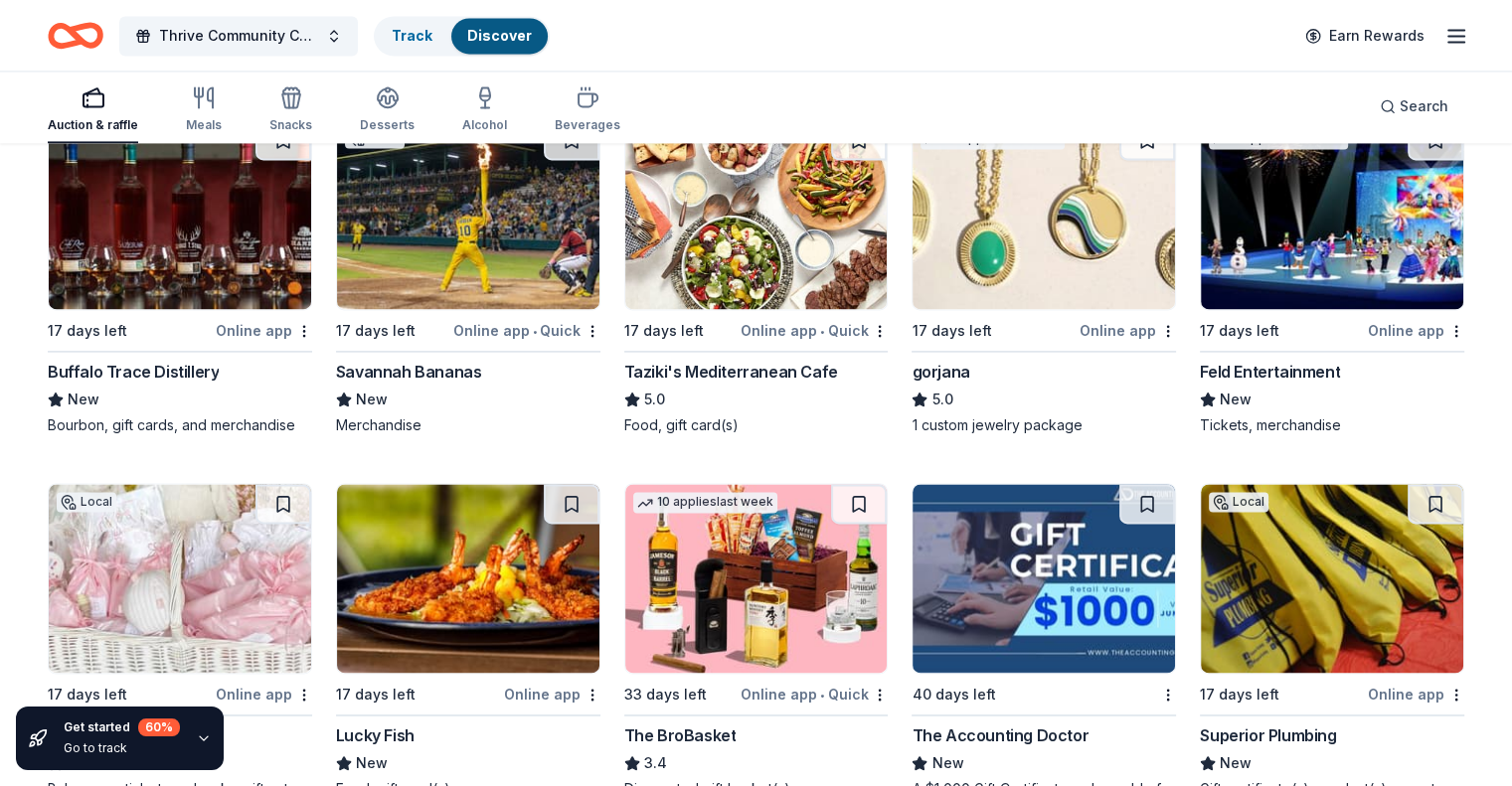 scroll, scrollTop: 2856, scrollLeft: 0, axis: vertical 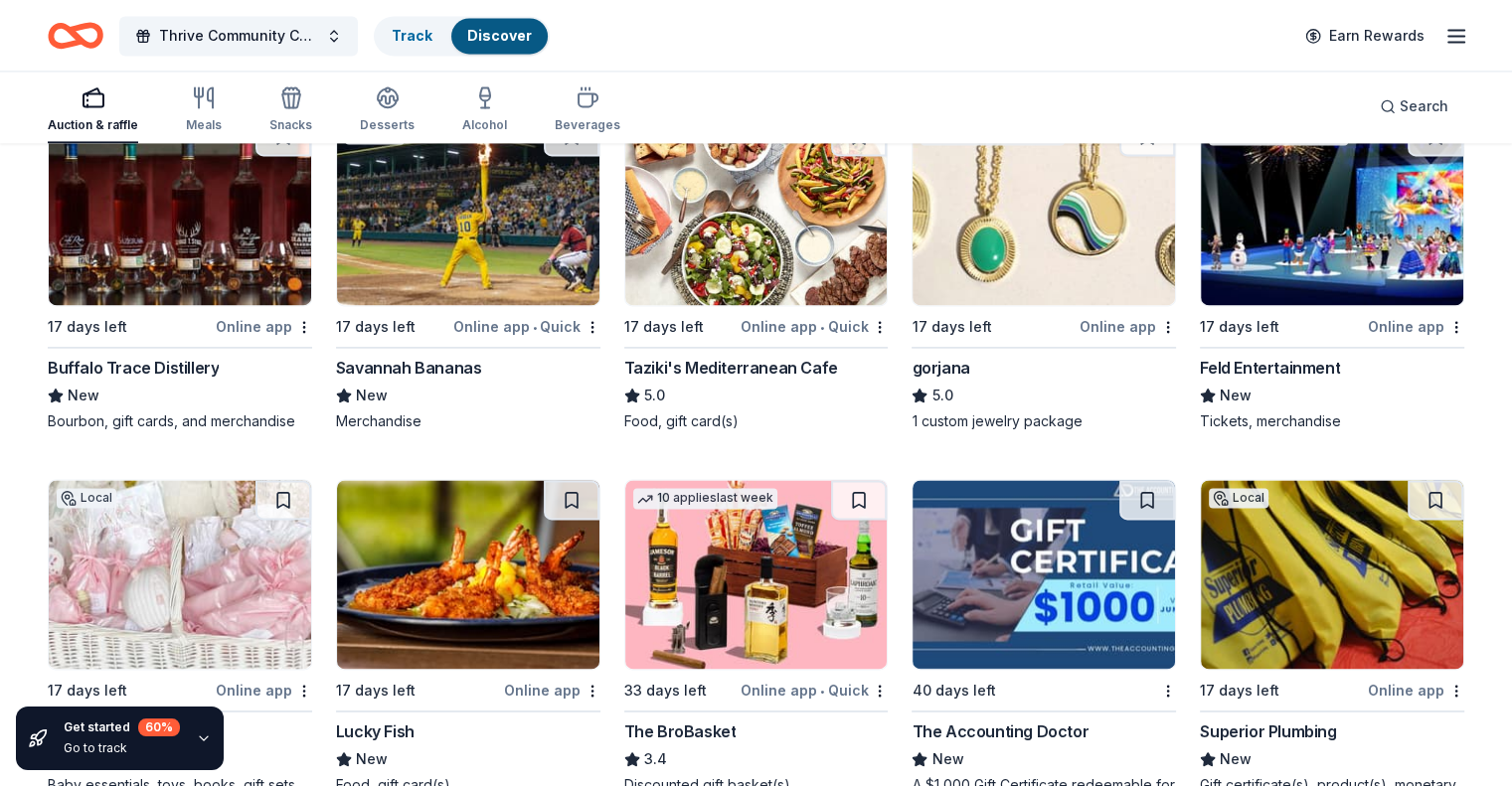 click at bounding box center (468, 211) 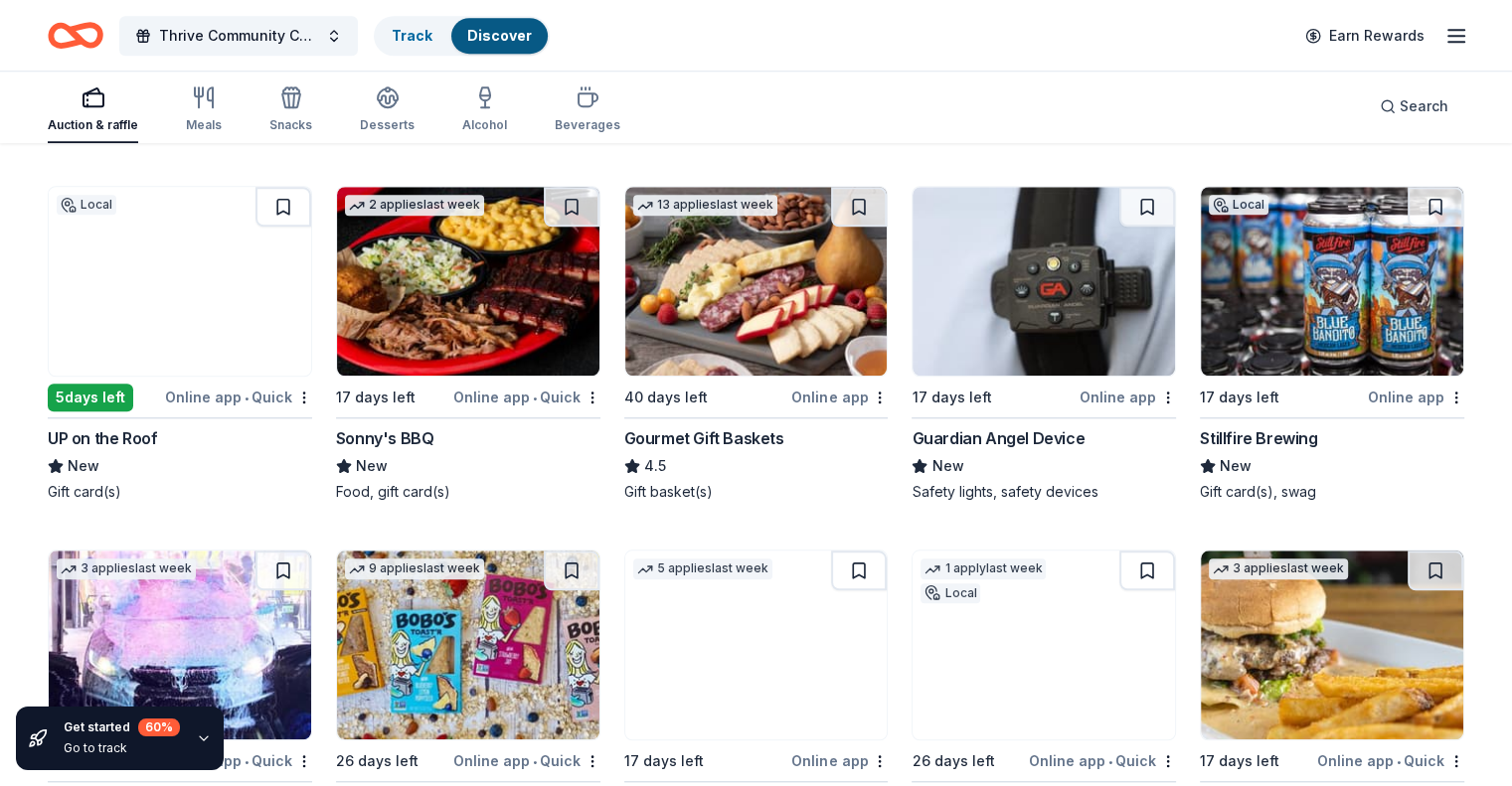 scroll, scrollTop: 1663, scrollLeft: 0, axis: vertical 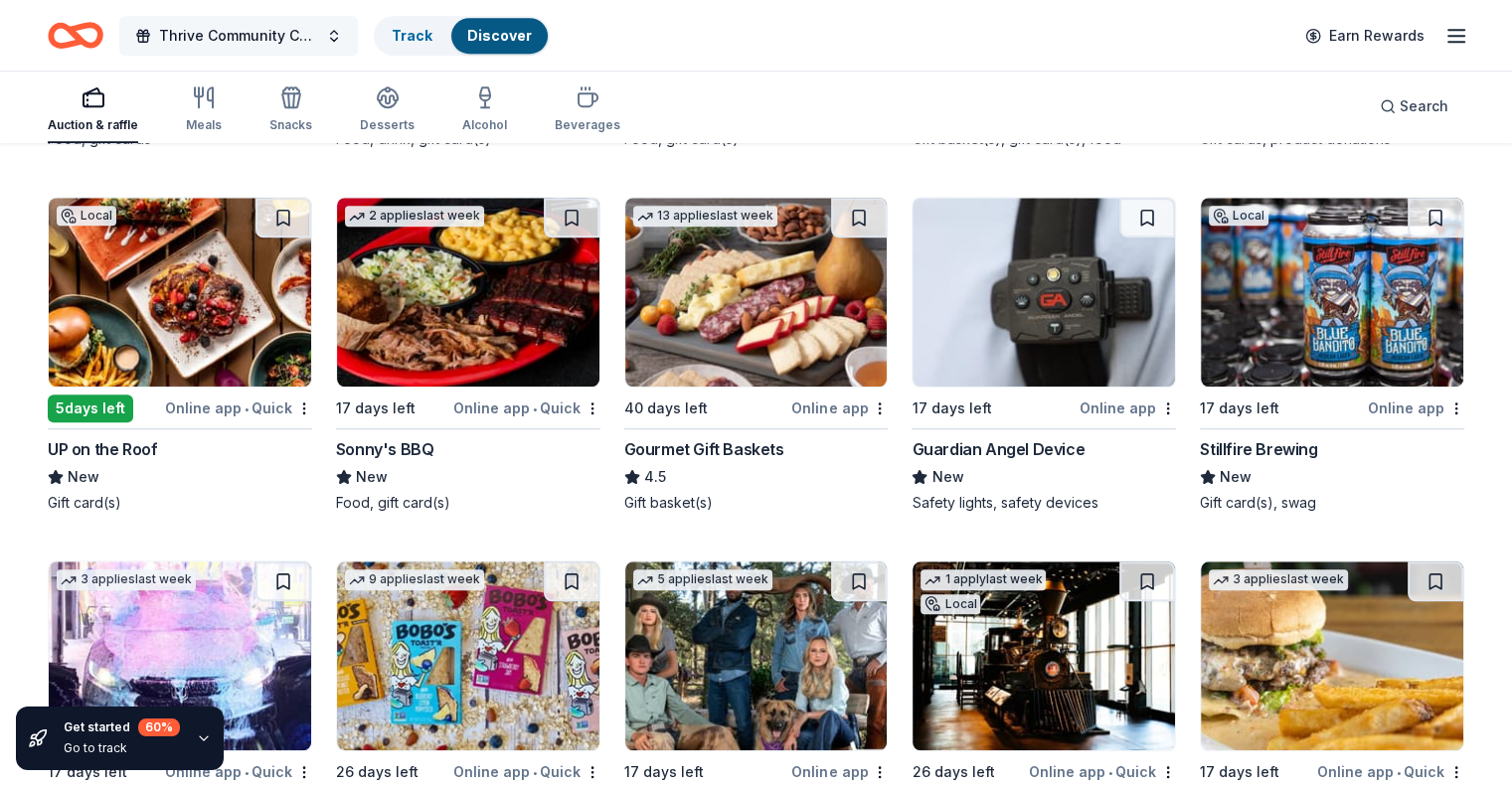 click on "Thrive Community Conference" at bounding box center [239, 36] 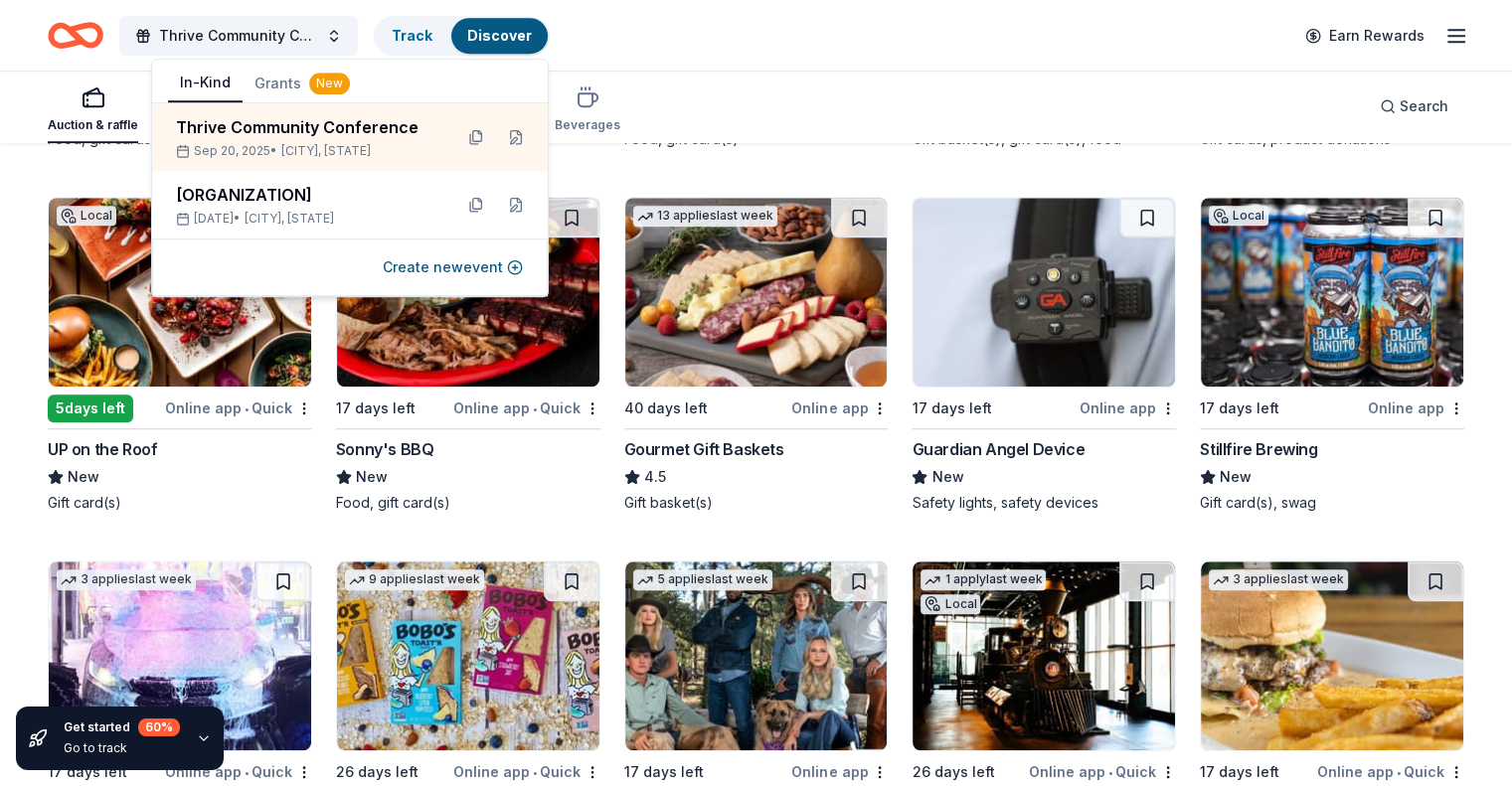 click on "Auction & raffle Meals Snacks Desserts Alcohol Beverages Search" at bounding box center (756, 106) 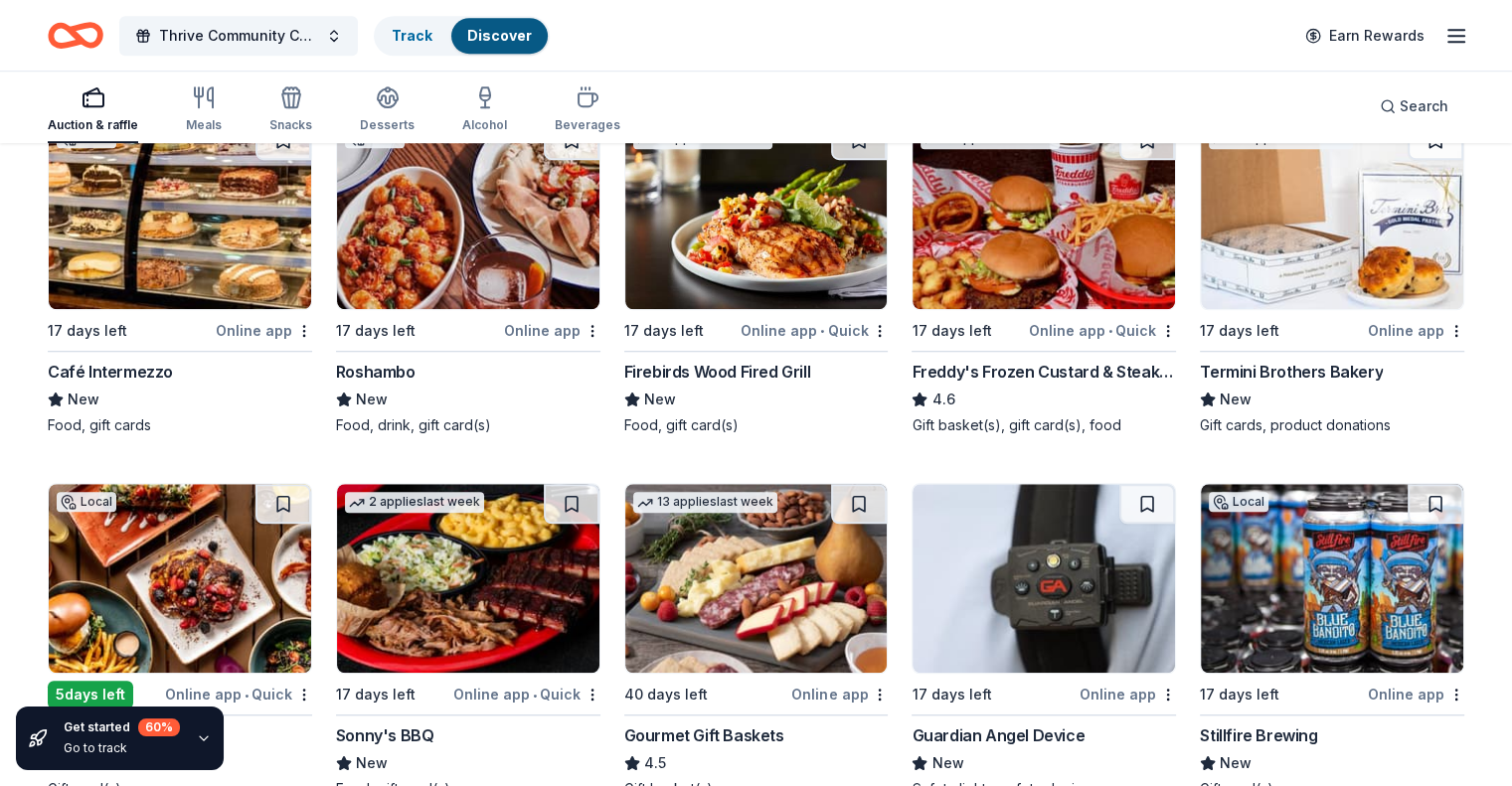 scroll, scrollTop: 1365, scrollLeft: 0, axis: vertical 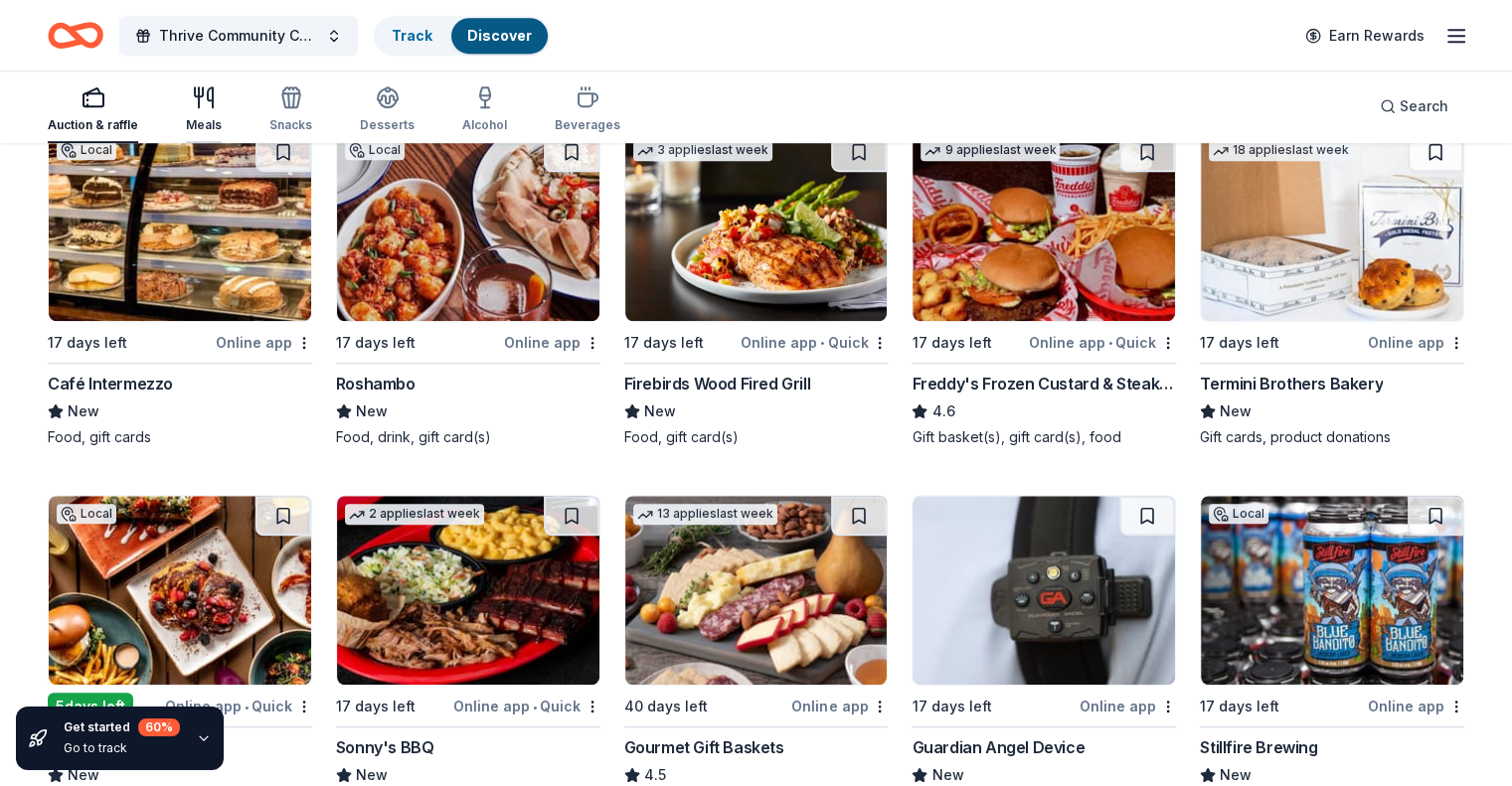 click on "Meals" at bounding box center (204, 125) 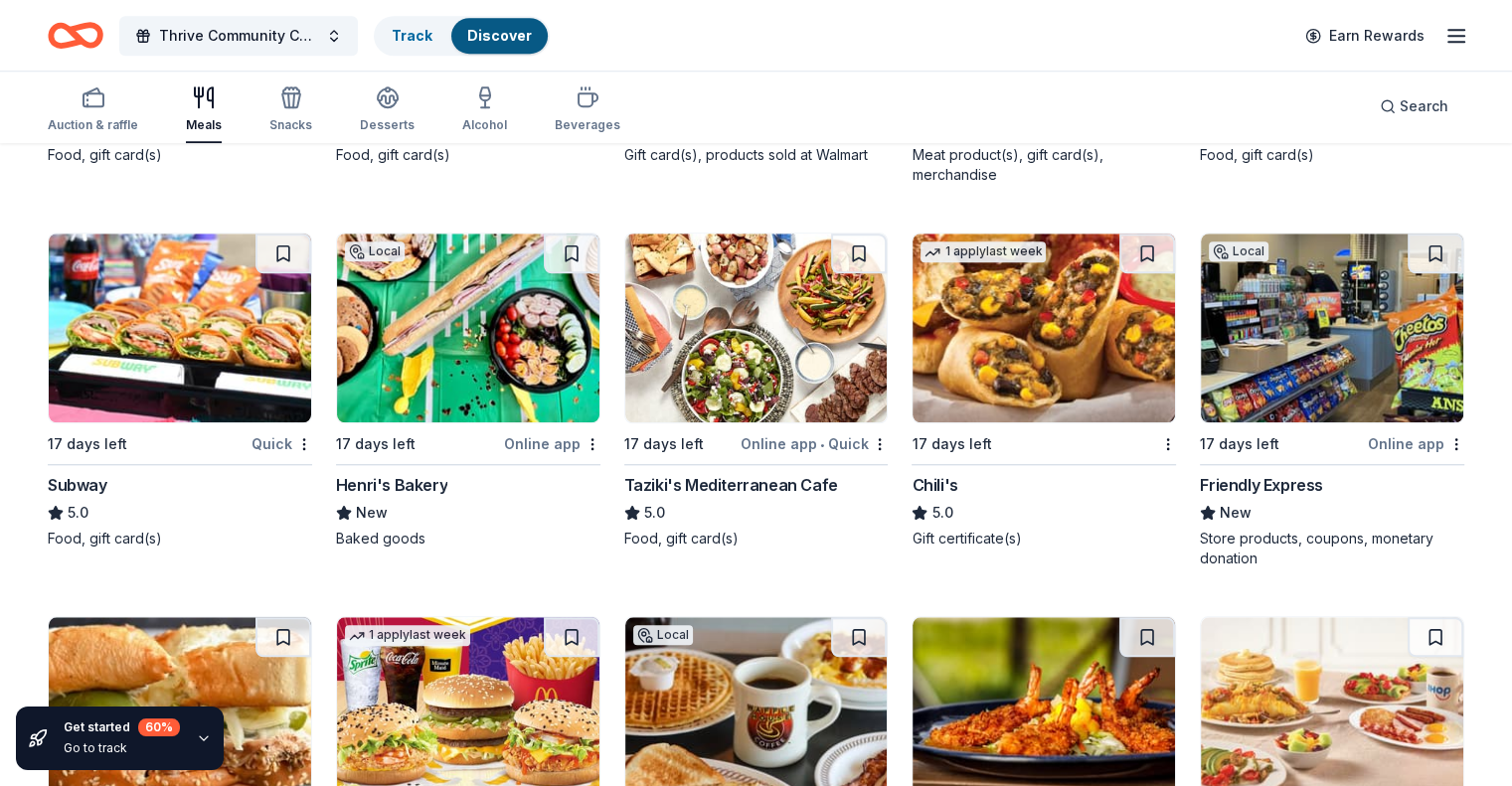 scroll, scrollTop: 1789, scrollLeft: 0, axis: vertical 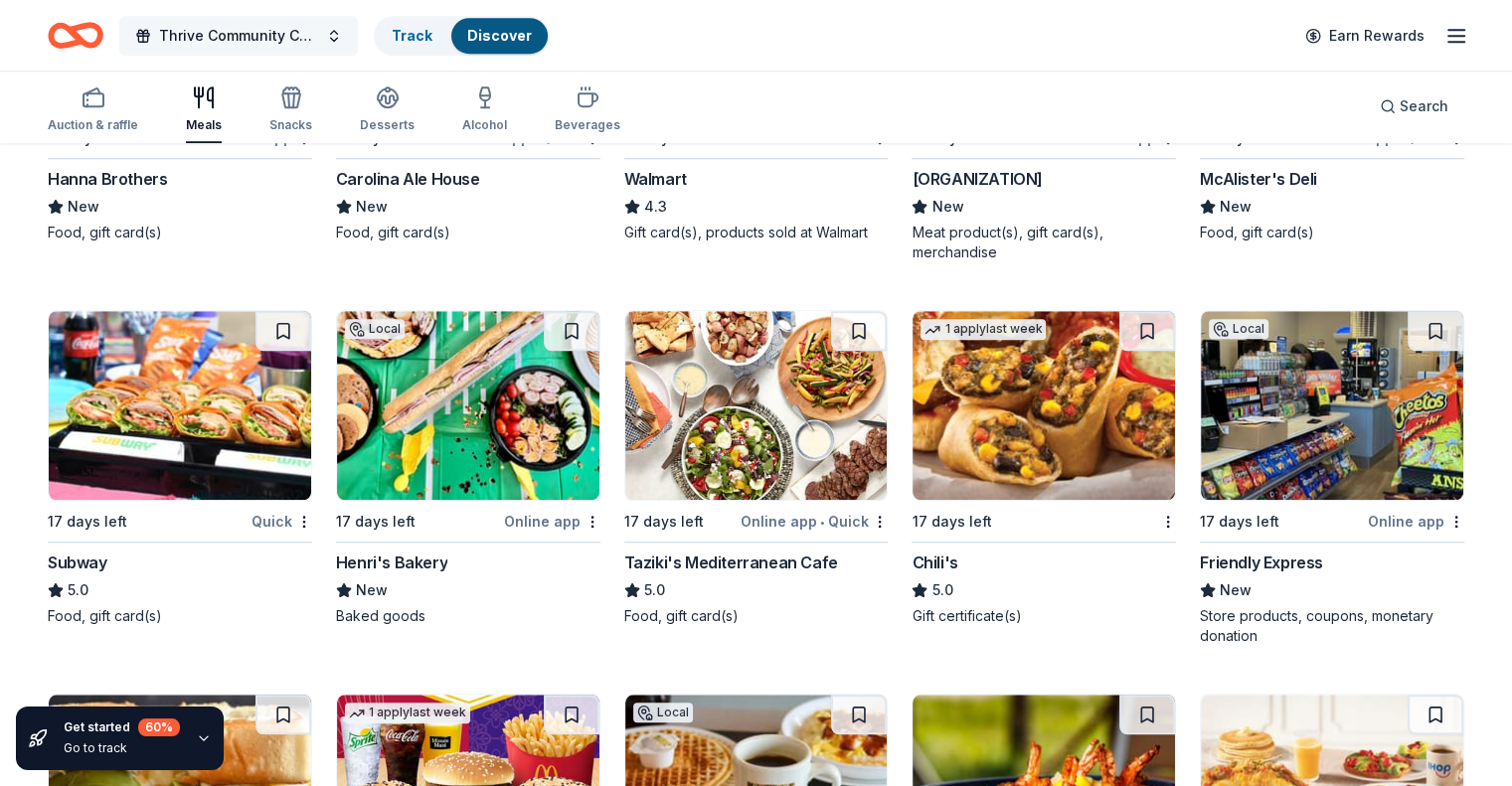 click on "Thrive Community Conference" at bounding box center (239, 36) 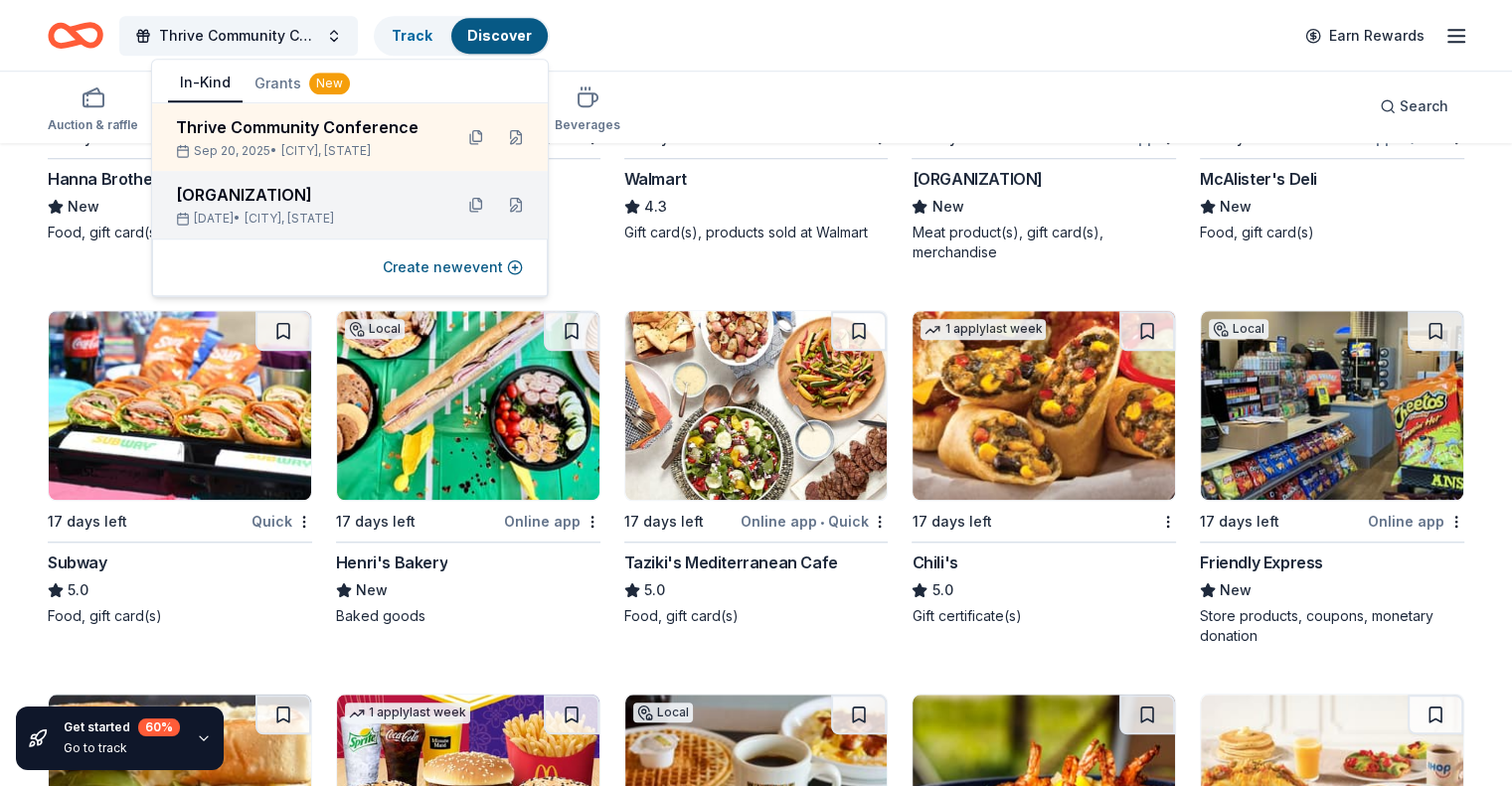 click on "Pathways of Hope" at bounding box center (306, 195) 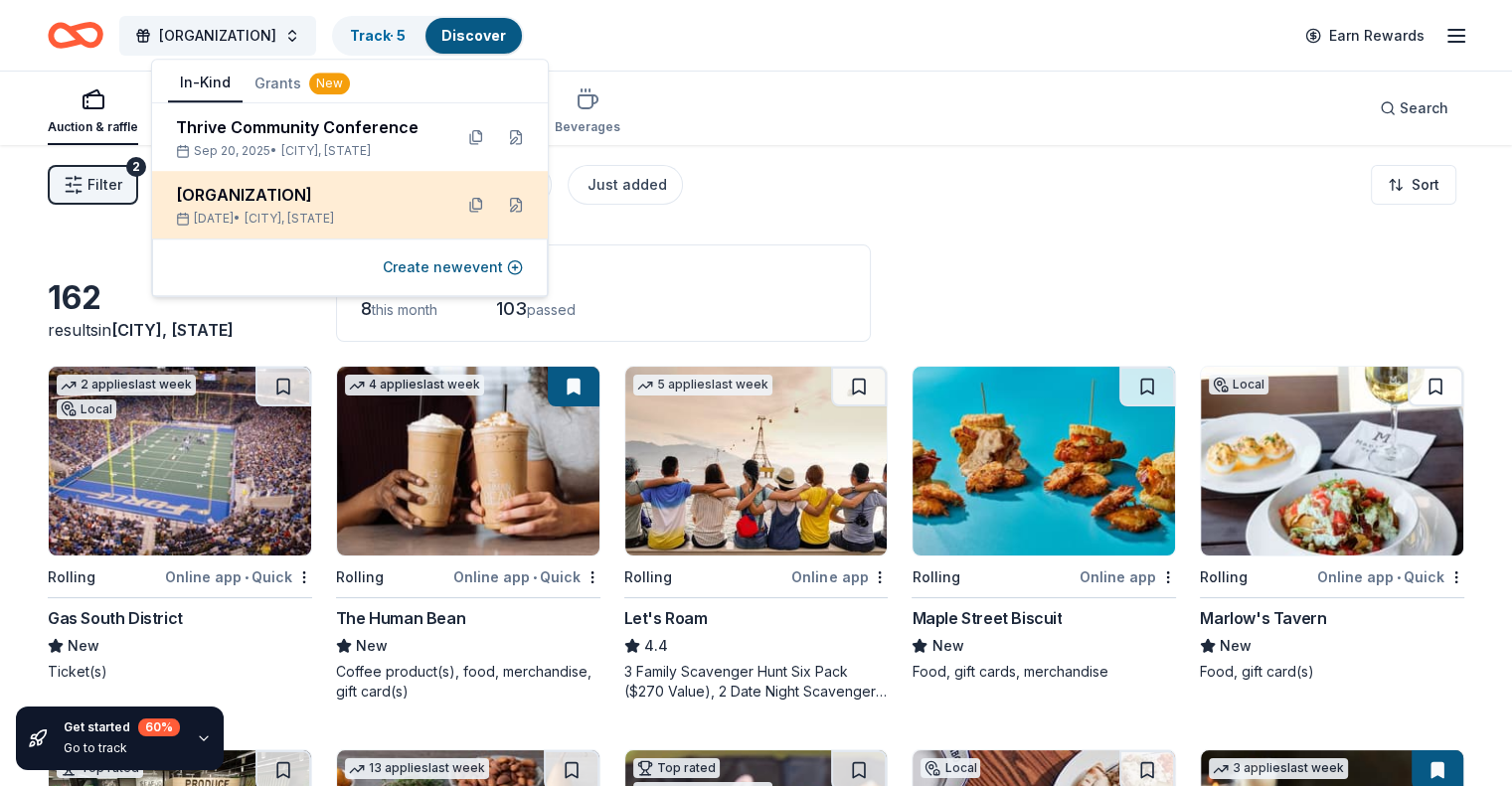 click on "Pathways of Hope" at bounding box center [306, 195] 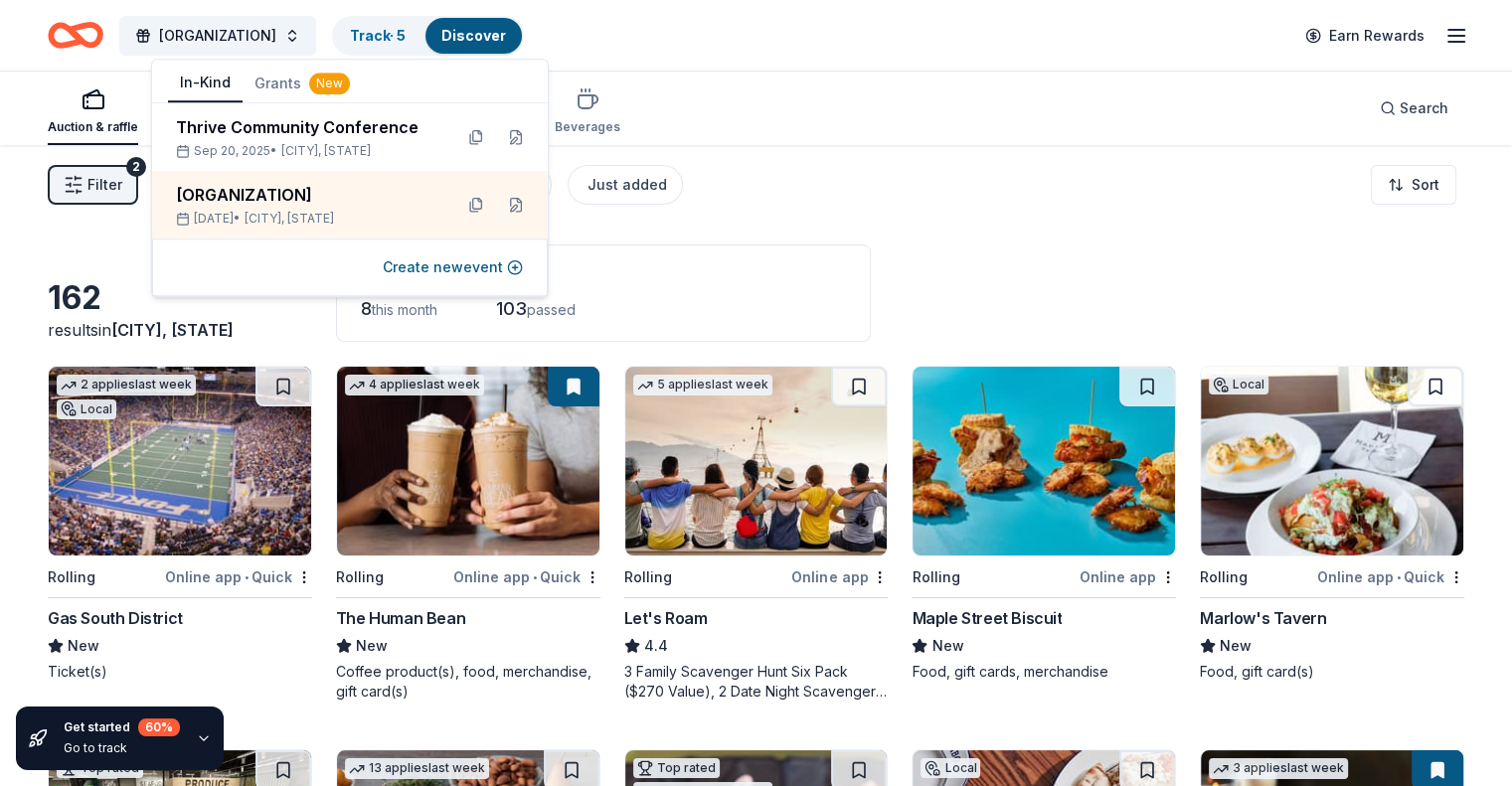 click on "Application deadlines" at bounding box center (603, 273) 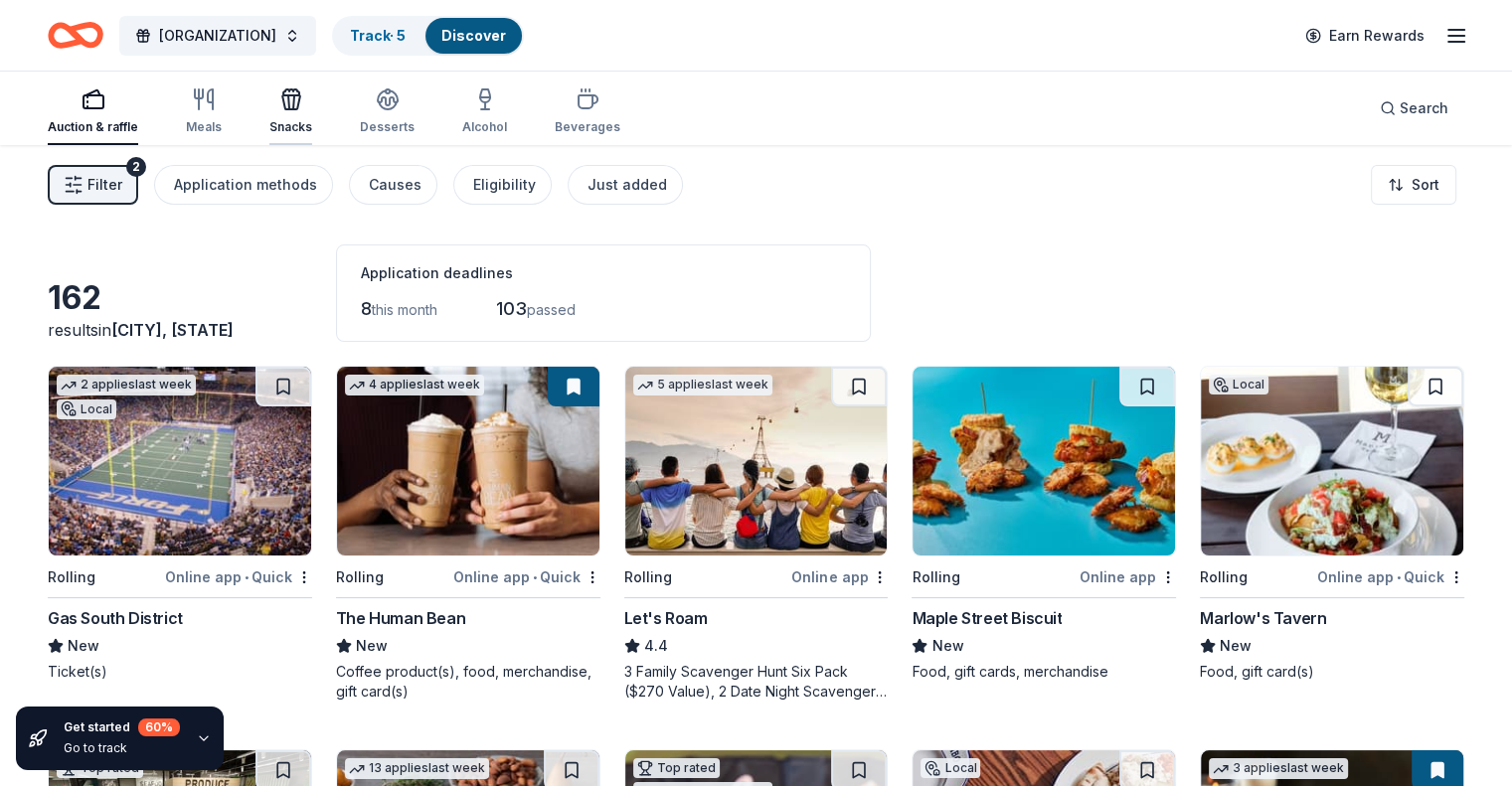 click on "Snacks" at bounding box center [290, 111] 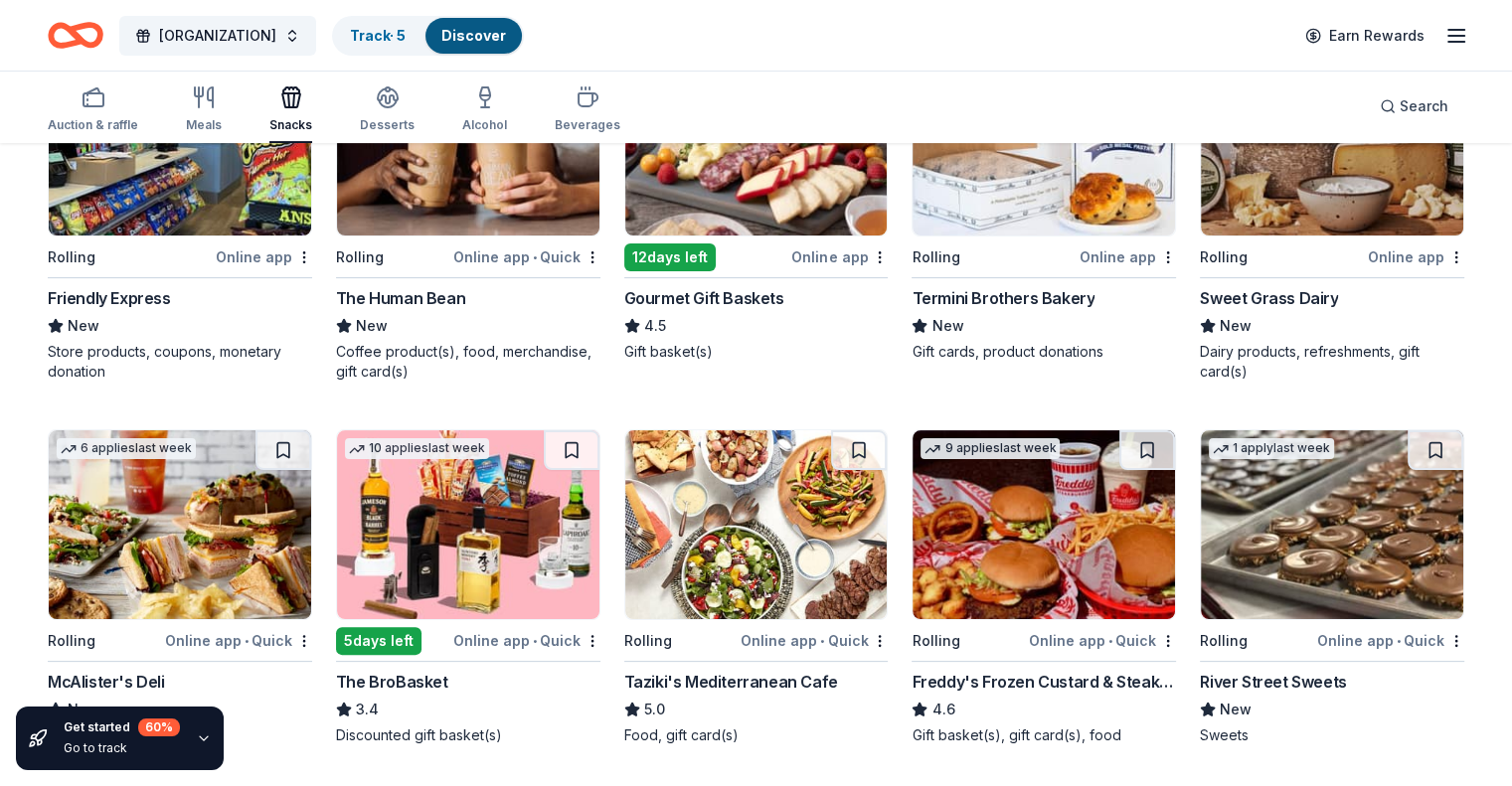 scroll, scrollTop: 0, scrollLeft: 0, axis: both 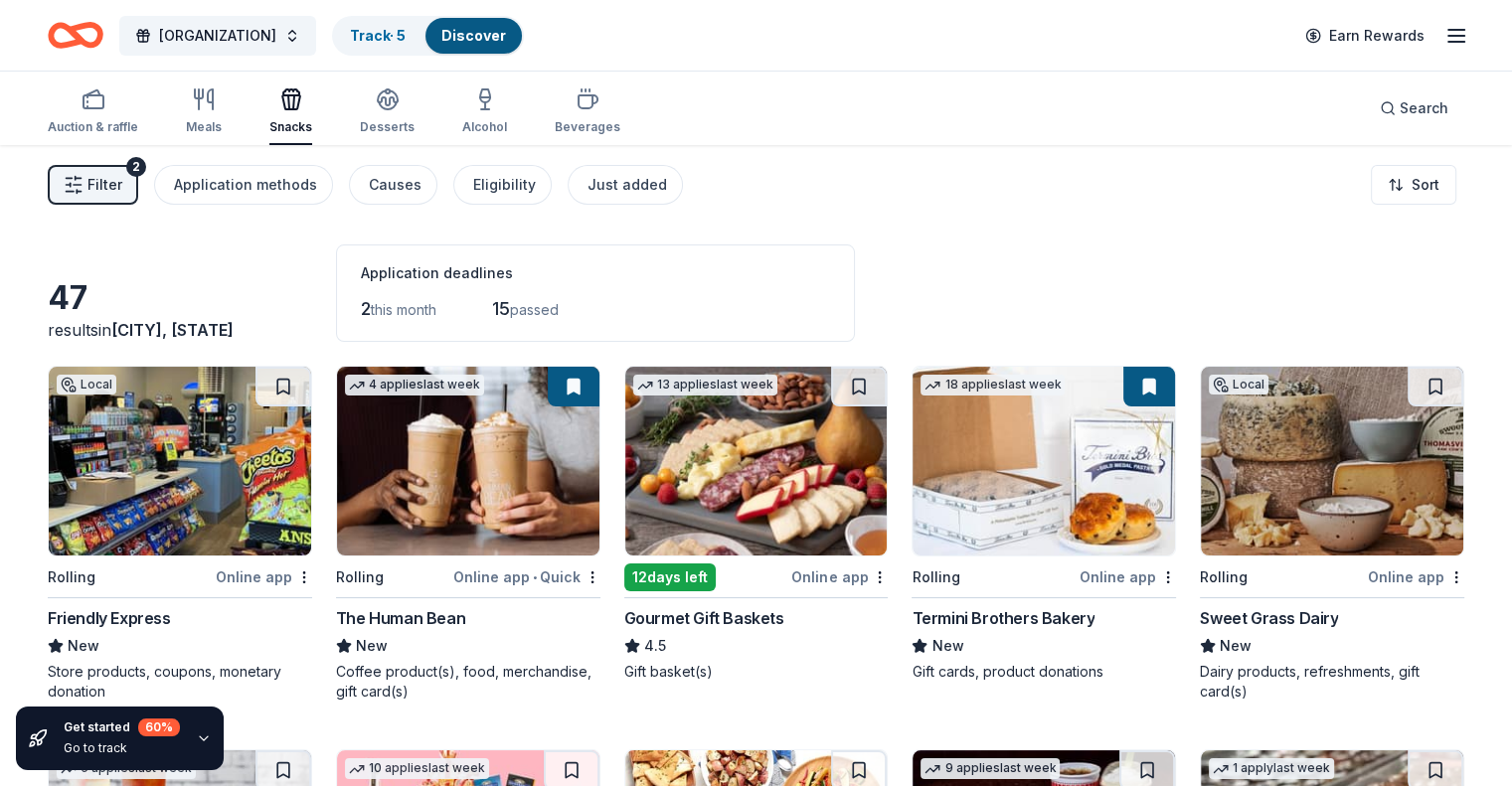 click at bounding box center [756, 461] 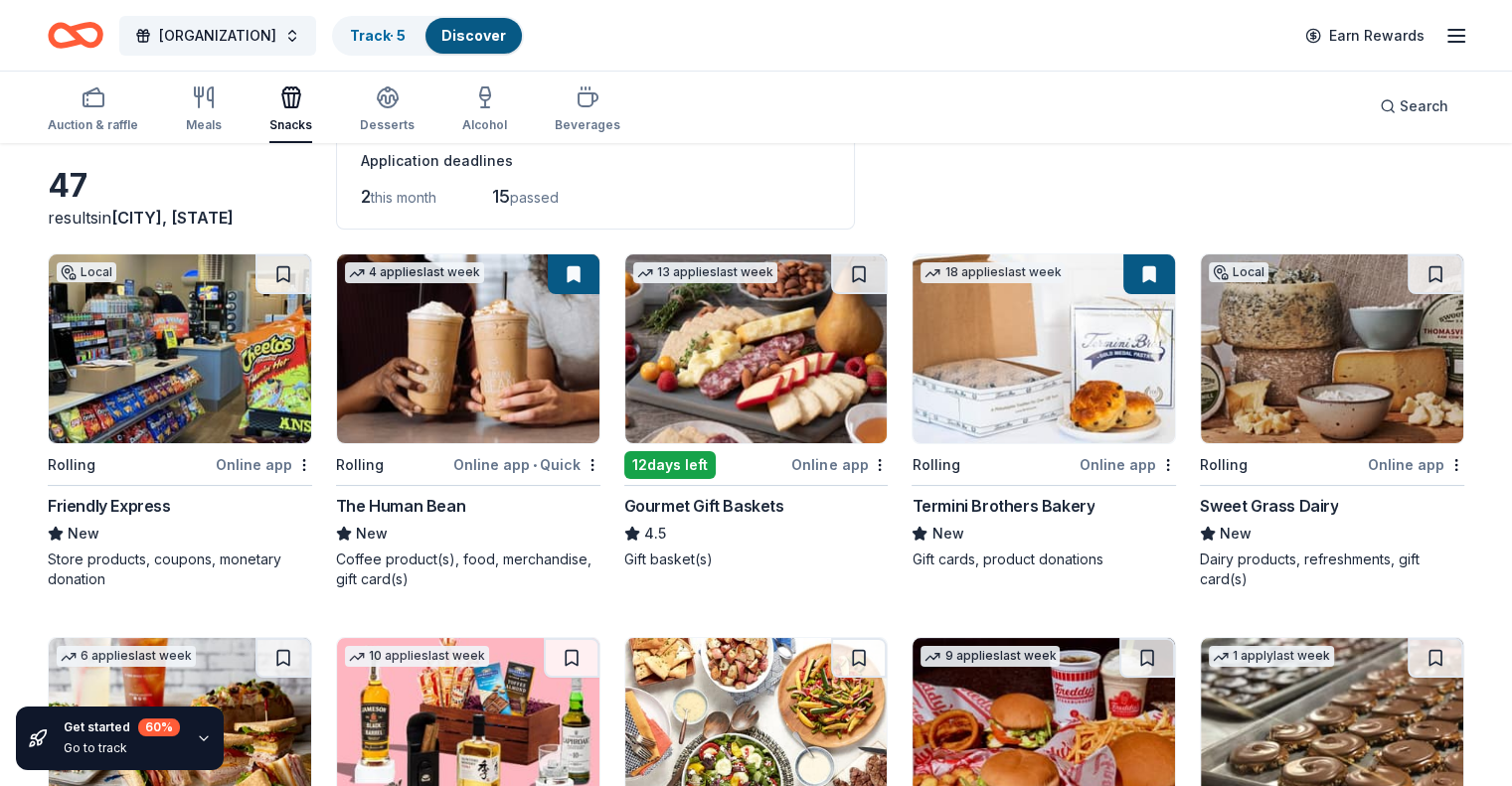 scroll, scrollTop: 0, scrollLeft: 0, axis: both 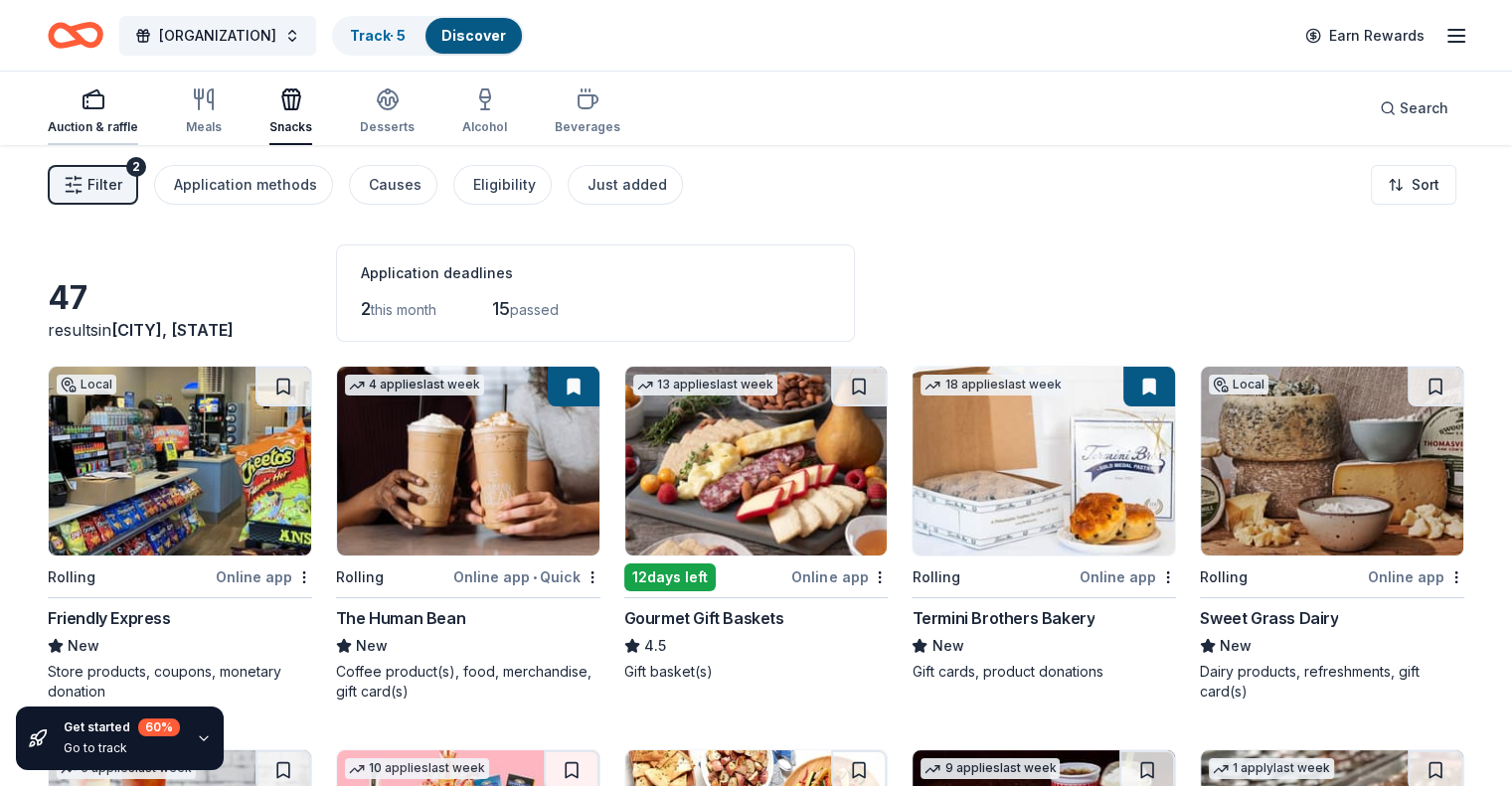 click on "Auction & raffle" at bounding box center (92, 127) 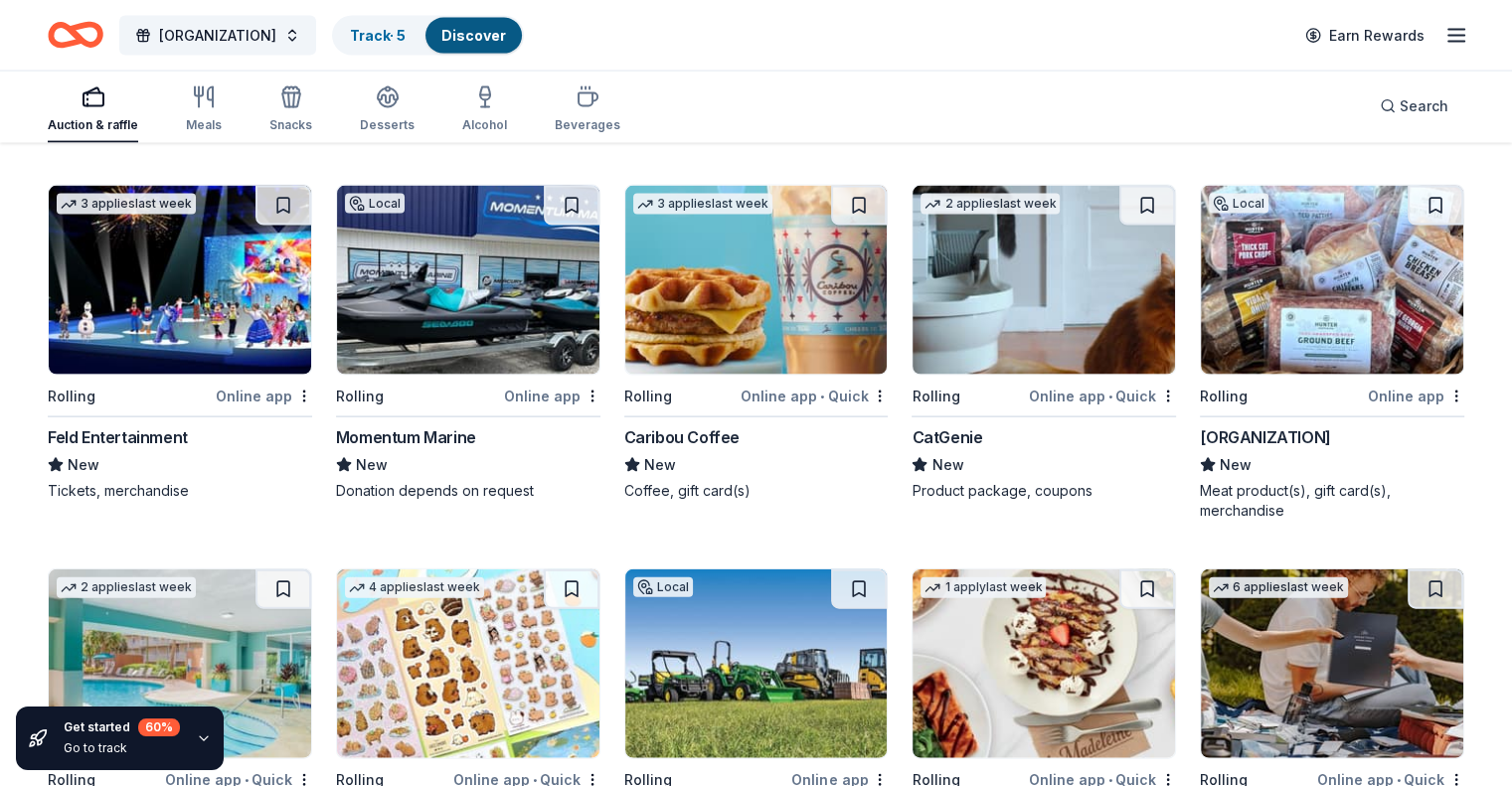 scroll, scrollTop: 4337, scrollLeft: 0, axis: vertical 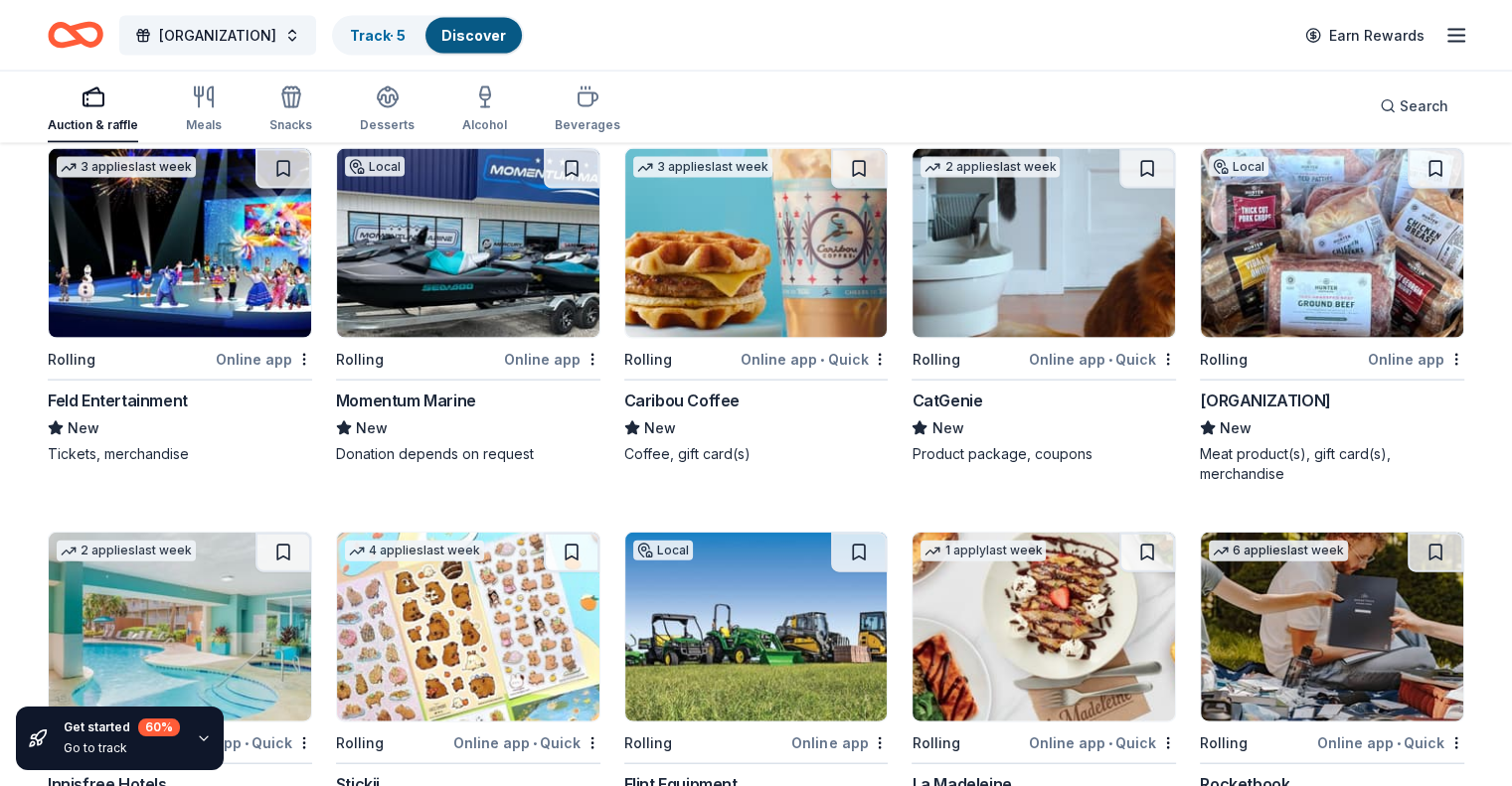 click at bounding box center [756, 243] 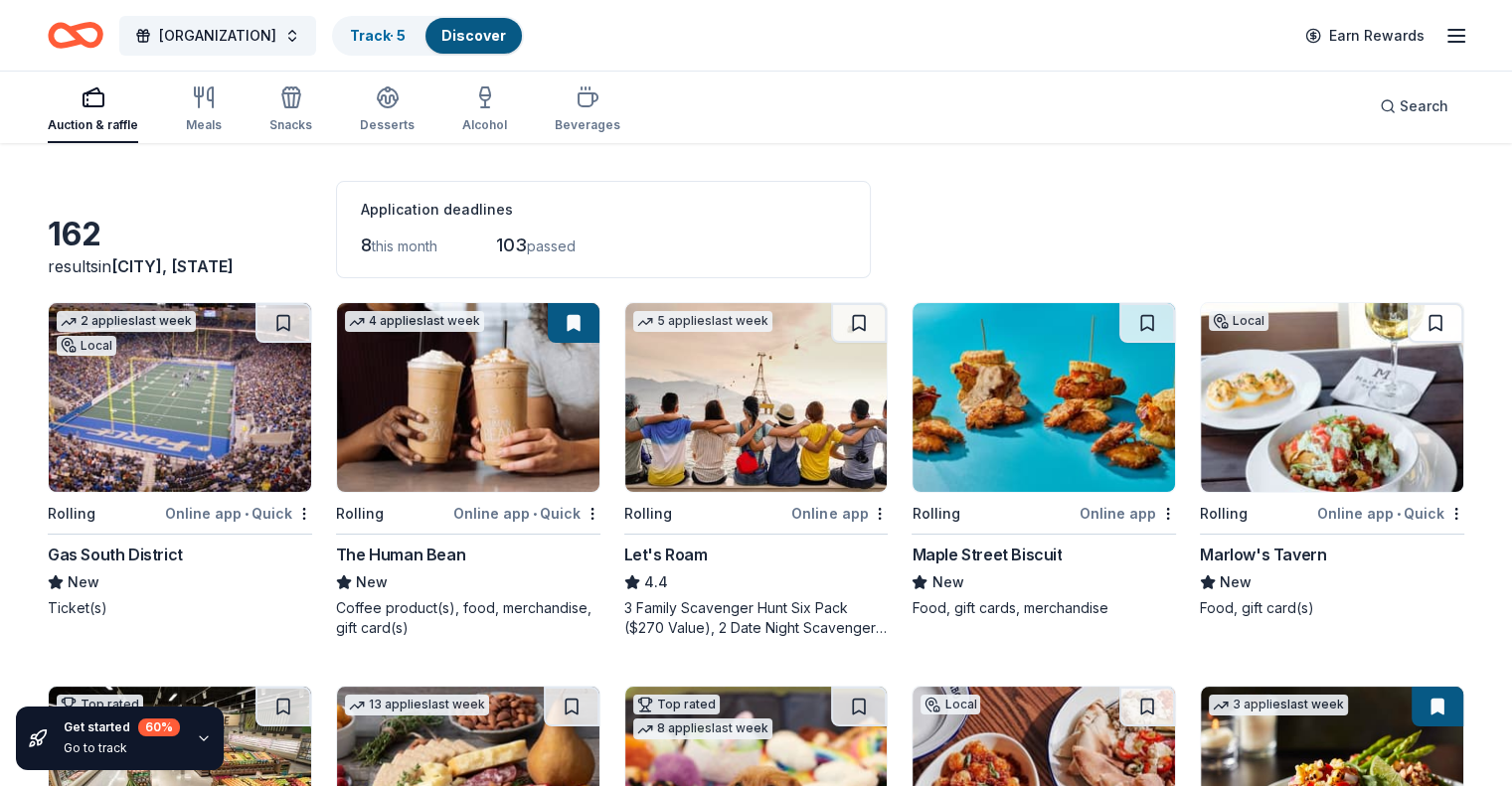 scroll, scrollTop: 0, scrollLeft: 0, axis: both 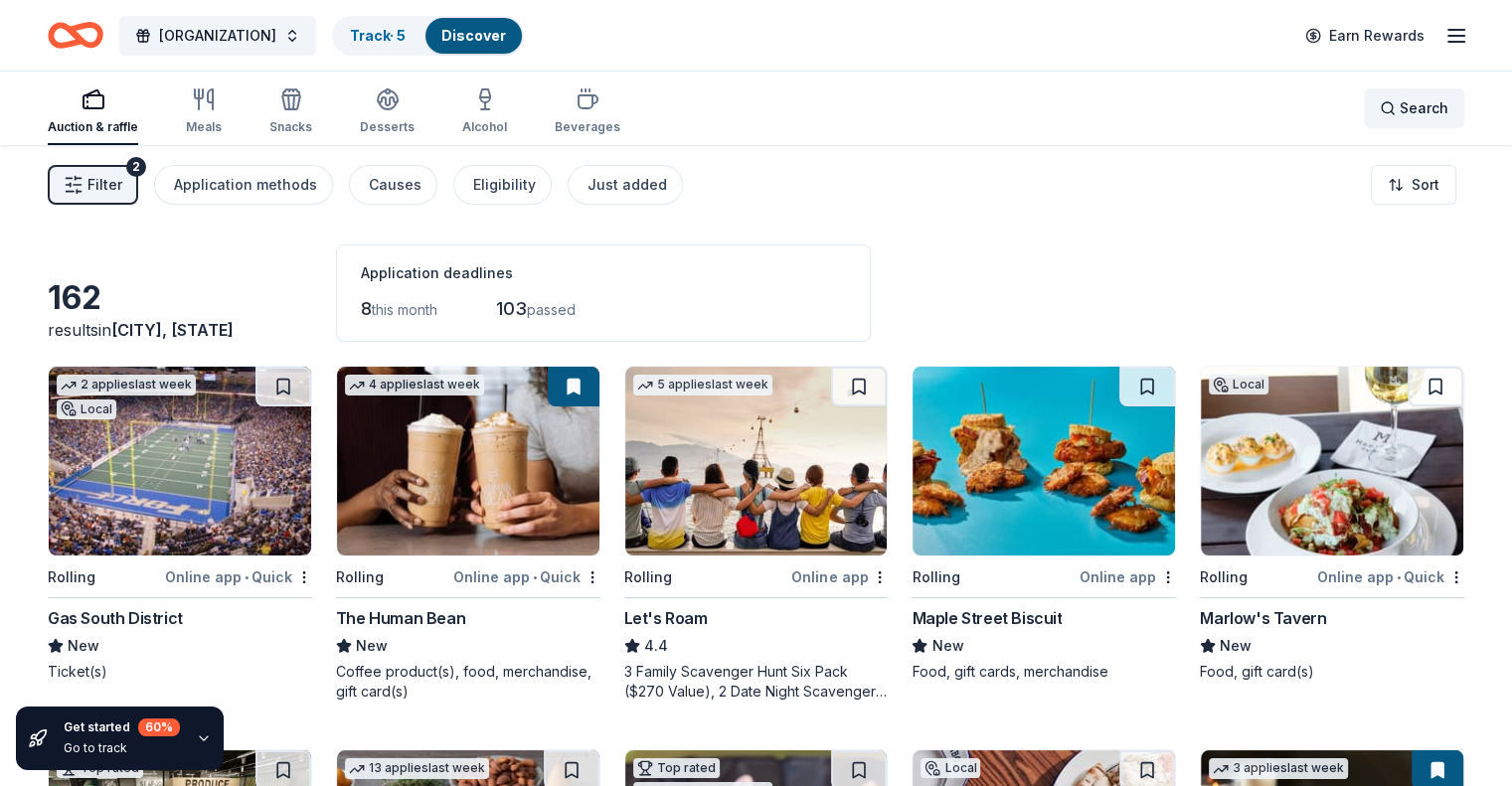 click on "Search" at bounding box center (1424, 108) 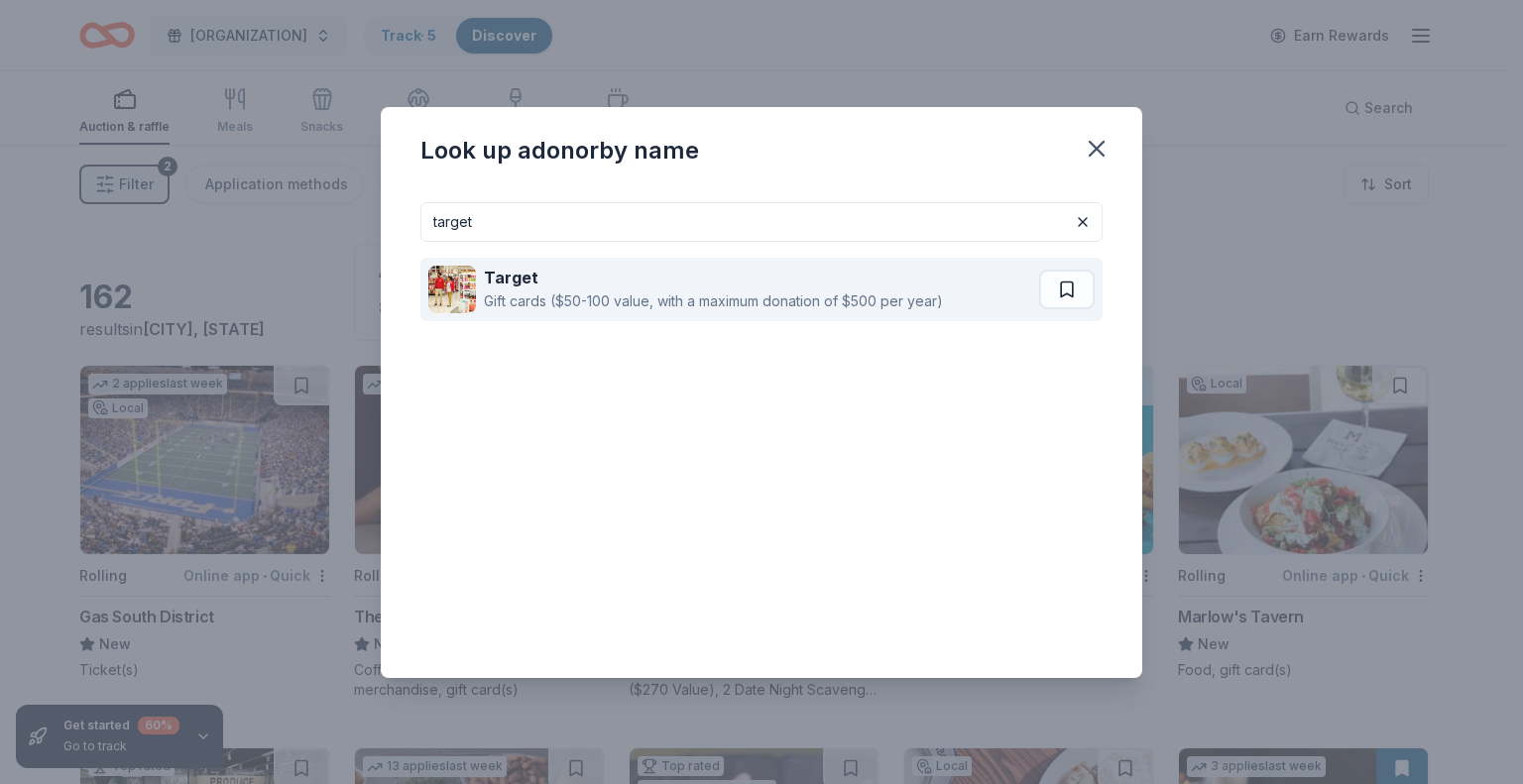 type on "target" 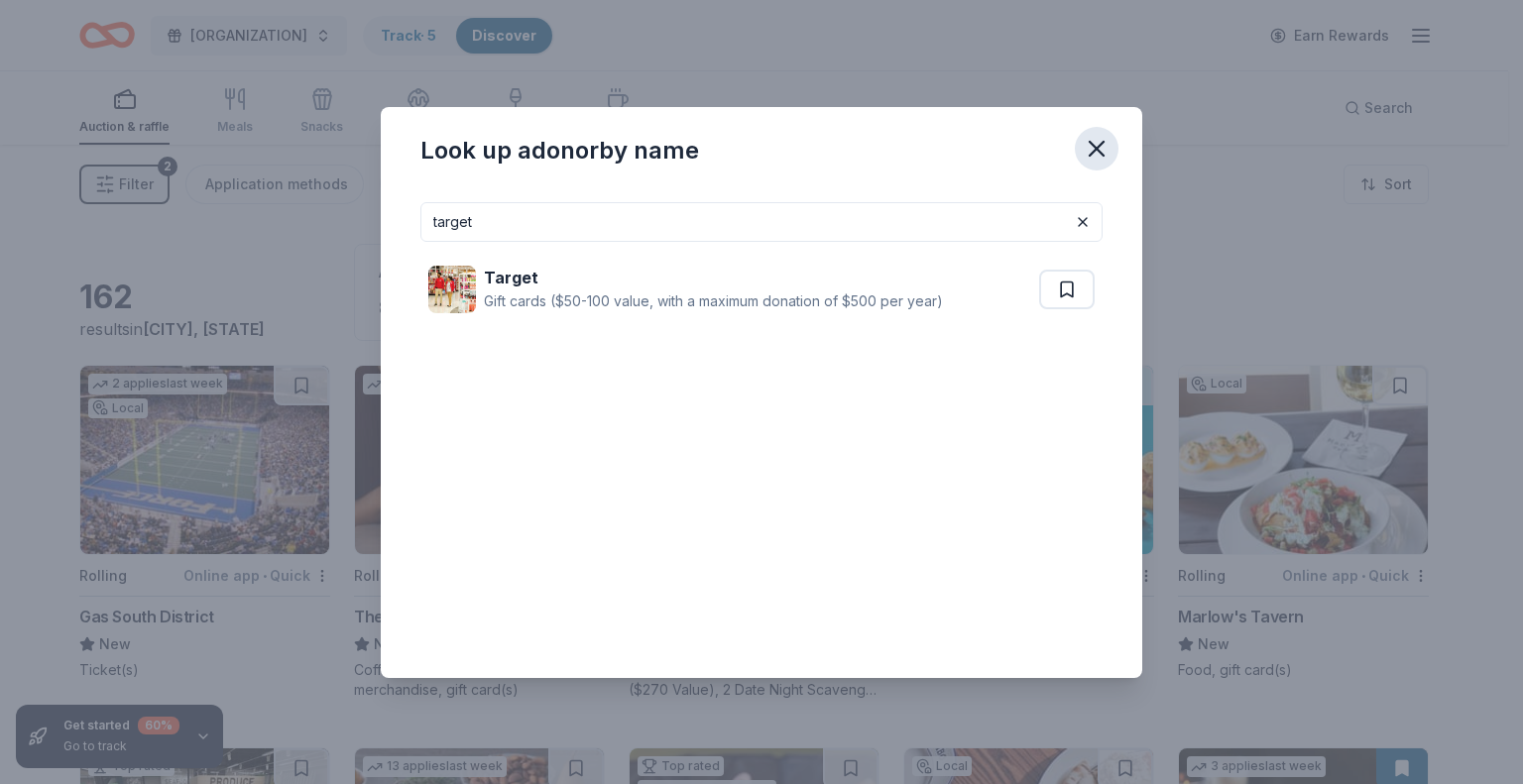 click 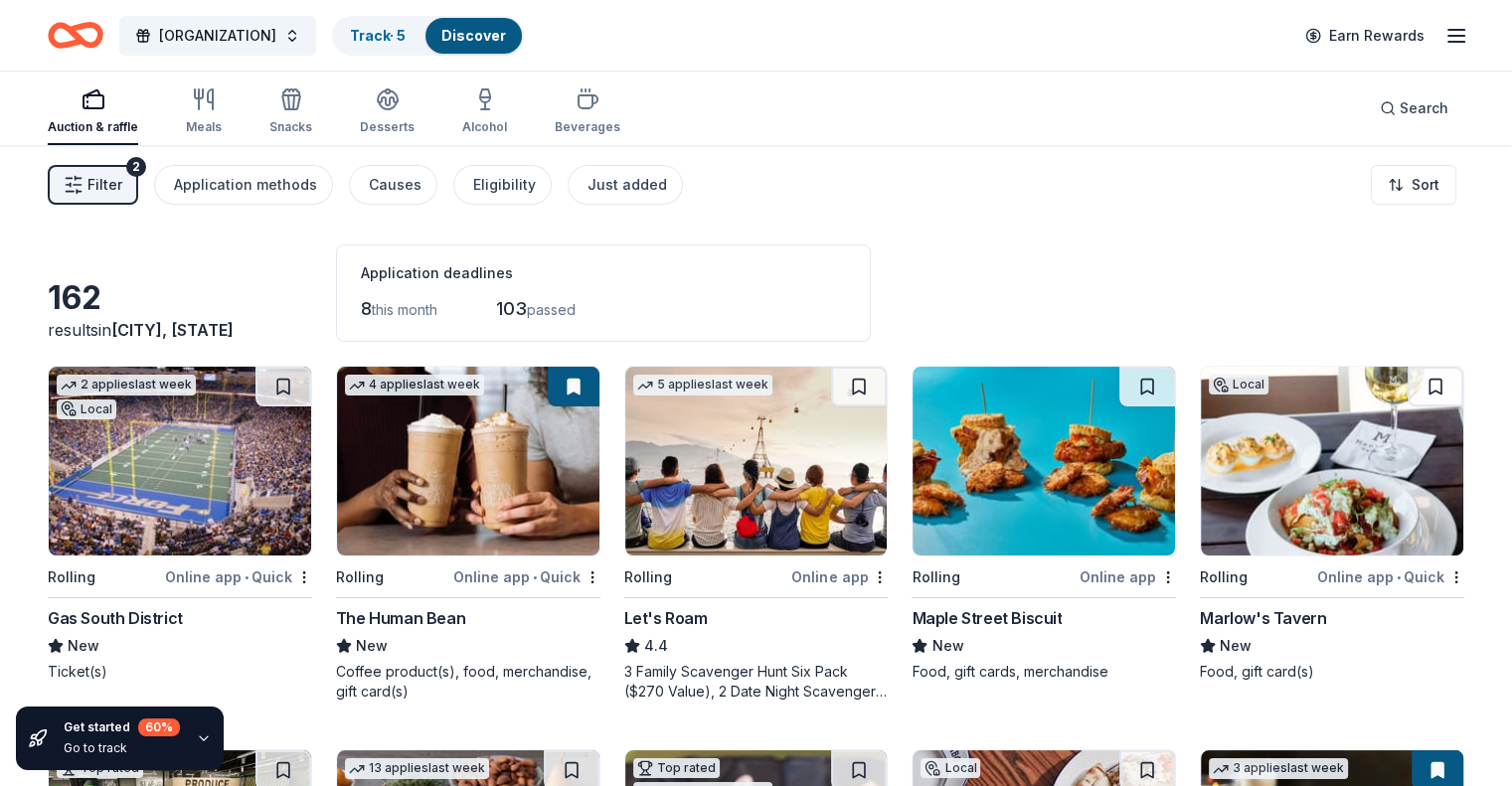 scroll, scrollTop: 99, scrollLeft: 0, axis: vertical 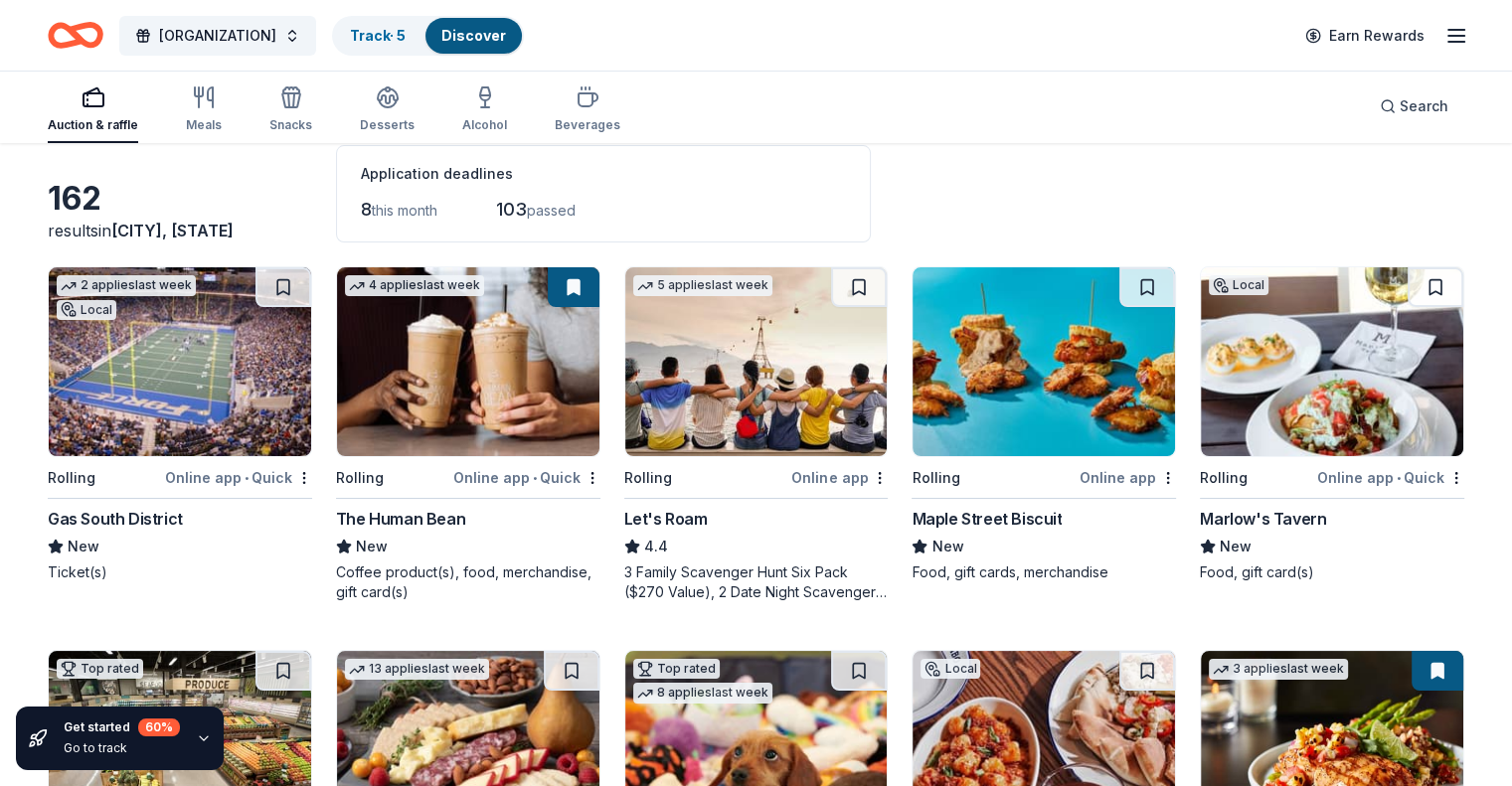 click at bounding box center [180, 362] 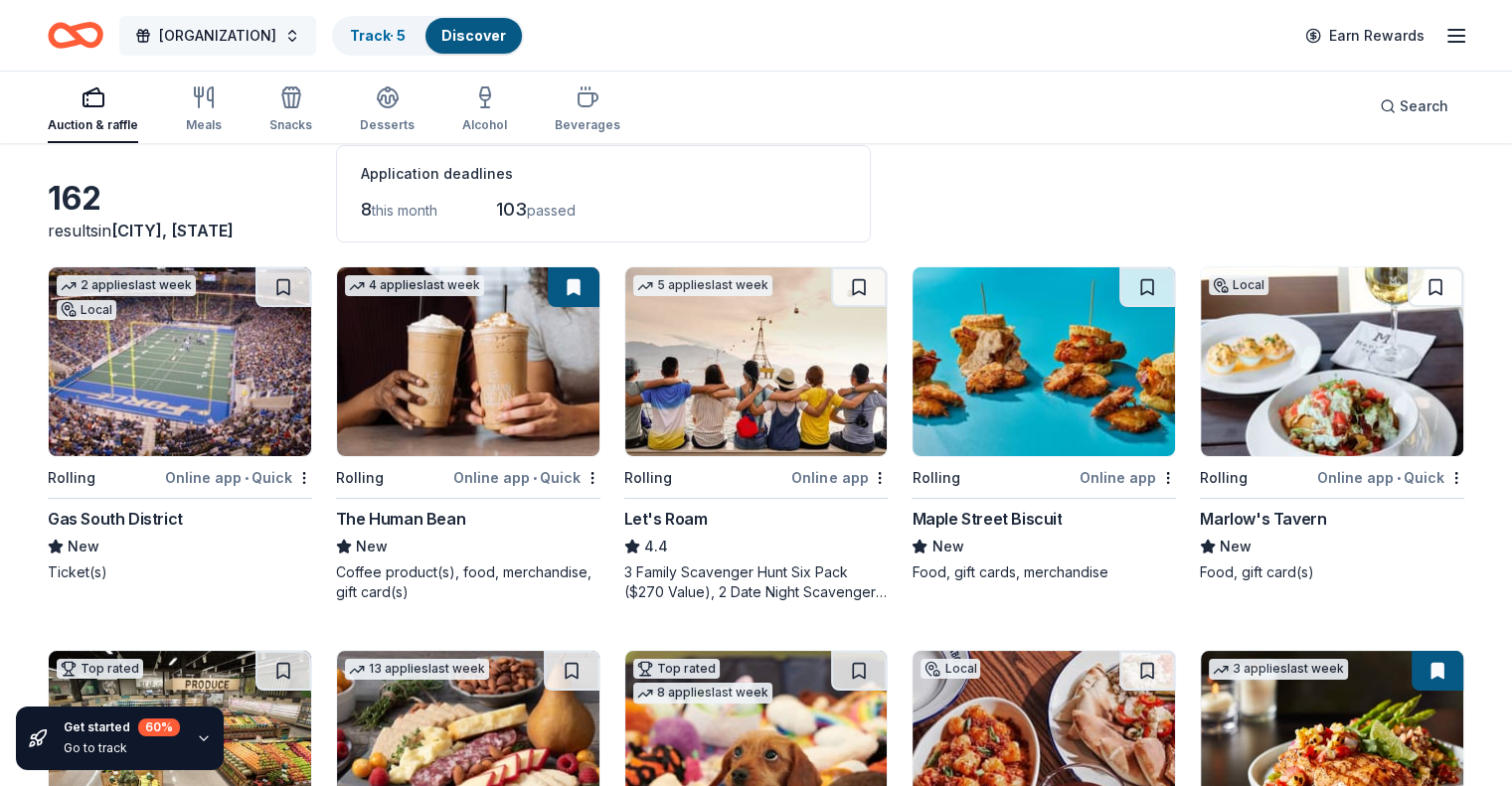 click on "Pathways of Hope" at bounding box center (218, 36) 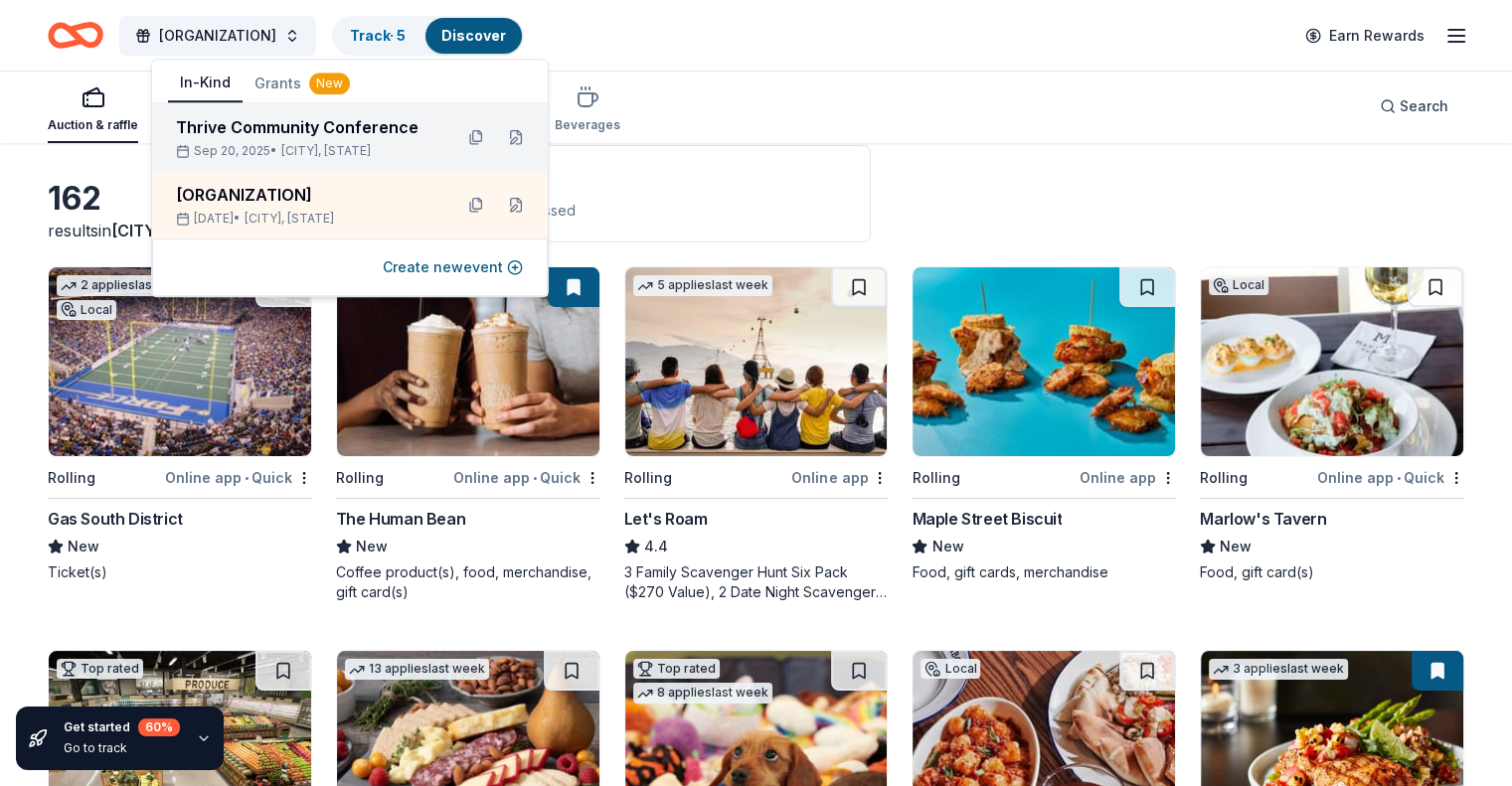 click on "Thrive Community Conference" at bounding box center [306, 127] 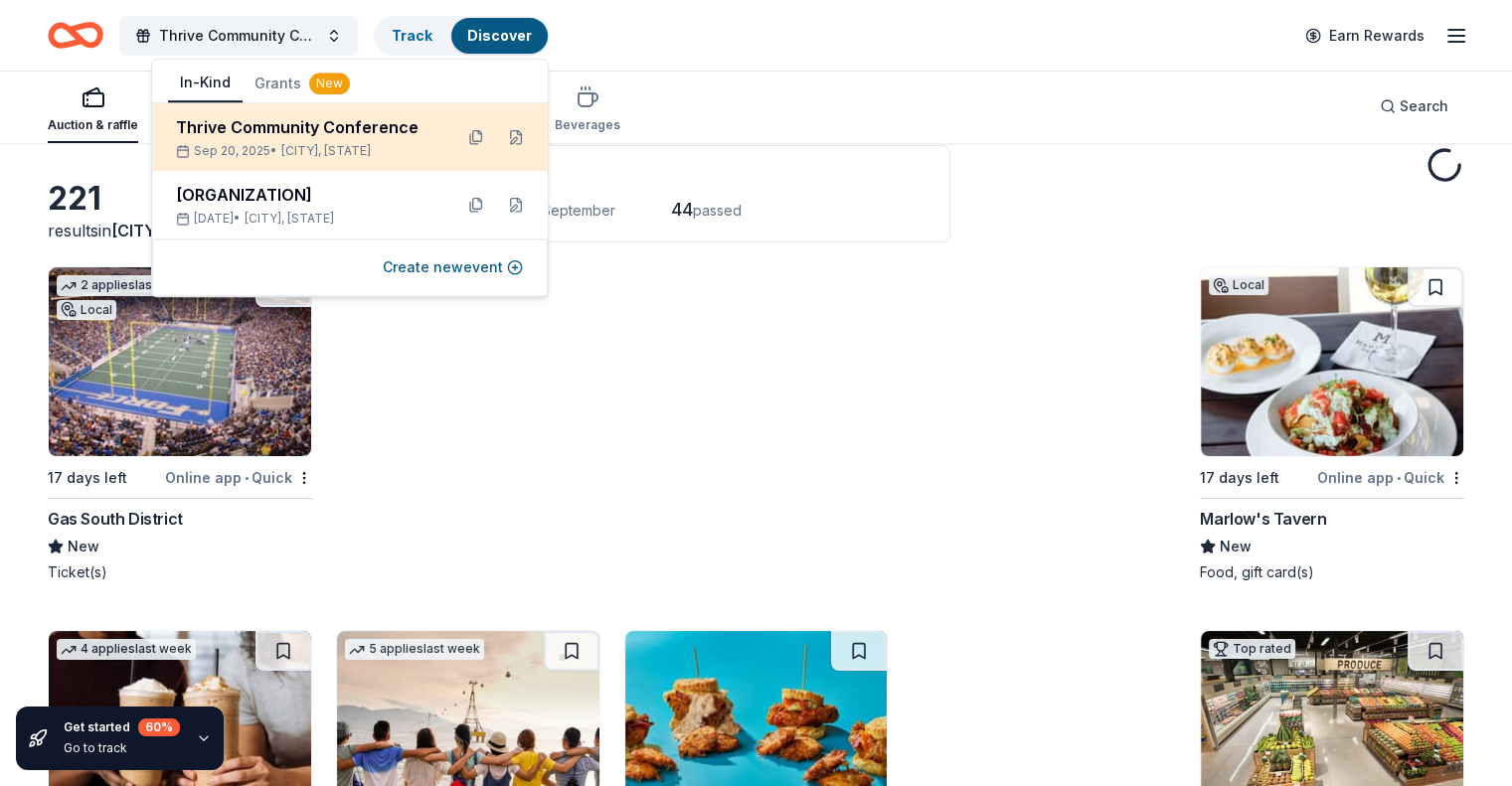 scroll, scrollTop: 0, scrollLeft: 0, axis: both 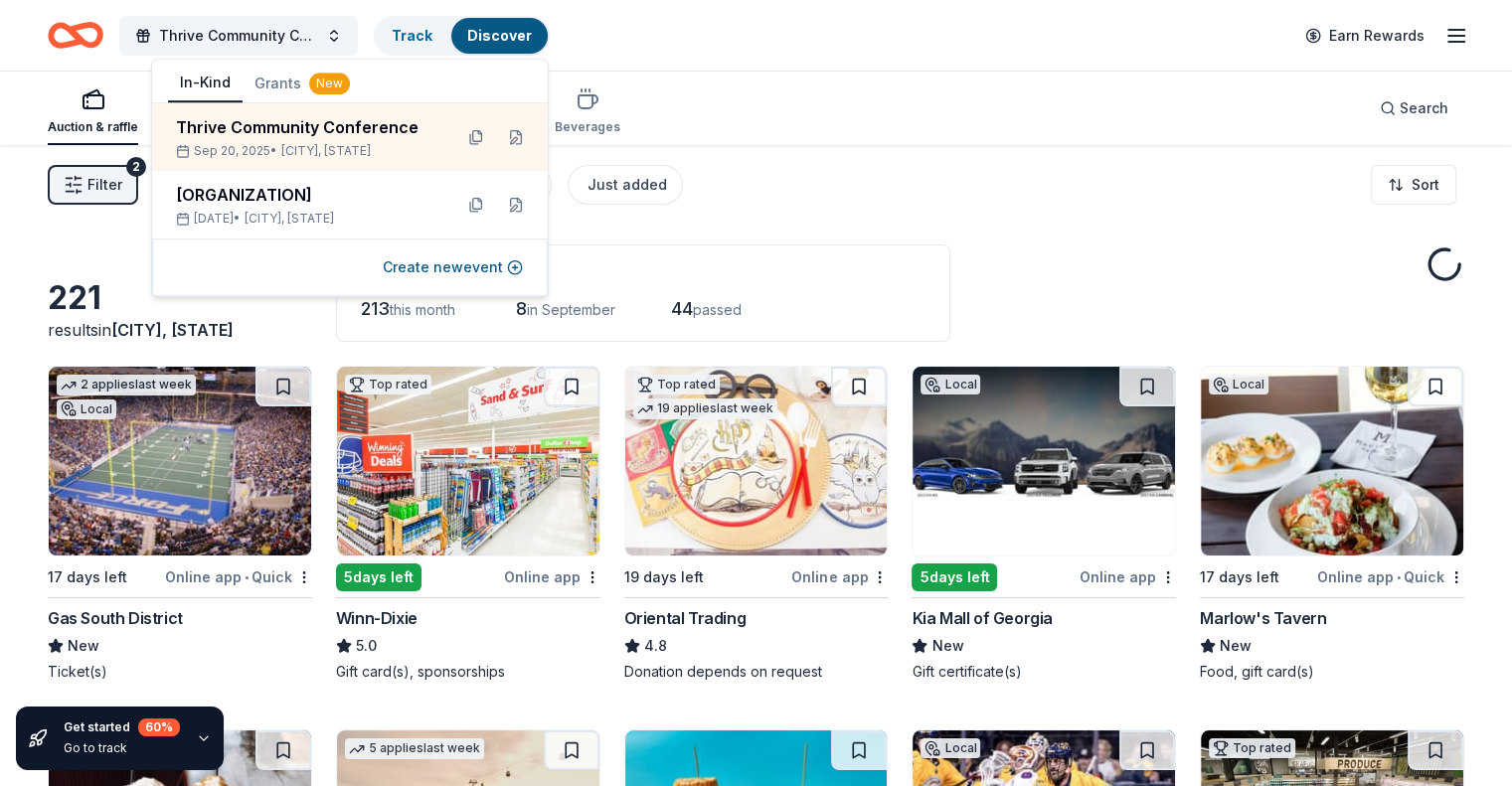 click on "Filter 2 Application methods Causes Eligibility Just added Sort" at bounding box center (756, 185) 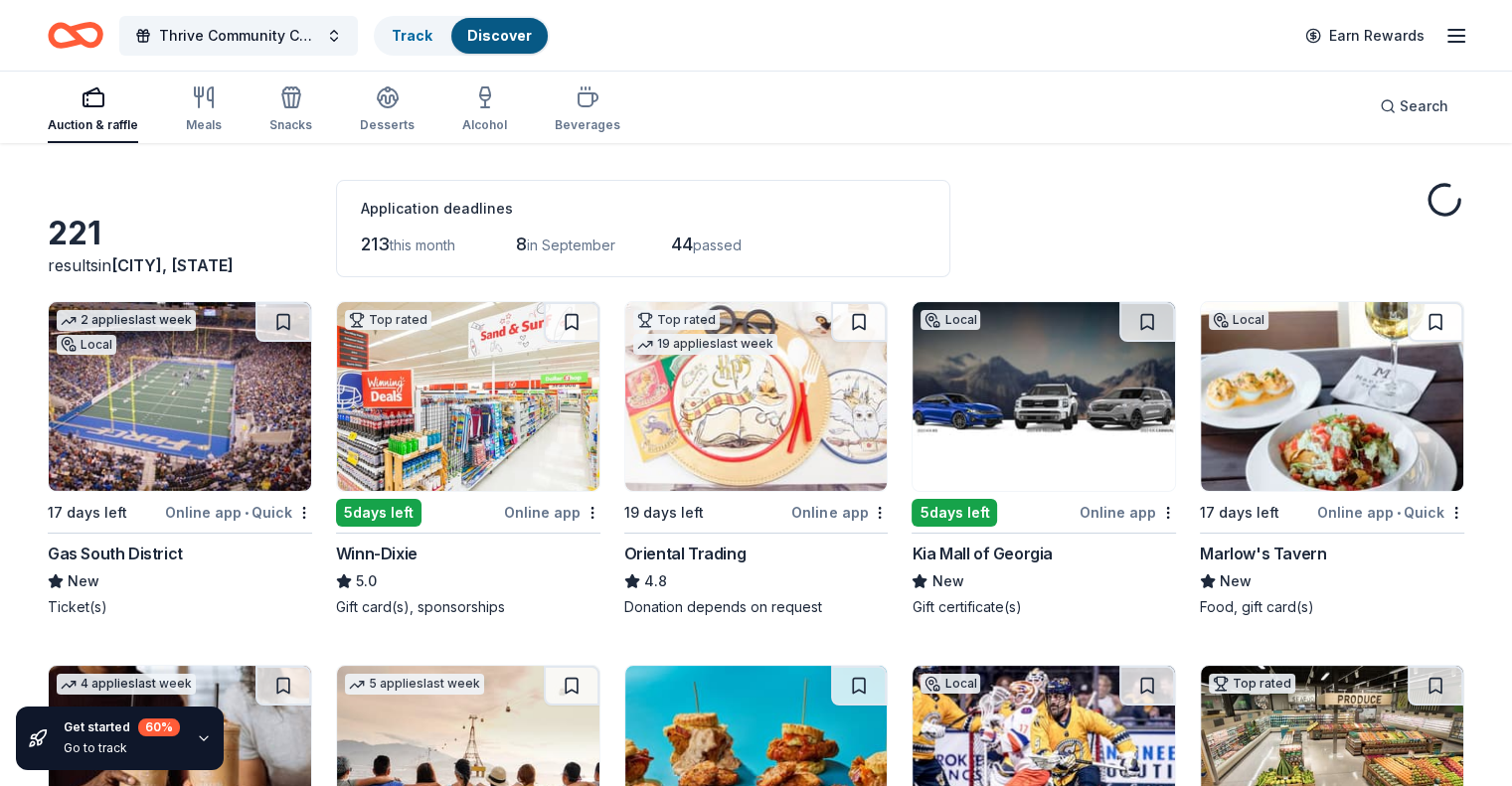 scroll, scrollTop: 99, scrollLeft: 0, axis: vertical 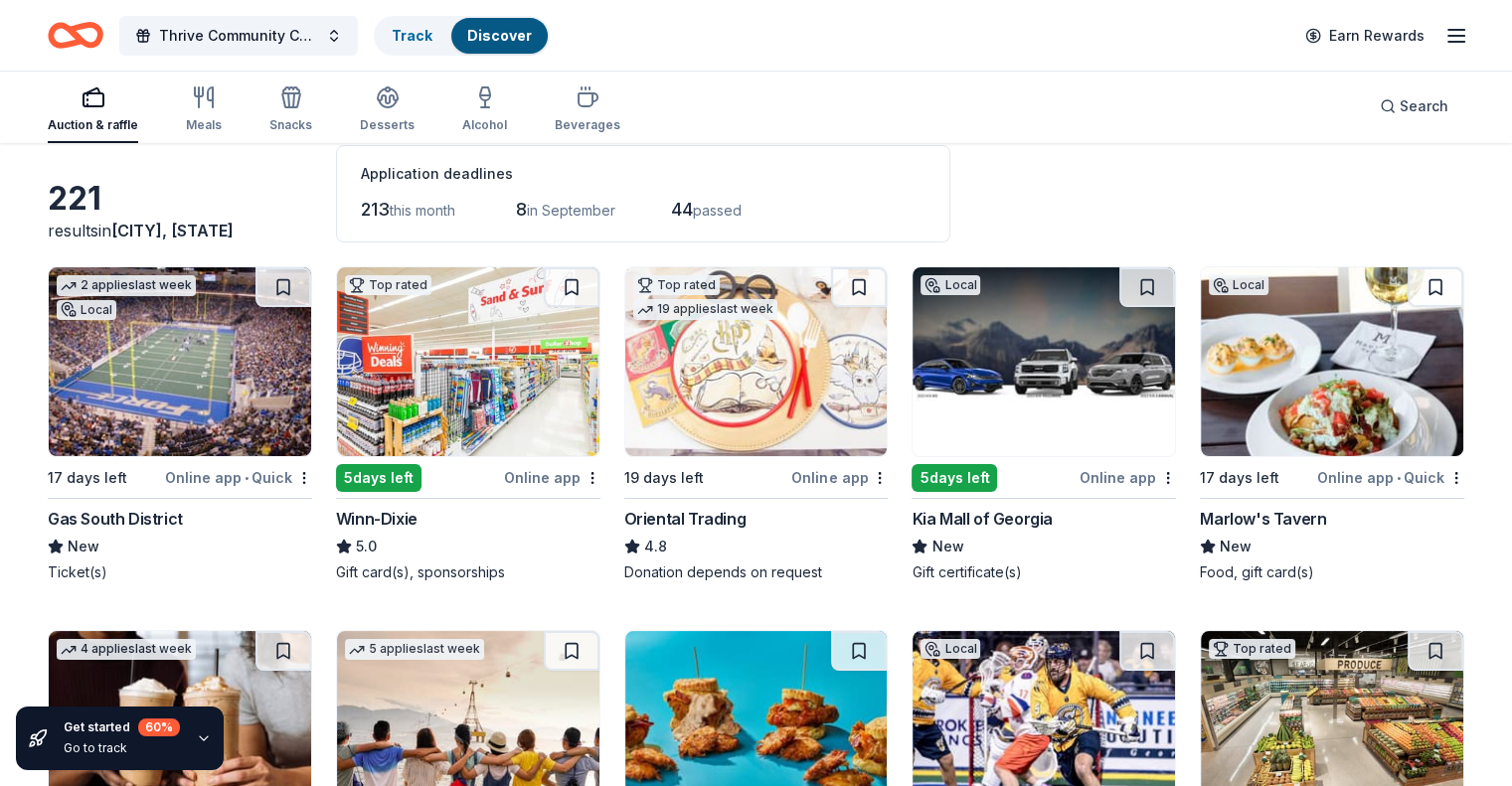 click at bounding box center [180, 362] 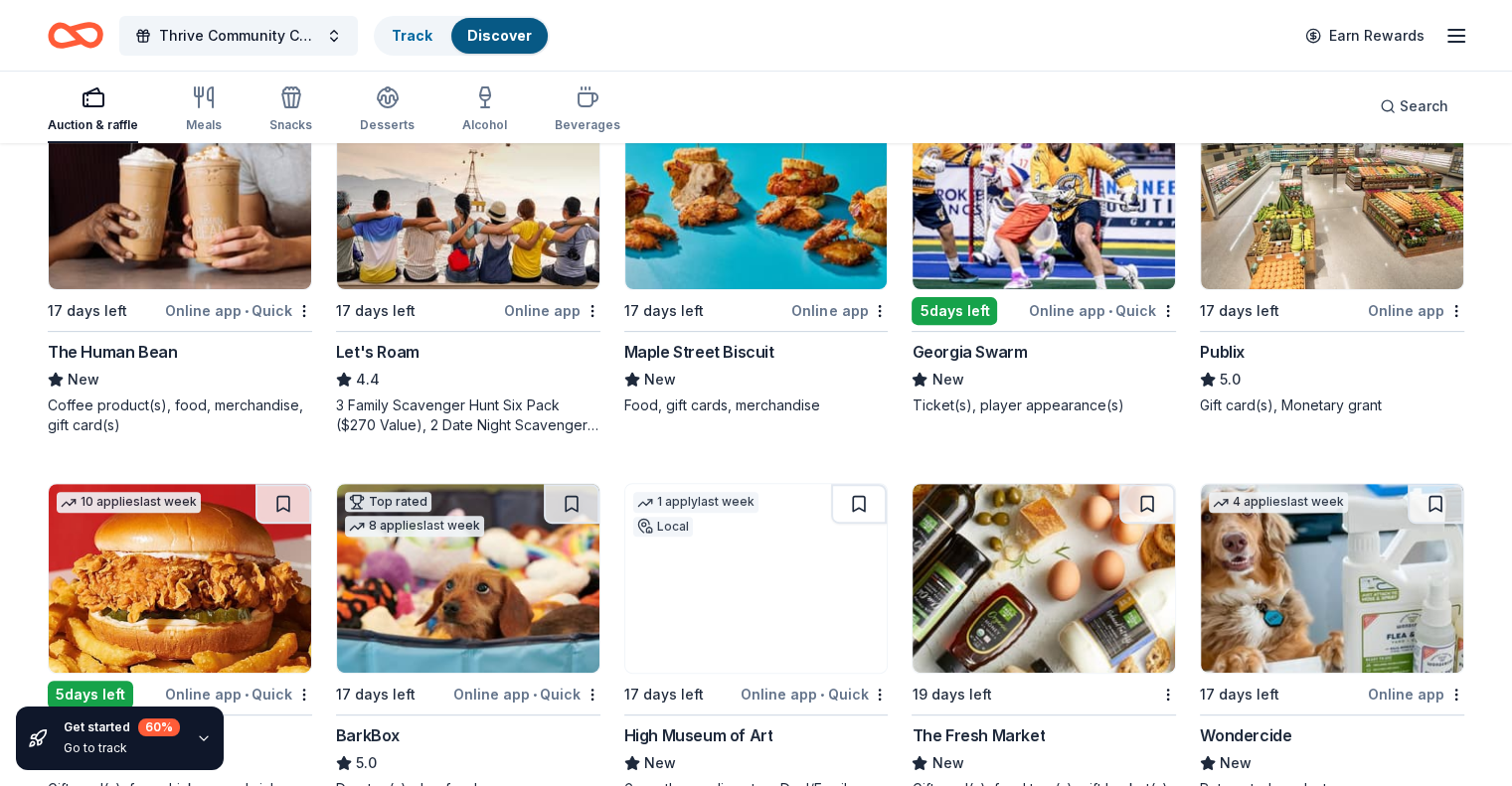 scroll, scrollTop: 596, scrollLeft: 0, axis: vertical 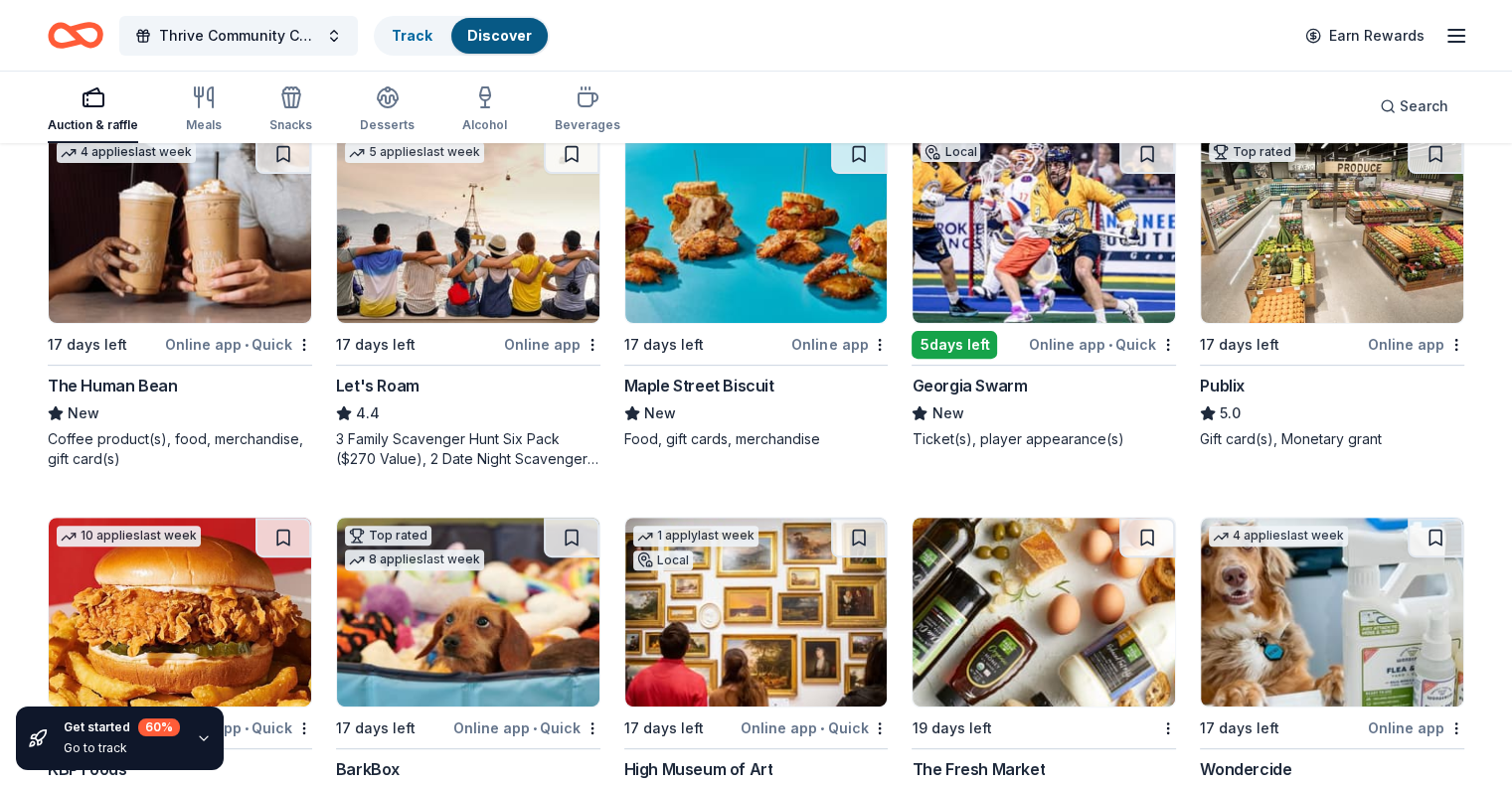 click at bounding box center (1044, 229) 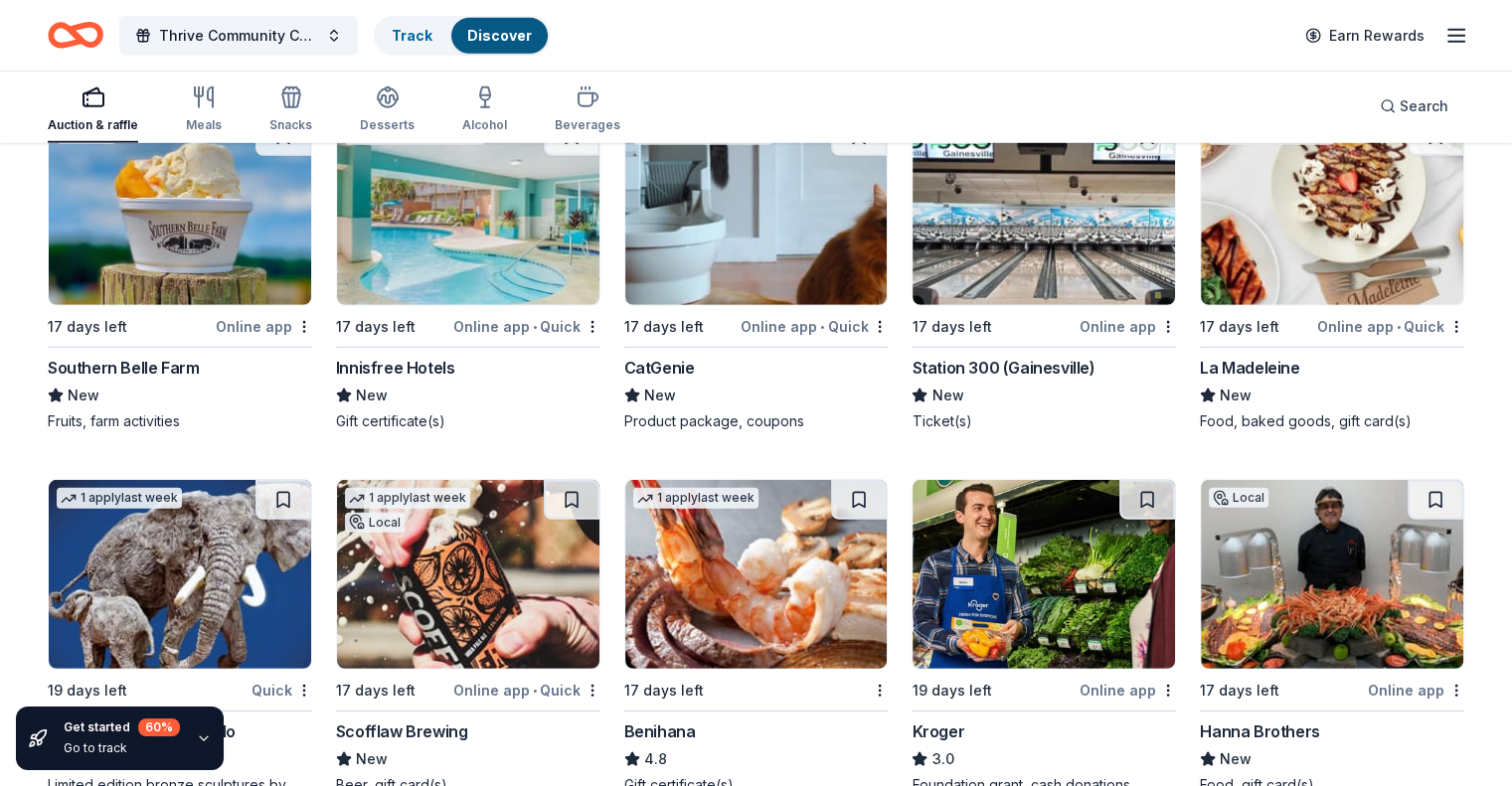 scroll, scrollTop: 6101, scrollLeft: 0, axis: vertical 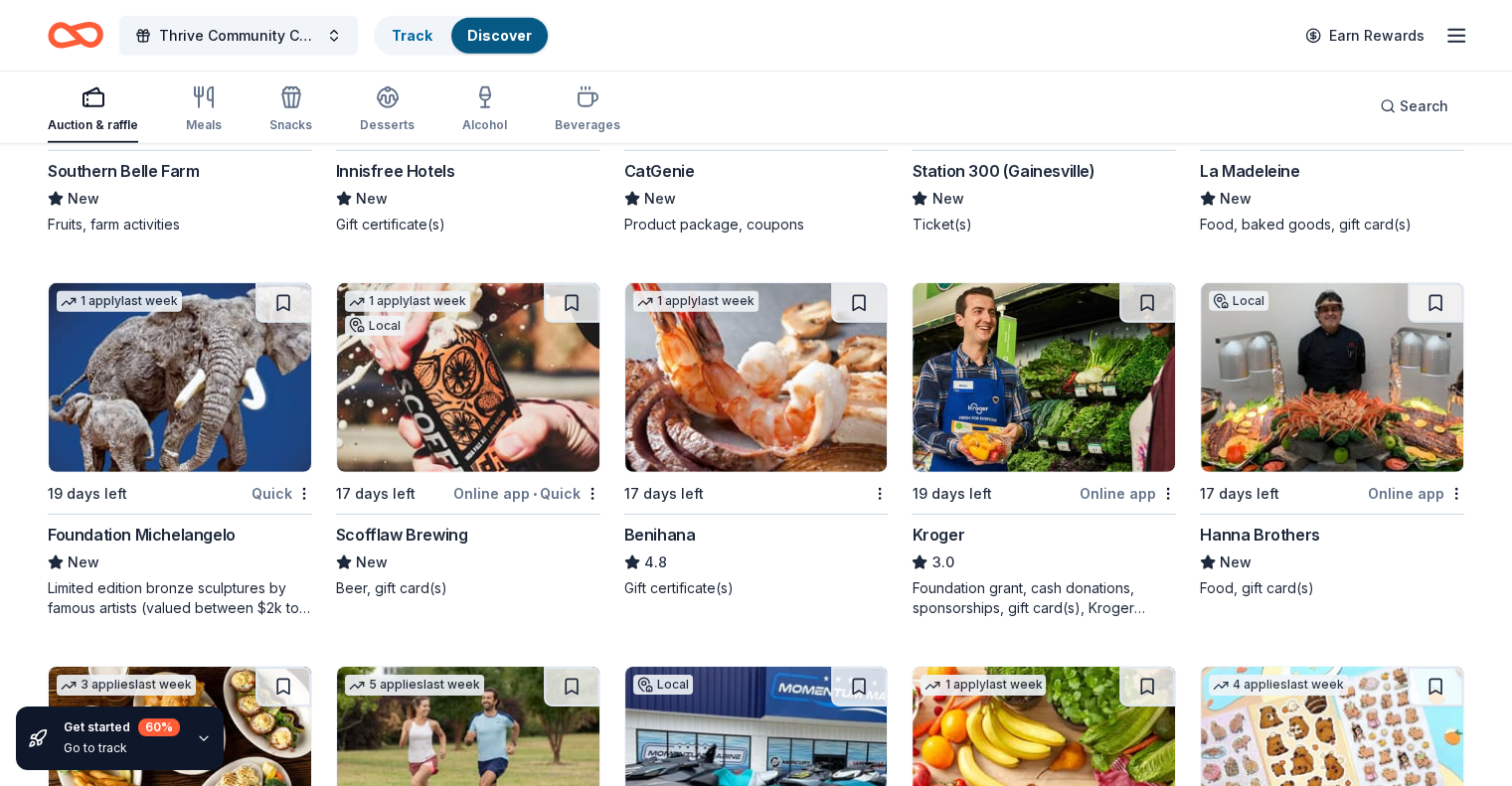 click at bounding box center (1044, 378) 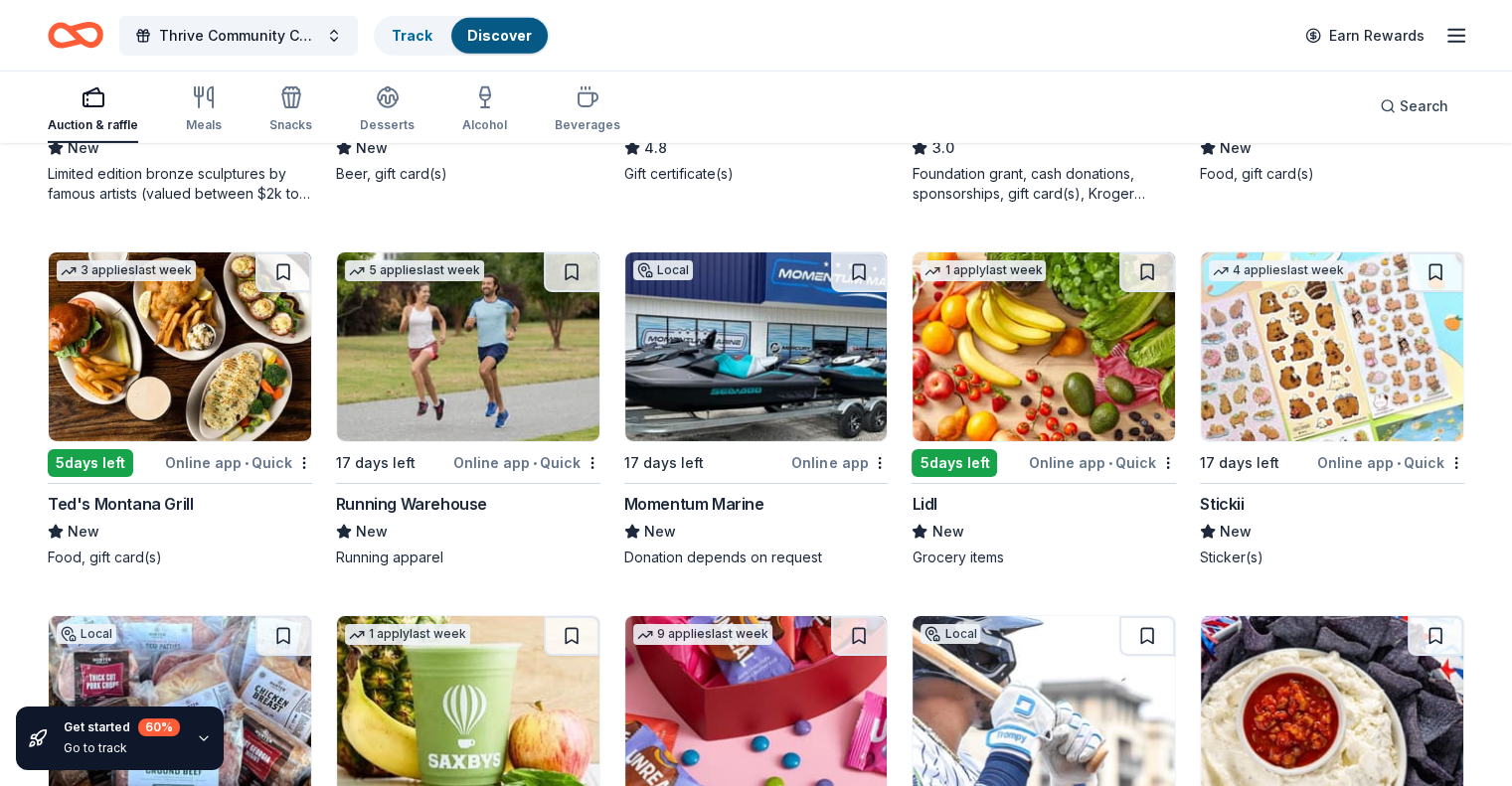 scroll, scrollTop: 6550, scrollLeft: 0, axis: vertical 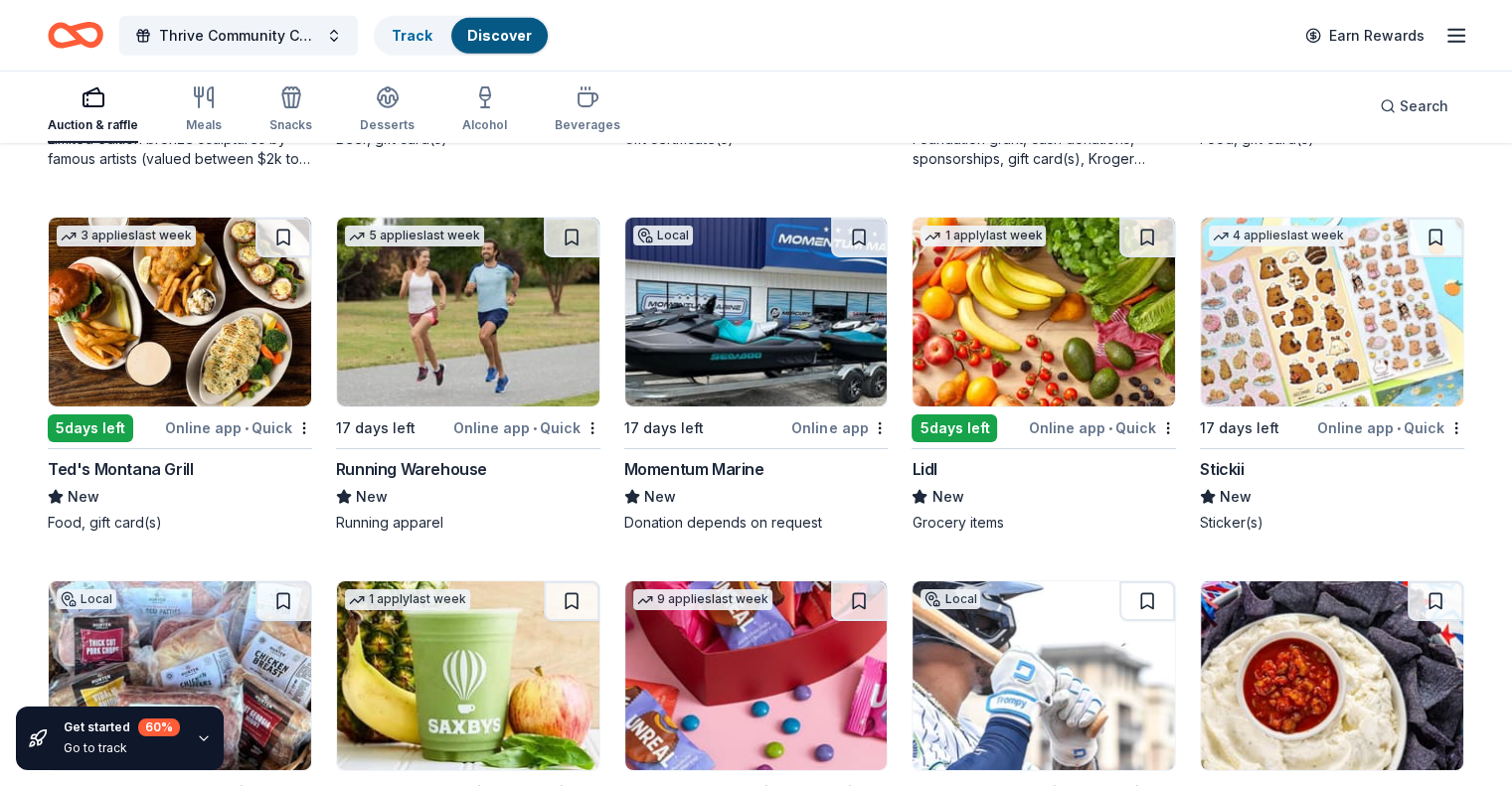 click at bounding box center [1044, 312] 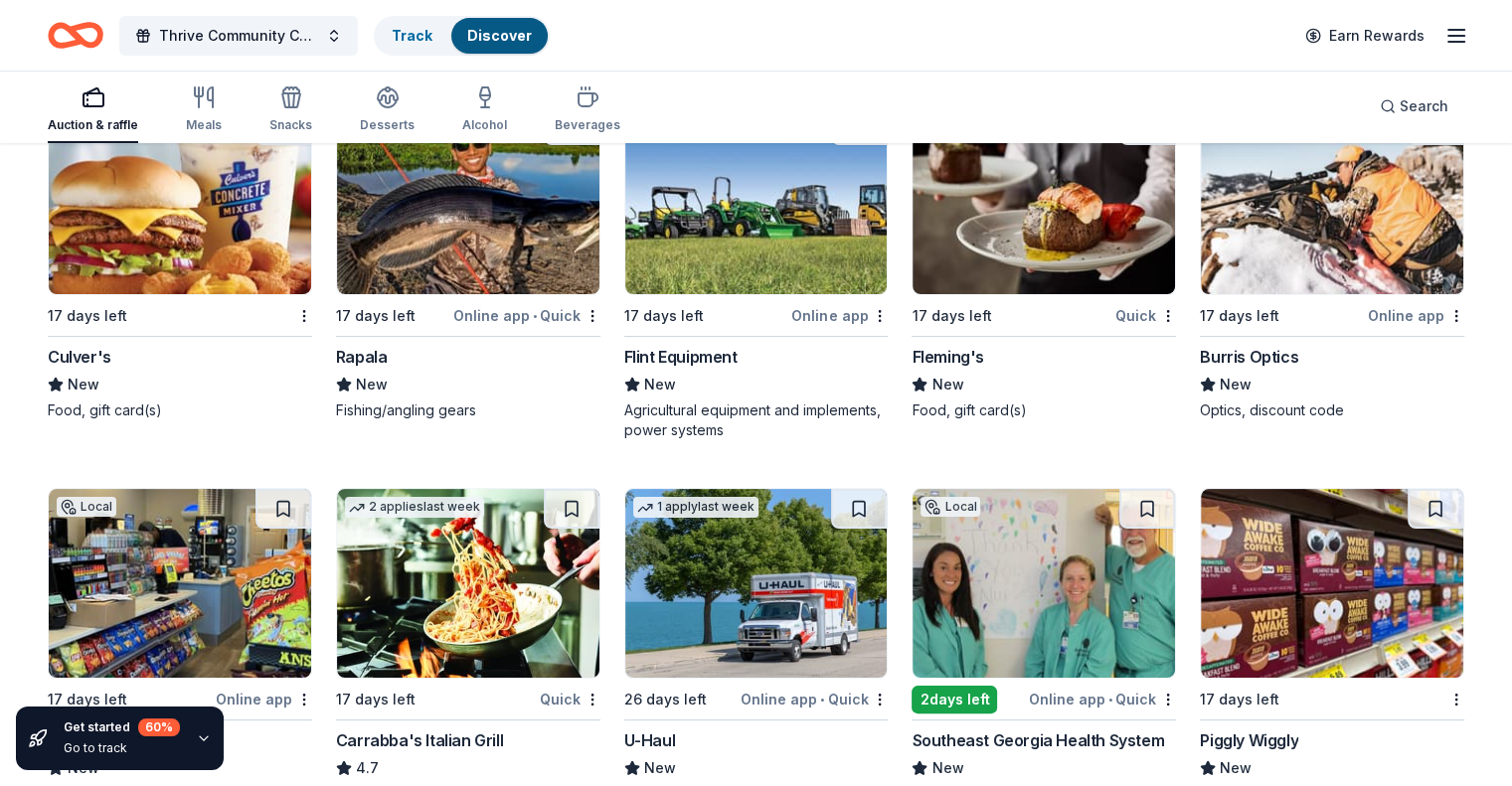 scroll, scrollTop: 7914, scrollLeft: 0, axis: vertical 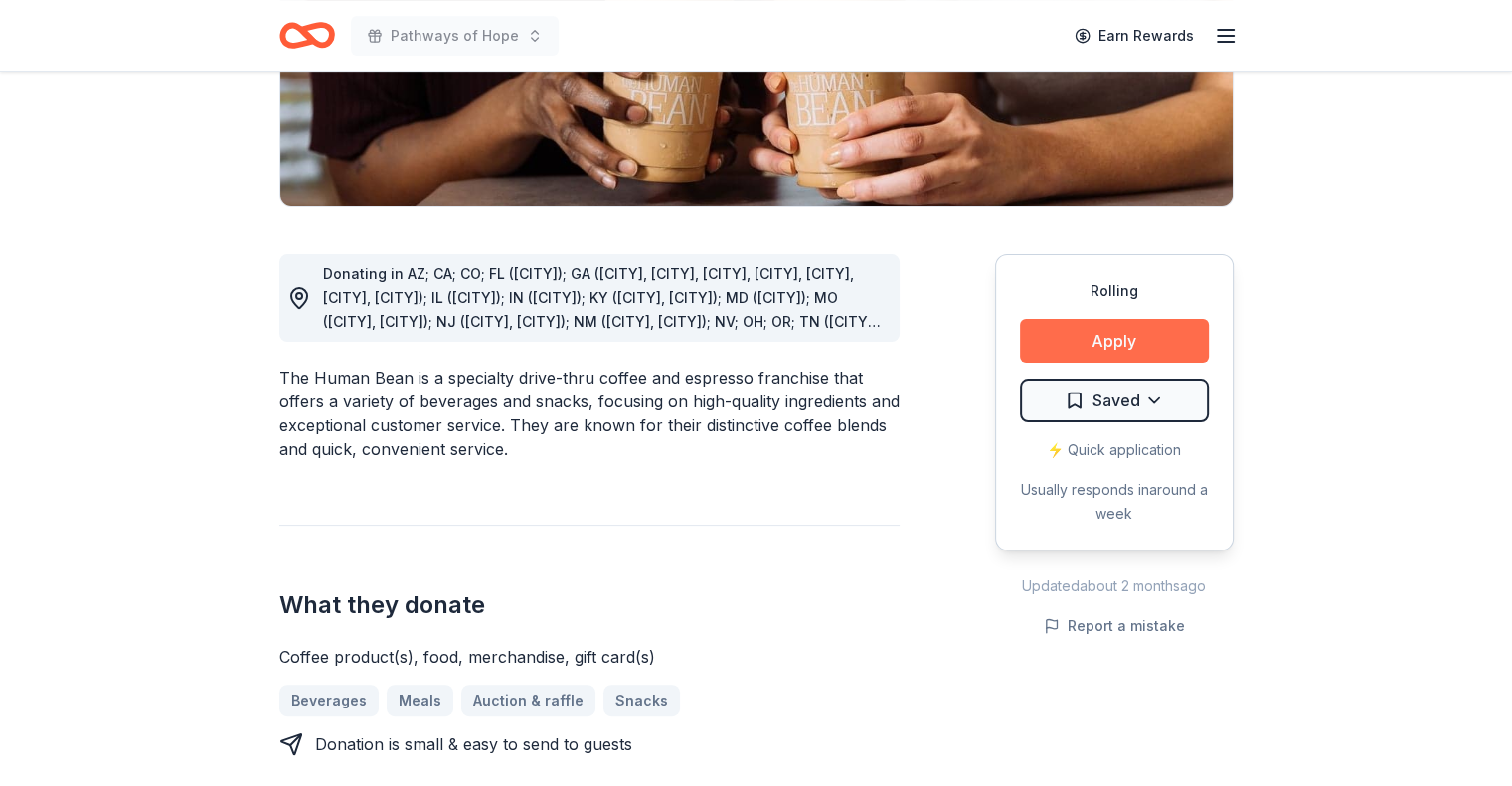 click on "Apply" at bounding box center [1114, 341] 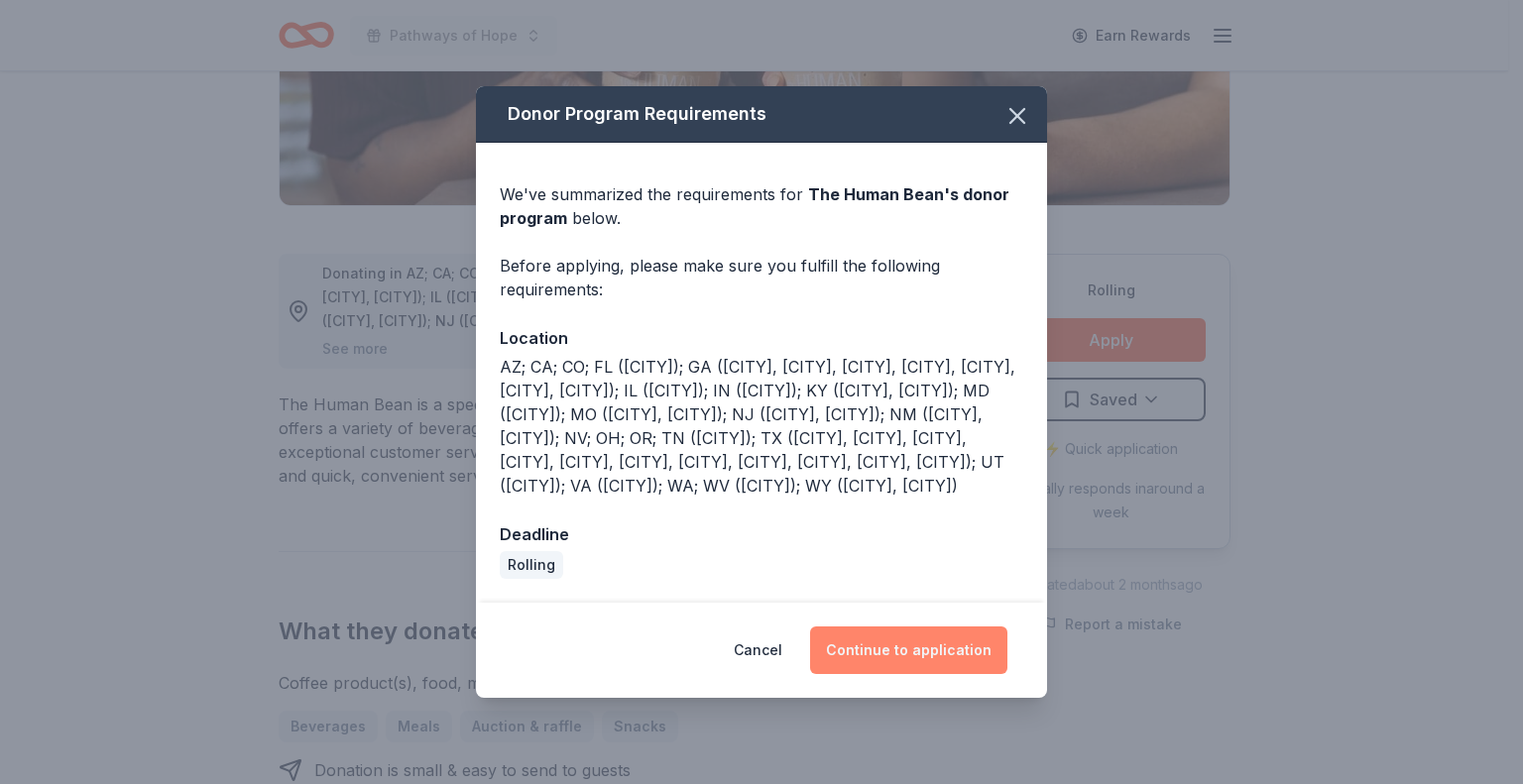click on "Continue to application" at bounding box center (908, 650) 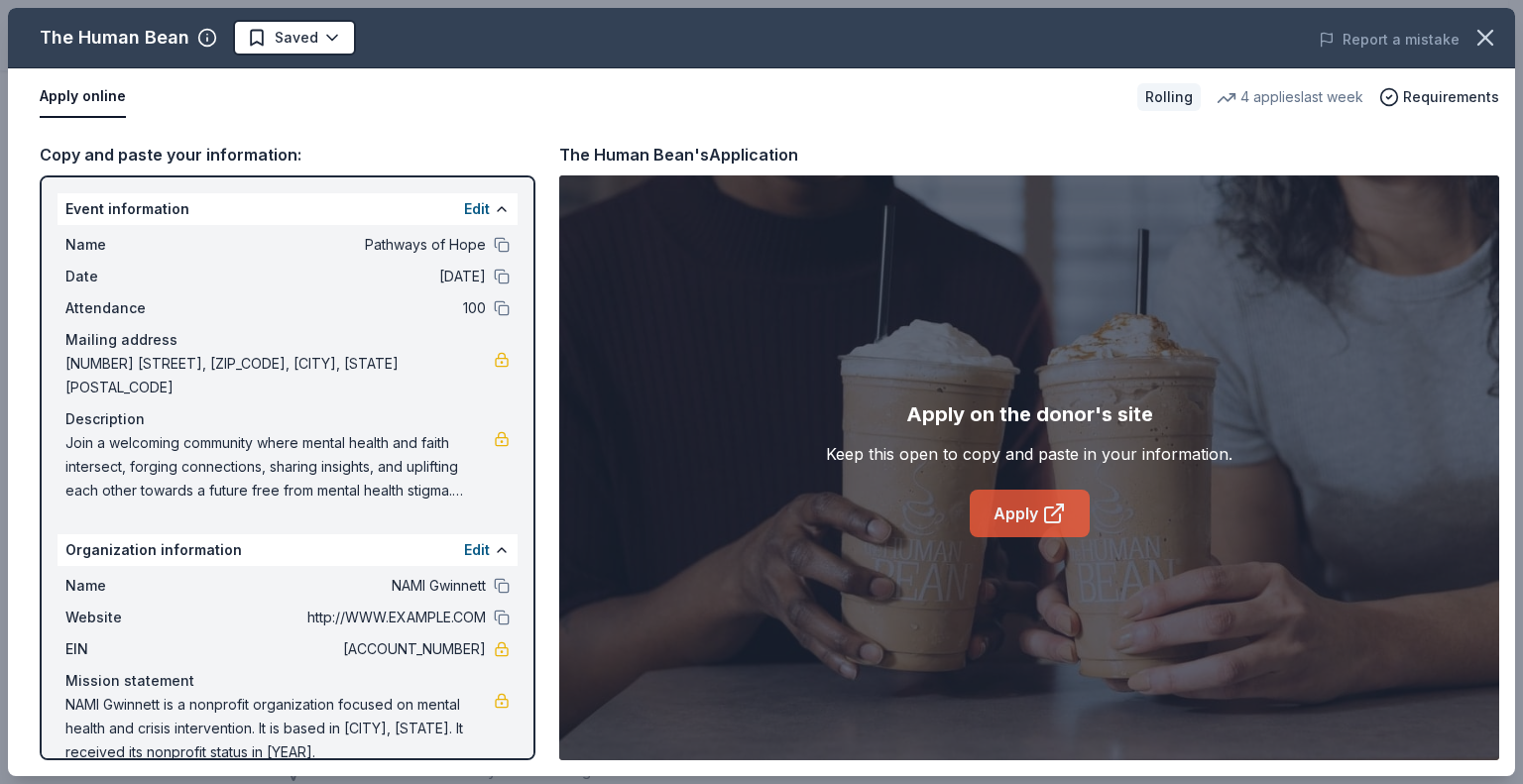 click on "Apply" at bounding box center (1029, 513) 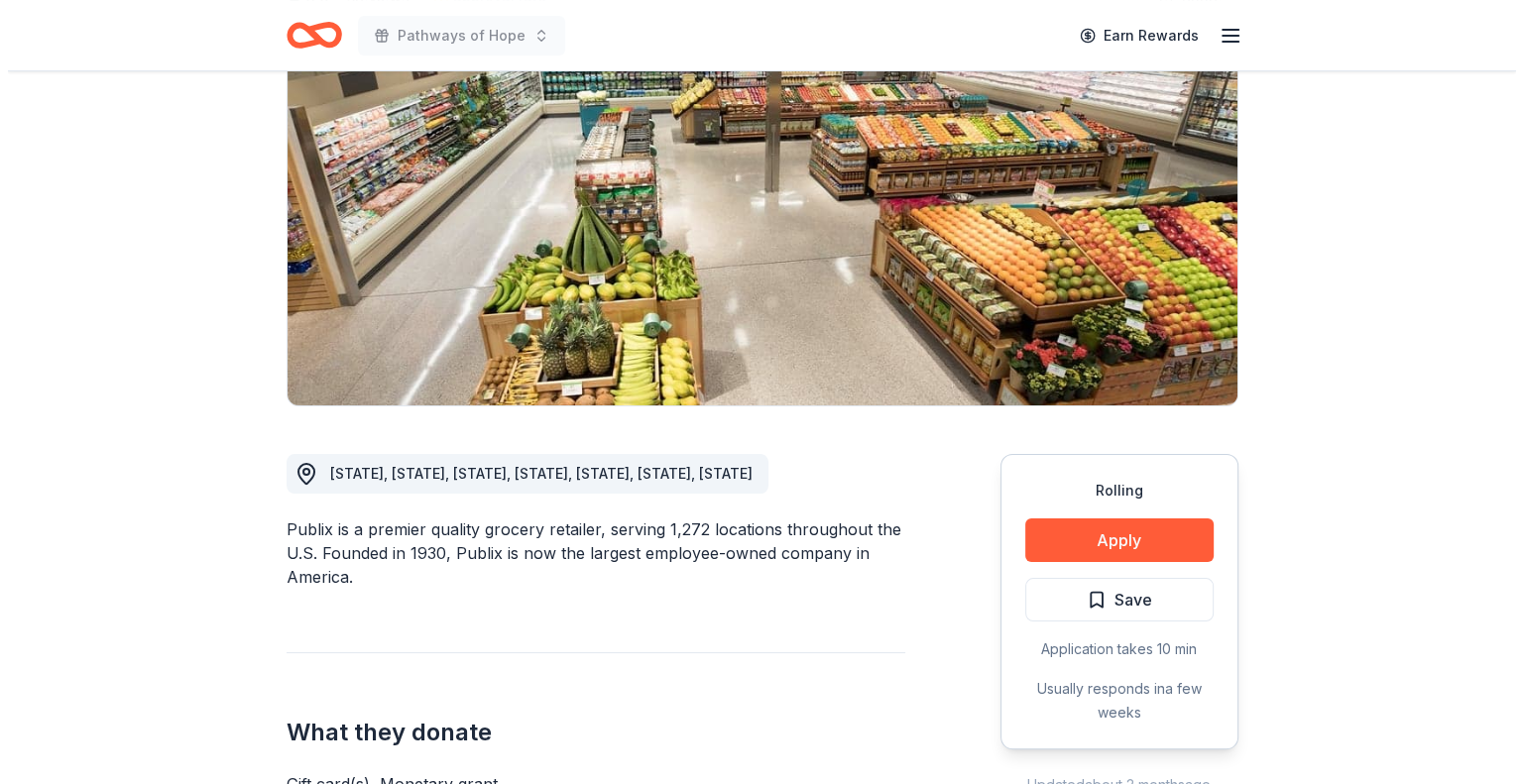scroll, scrollTop: 198, scrollLeft: 0, axis: vertical 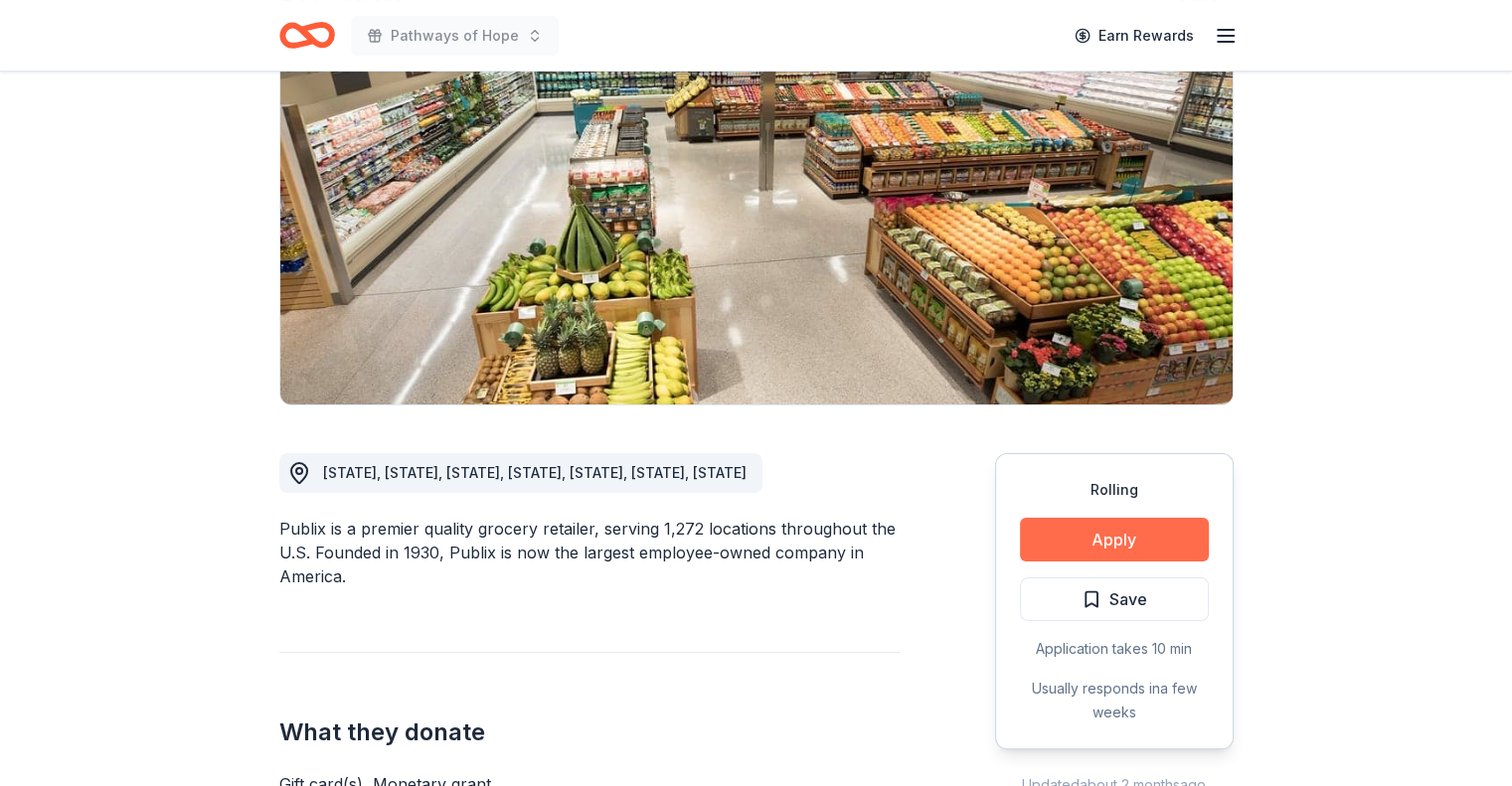 click on "Apply" at bounding box center [1114, 540] 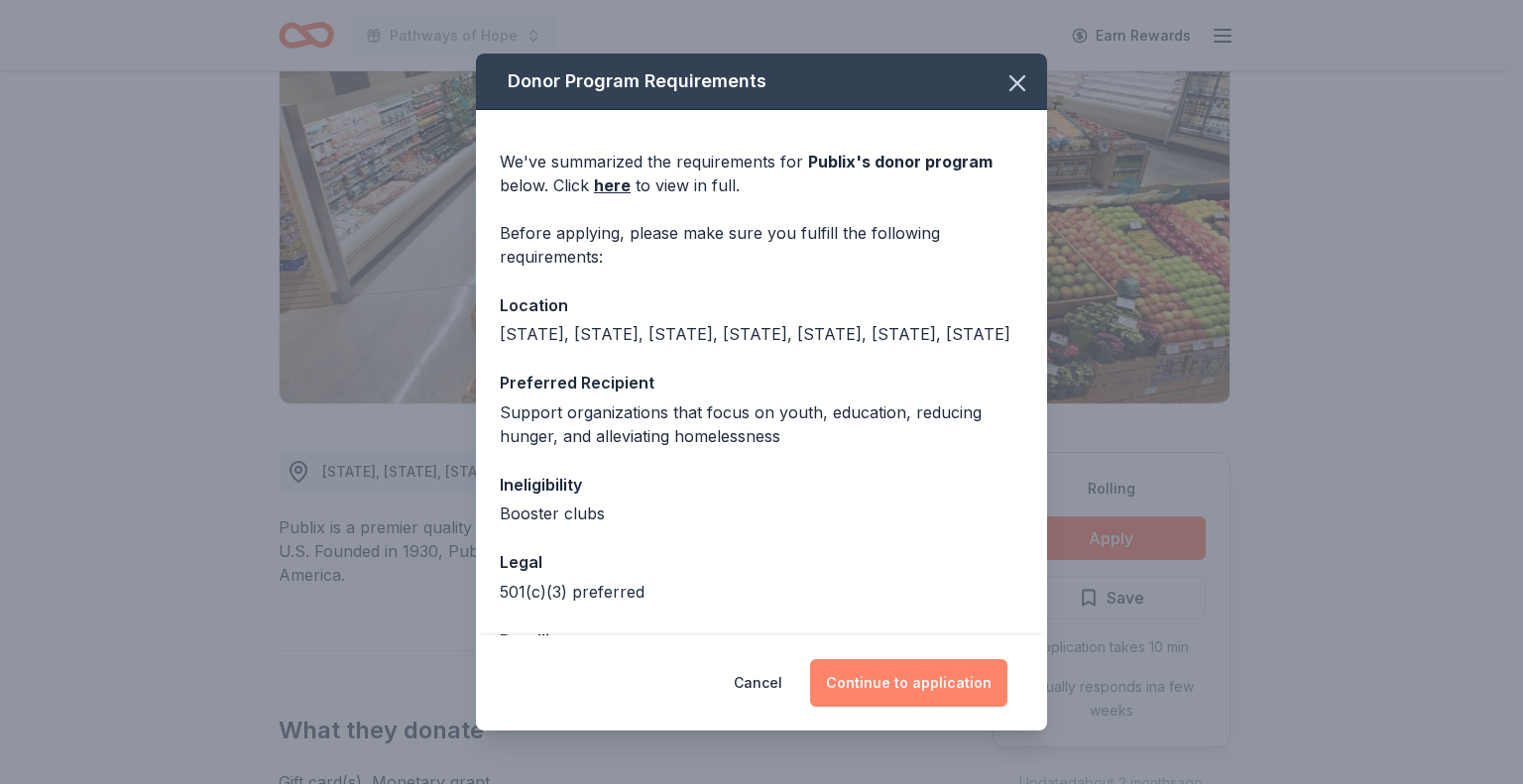 click on "Continue to application" at bounding box center [908, 683] 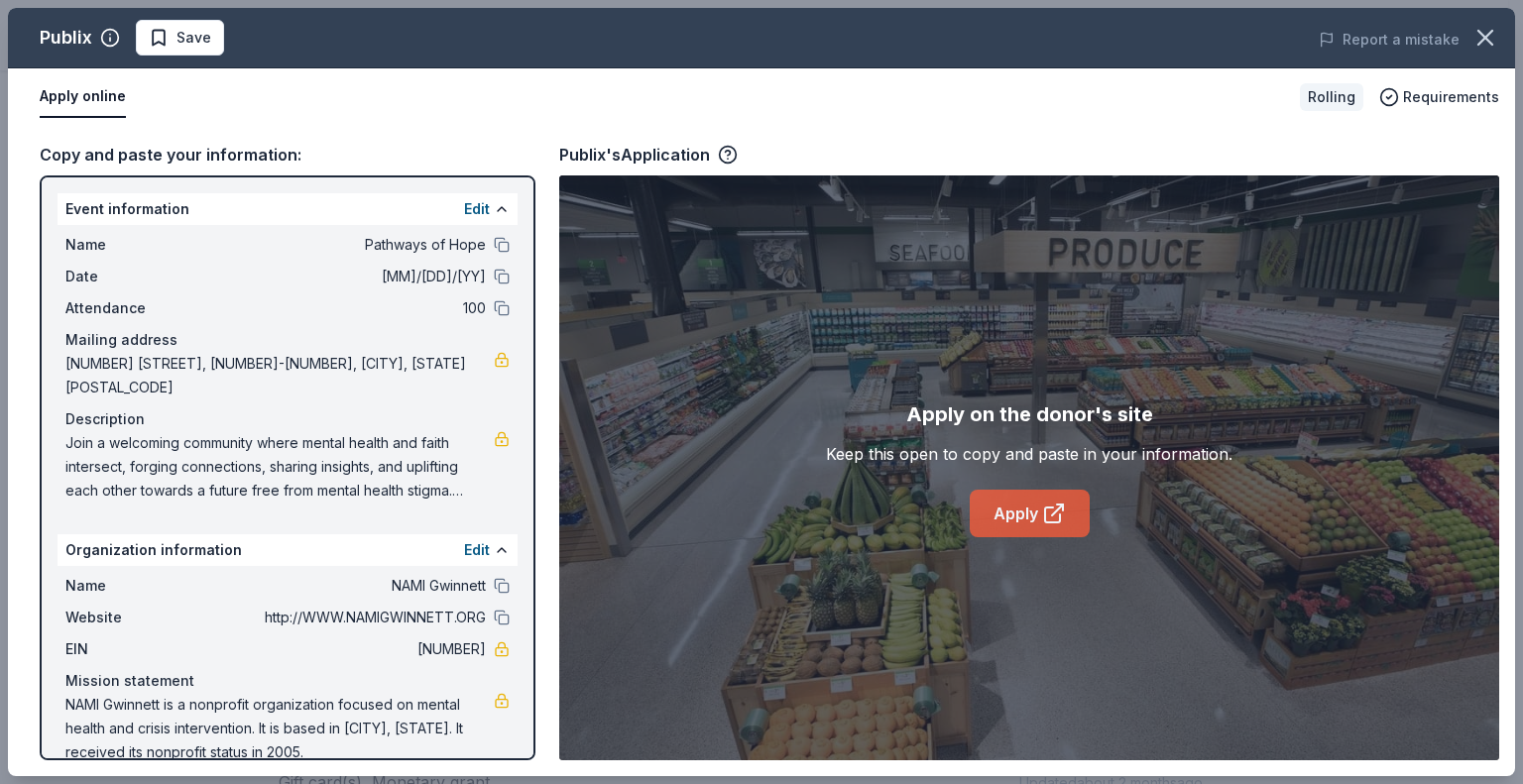 click on "Apply" at bounding box center (1029, 513) 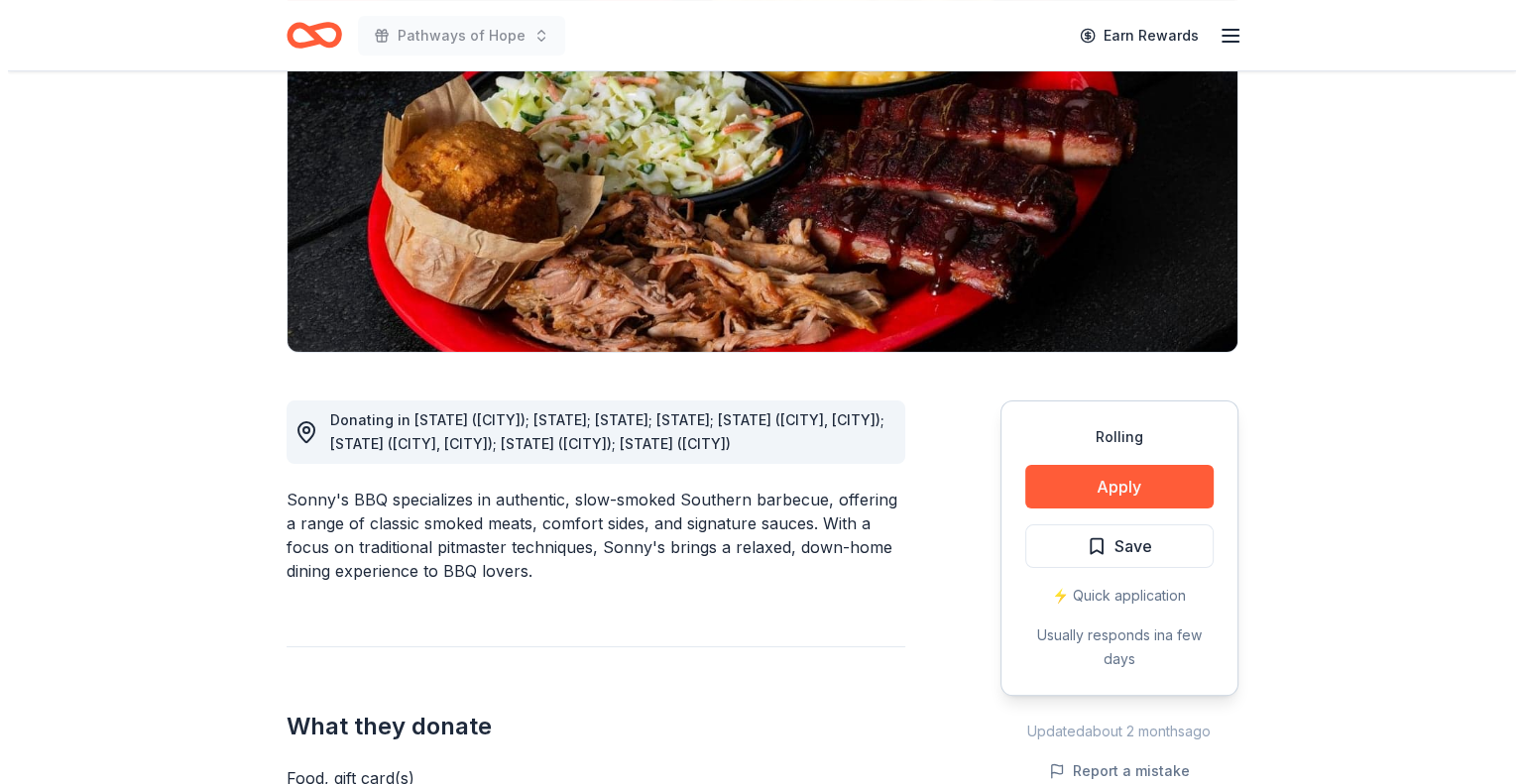 scroll, scrollTop: 297, scrollLeft: 0, axis: vertical 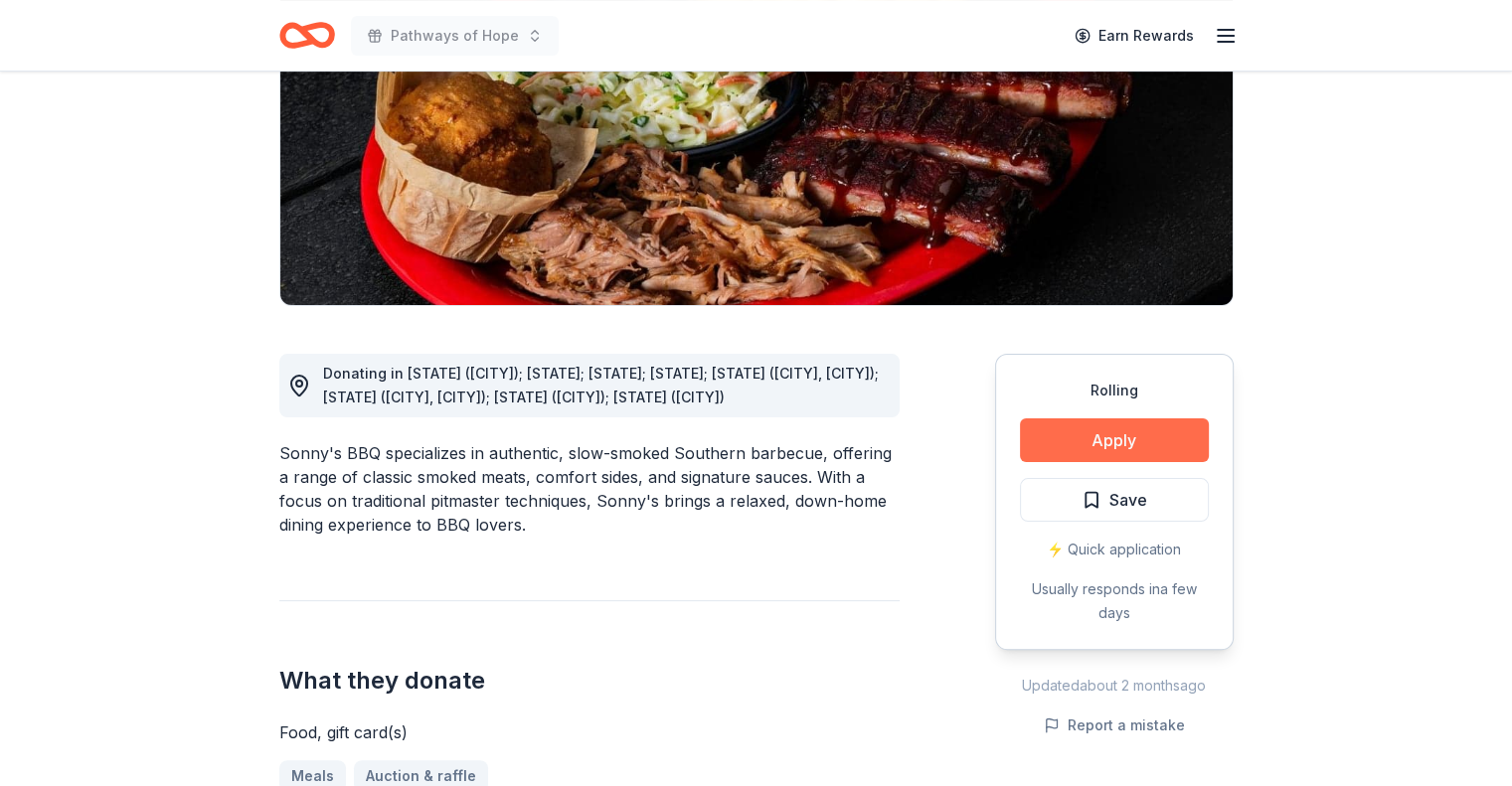 click on "Apply" at bounding box center [1114, 440] 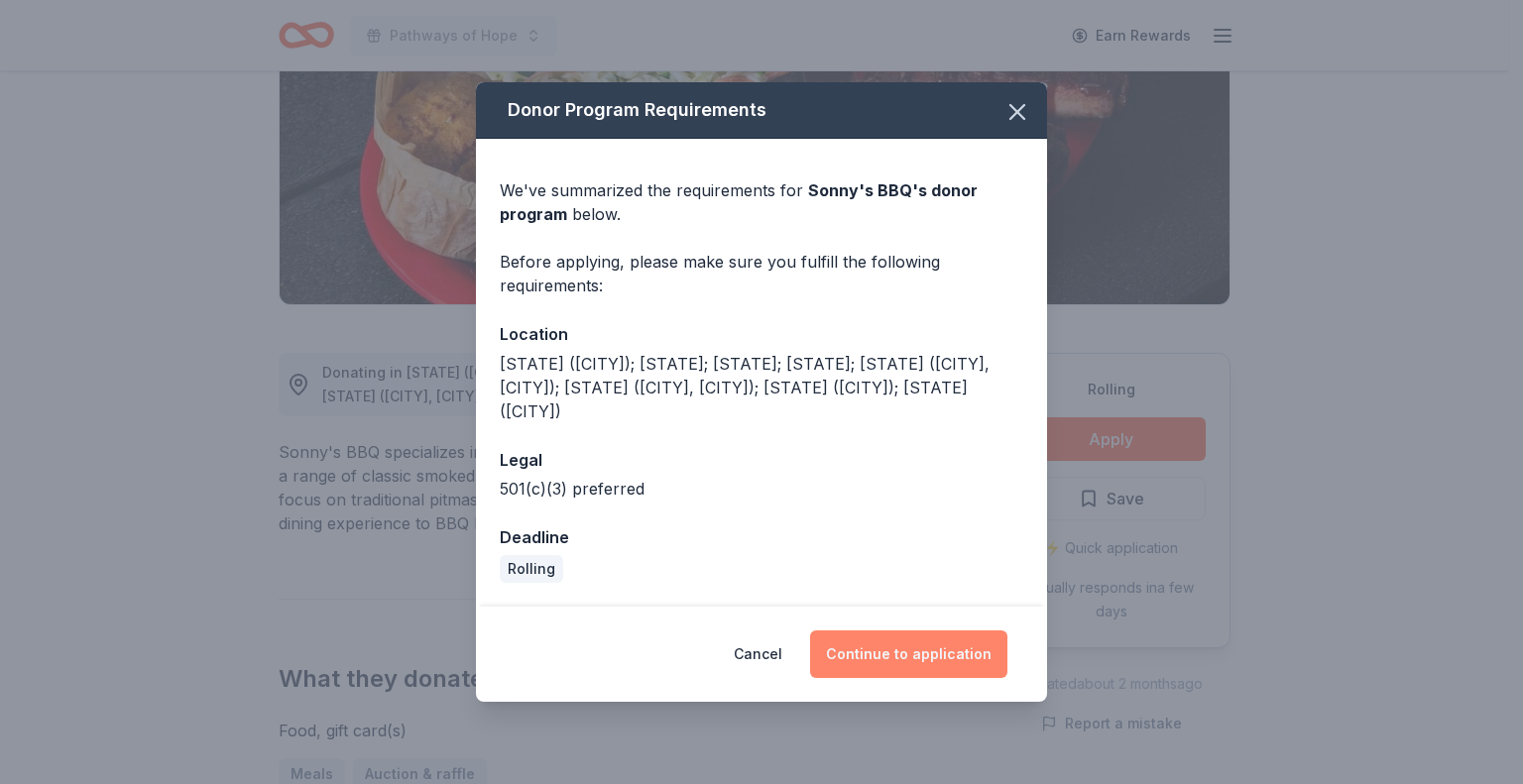 click on "Continue to application" at bounding box center [908, 654] 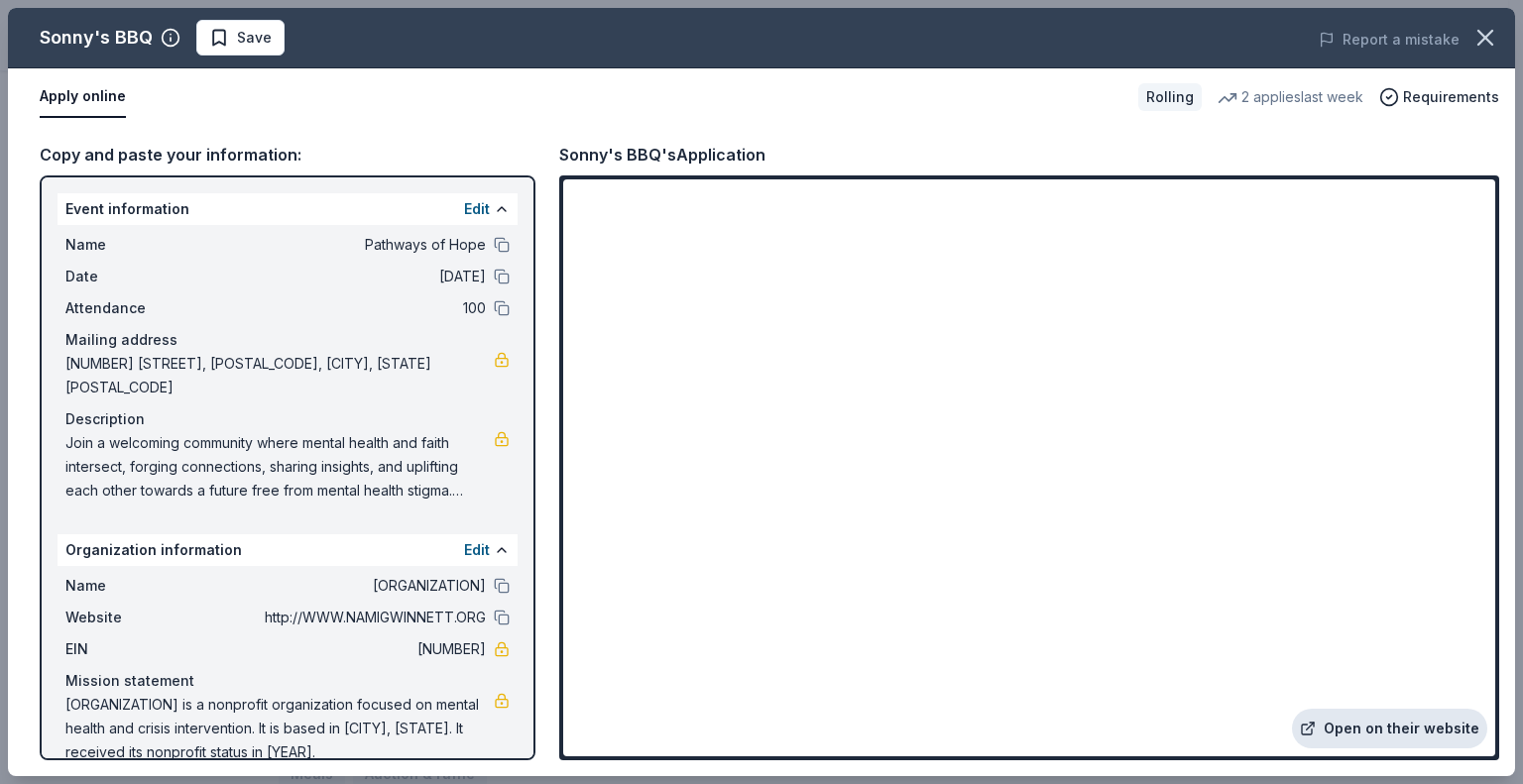 click on "Open on their website" at bounding box center [1389, 728] 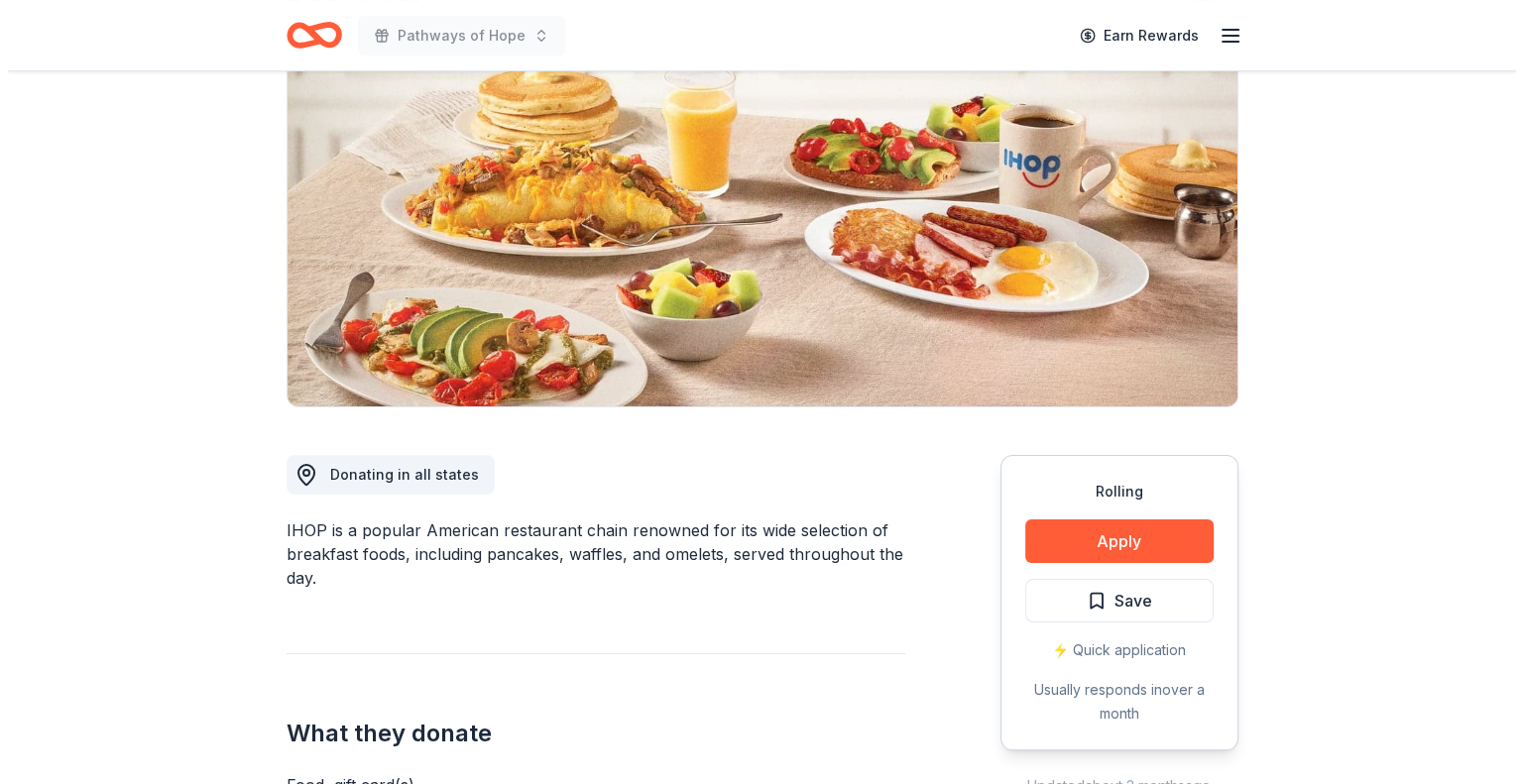 scroll, scrollTop: 198, scrollLeft: 0, axis: vertical 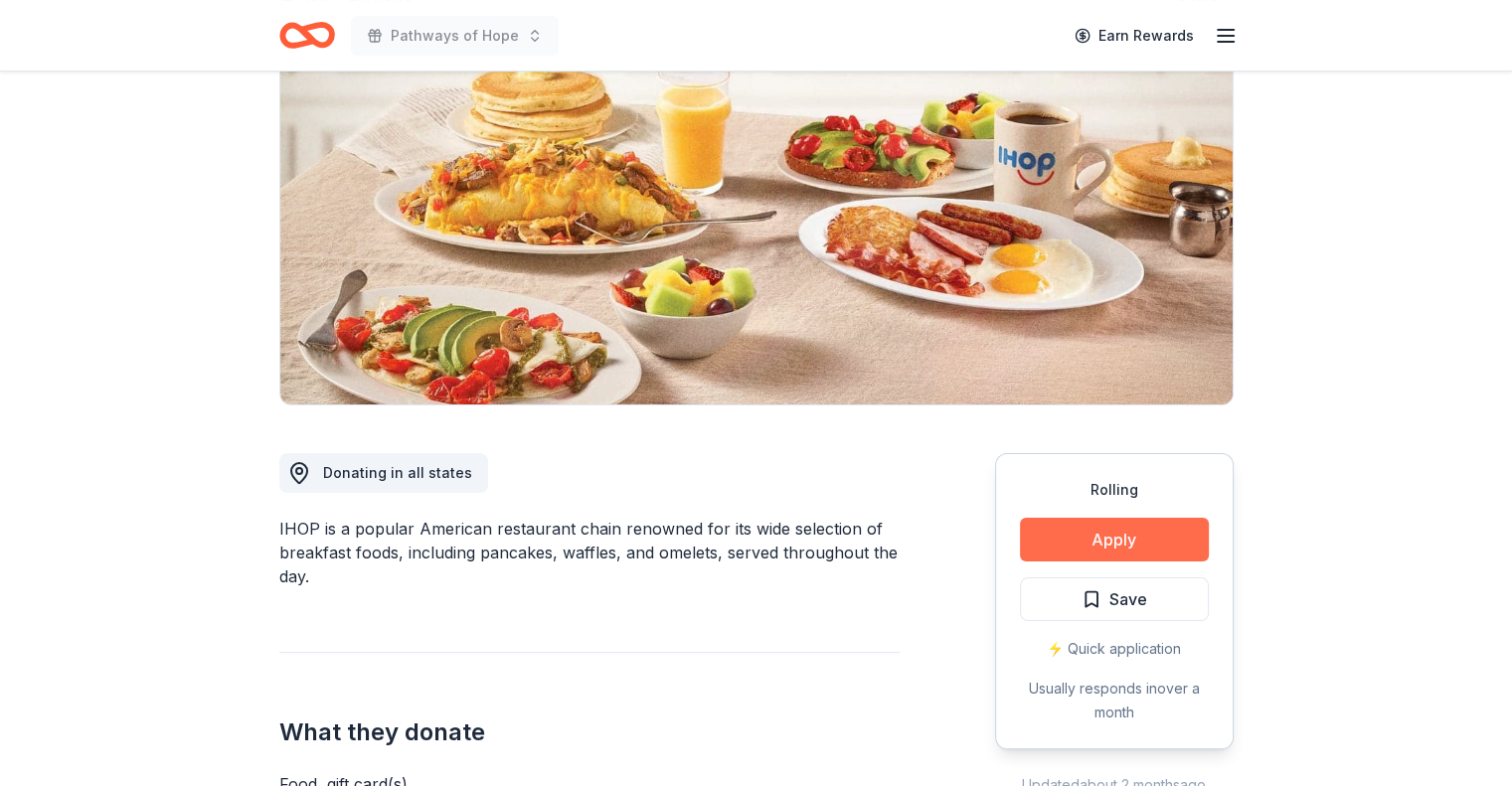 click on "Apply" at bounding box center [1114, 540] 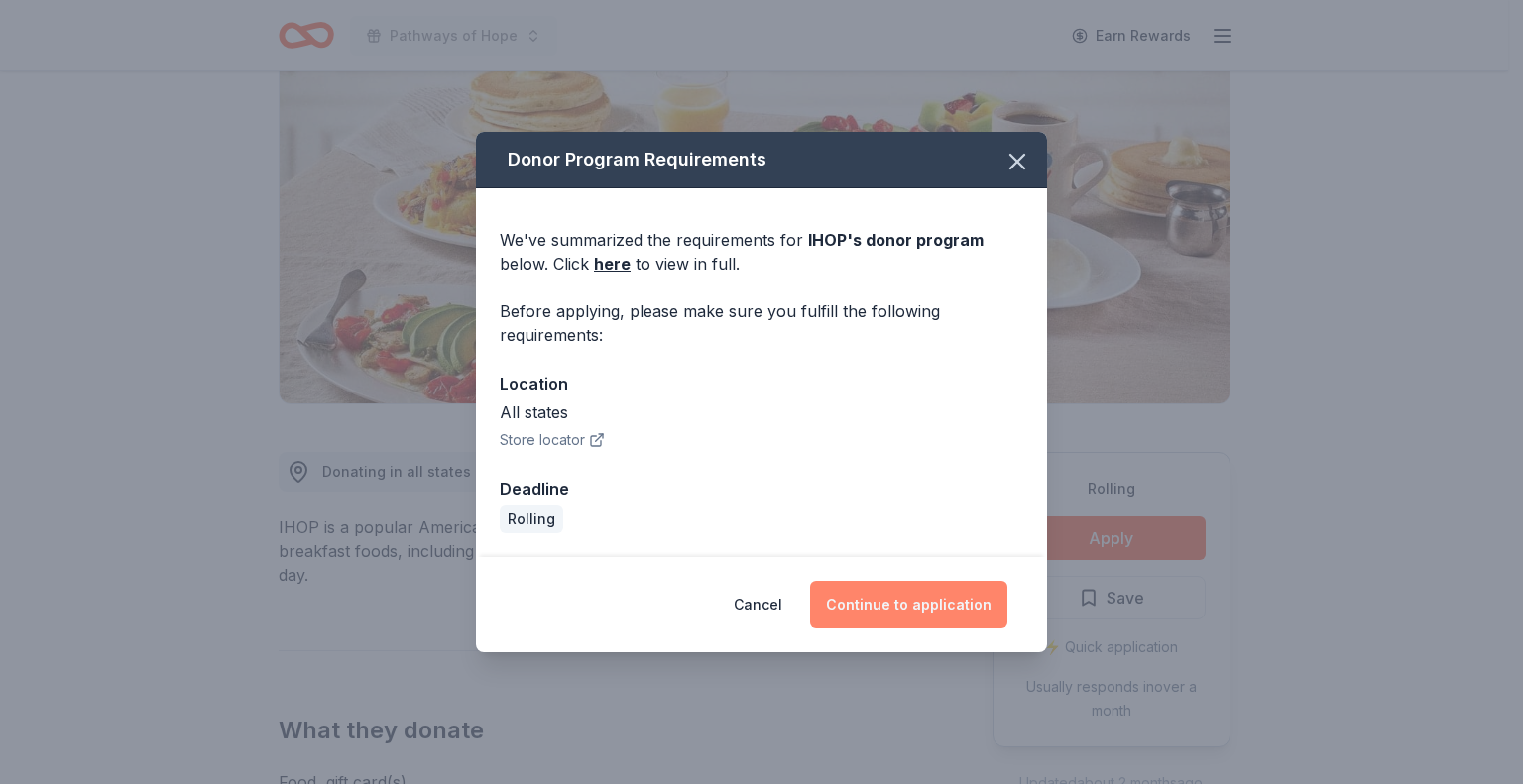 click on "Continue to application" at bounding box center (908, 605) 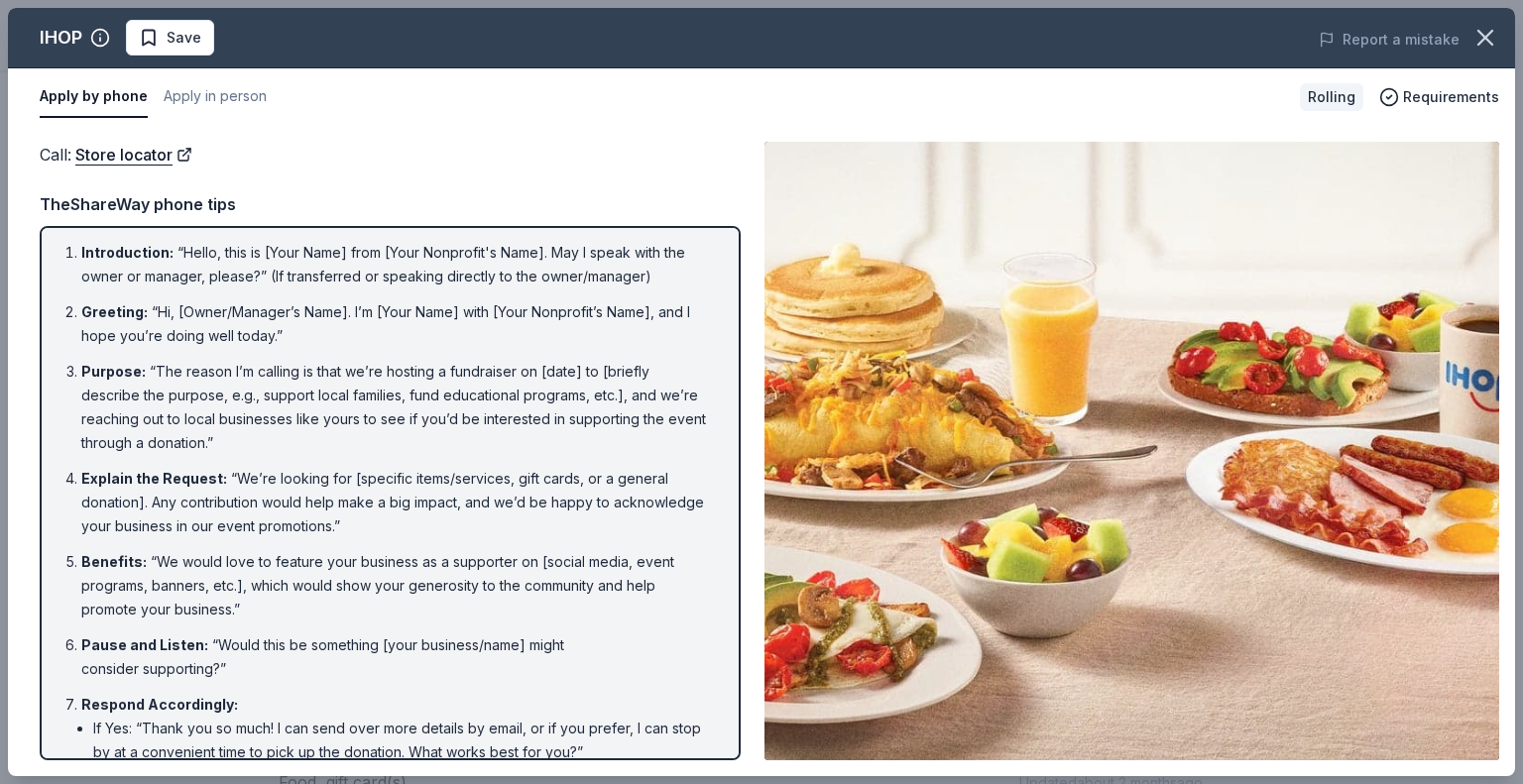 scroll, scrollTop: 0, scrollLeft: 0, axis: both 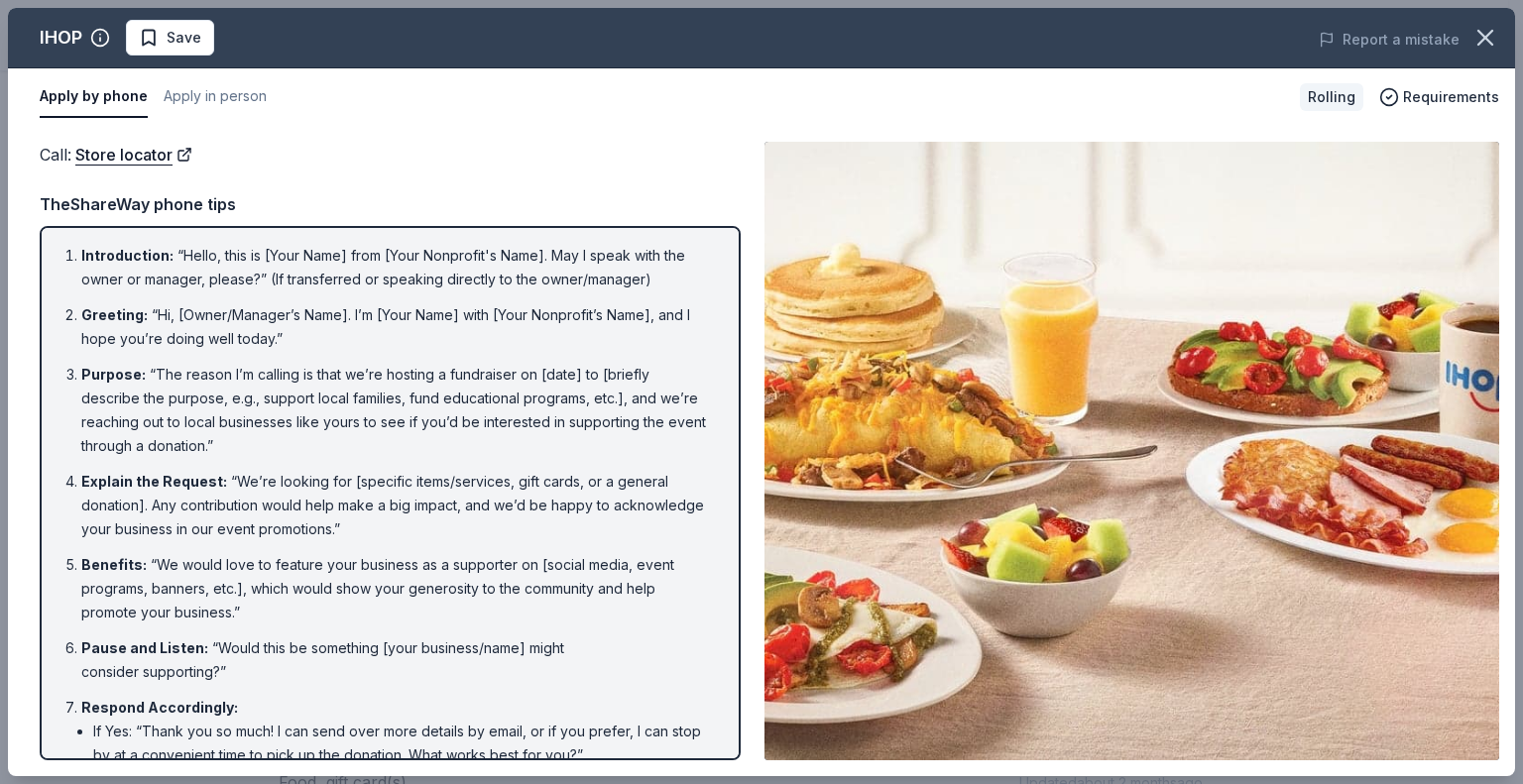 click on "Apply by phone" at bounding box center [93, 97] 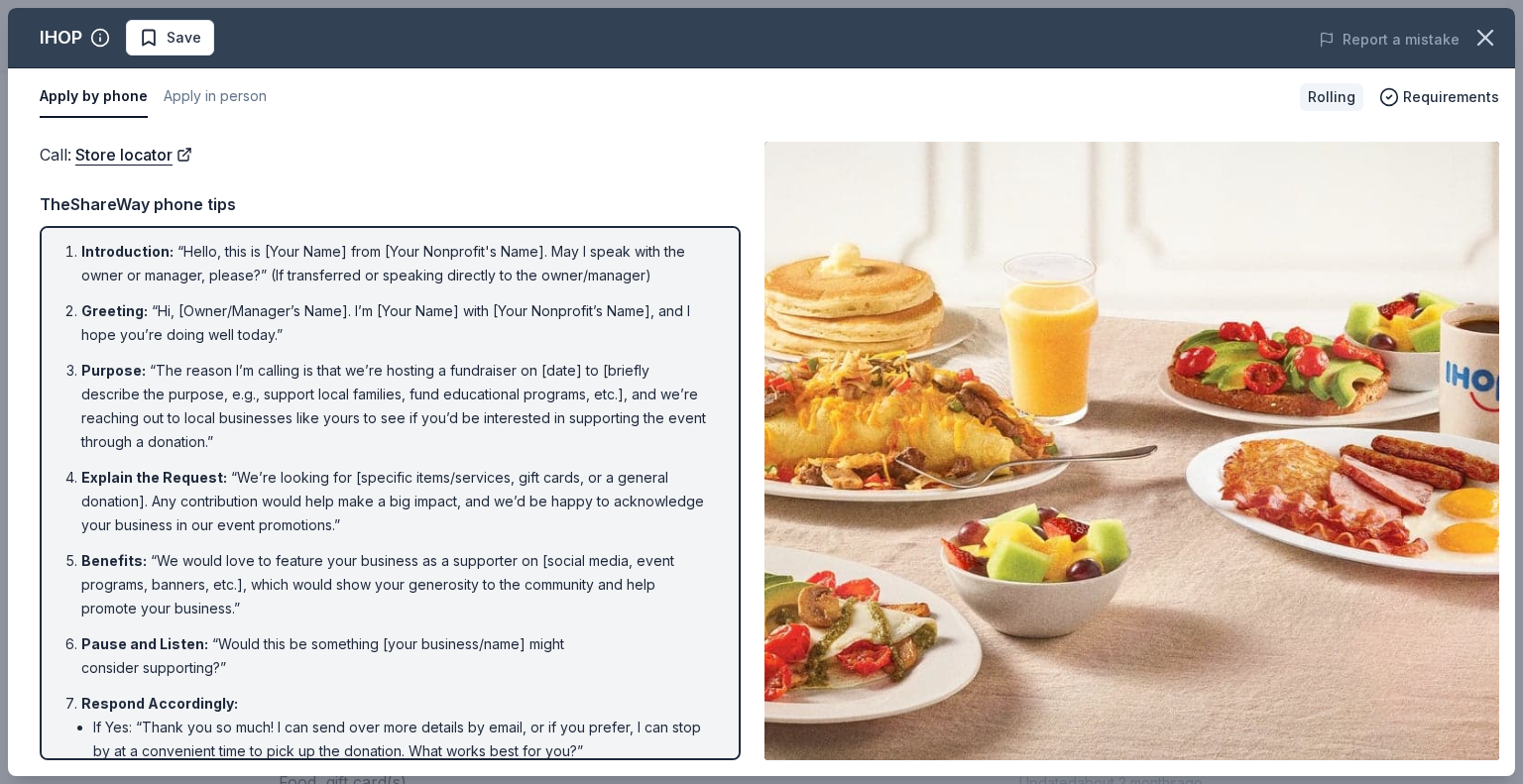scroll, scrollTop: 0, scrollLeft: 0, axis: both 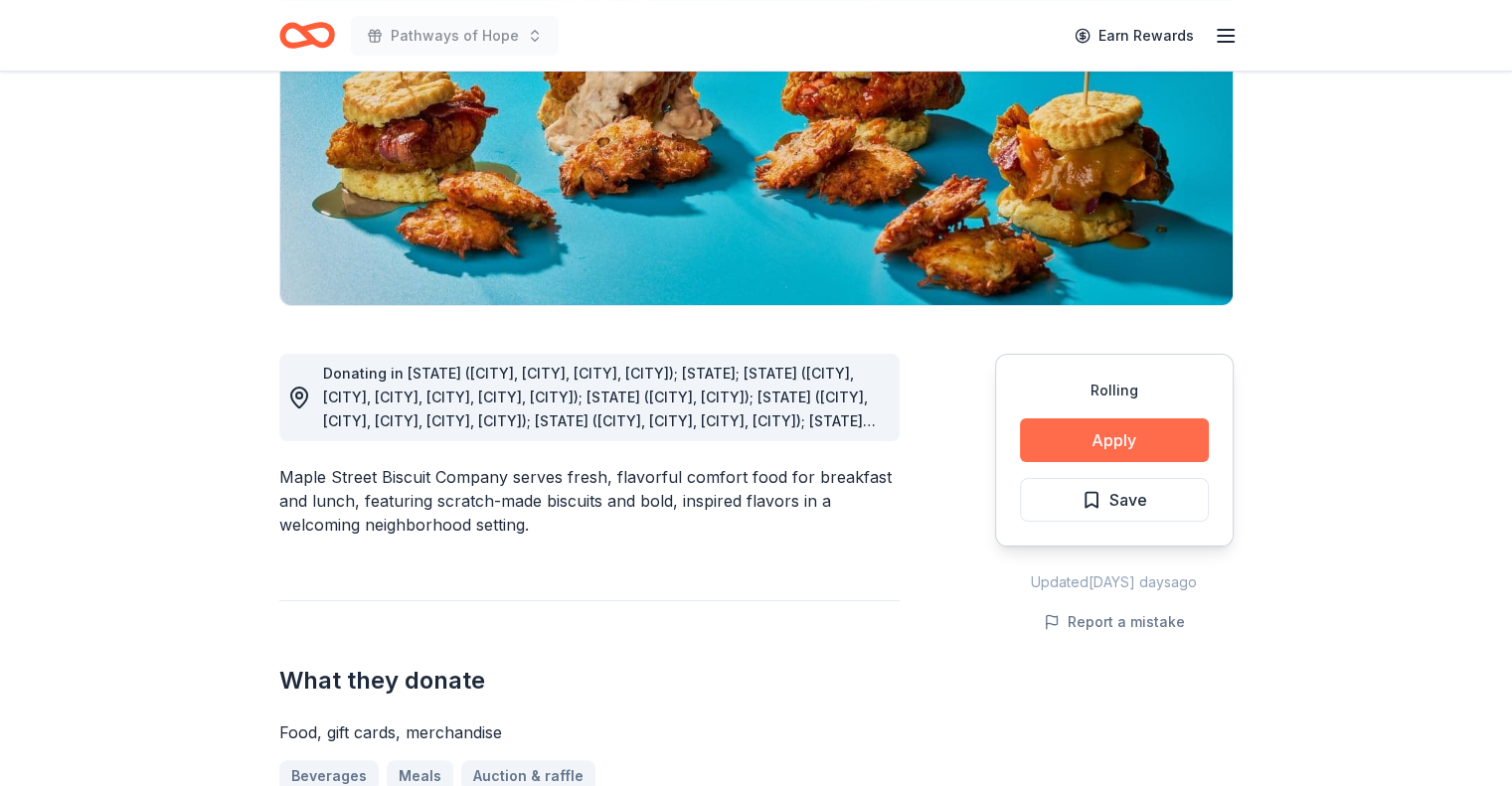 click on "Apply" at bounding box center (1114, 440) 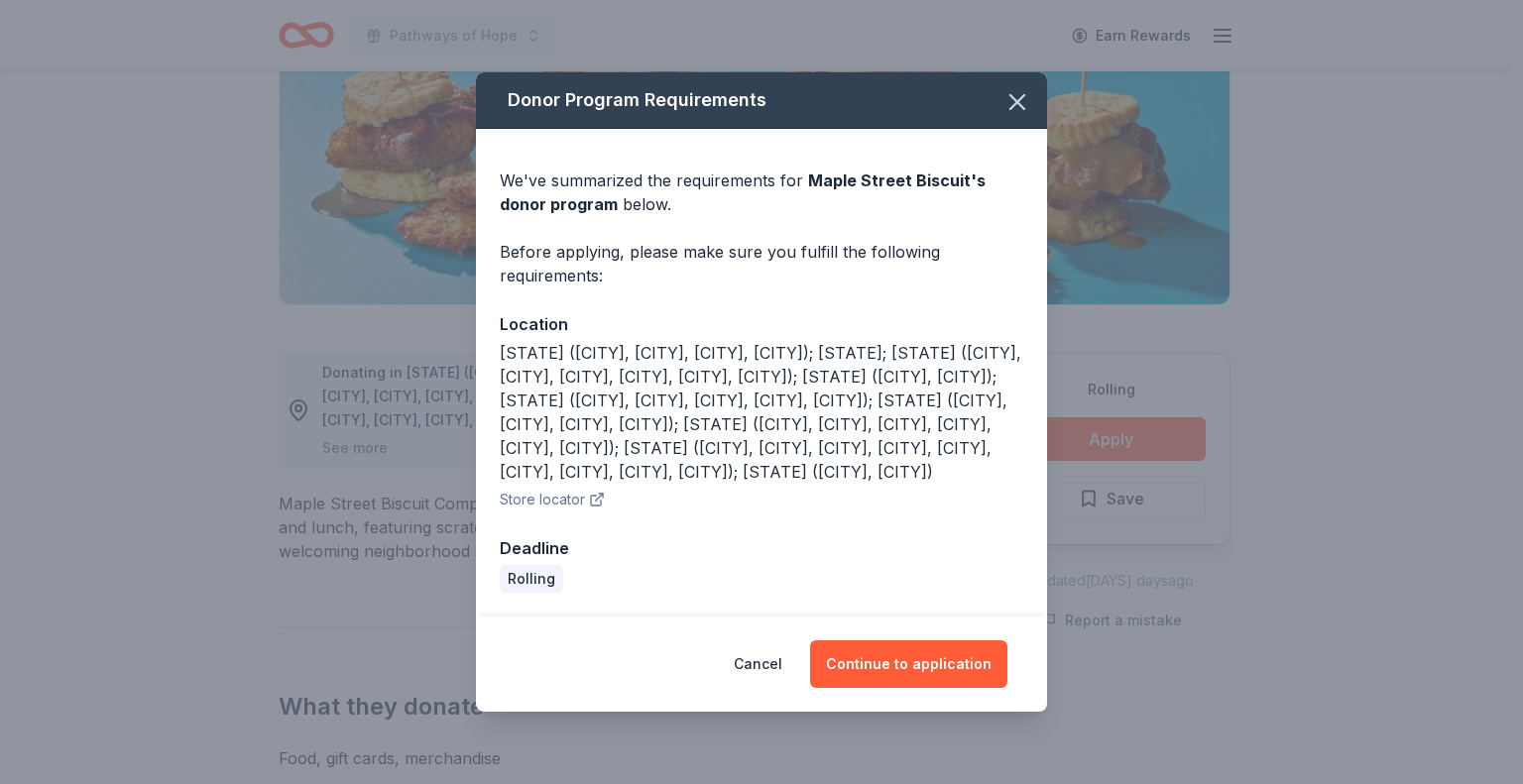 click on "Cancel Continue to application" at bounding box center (762, 664) 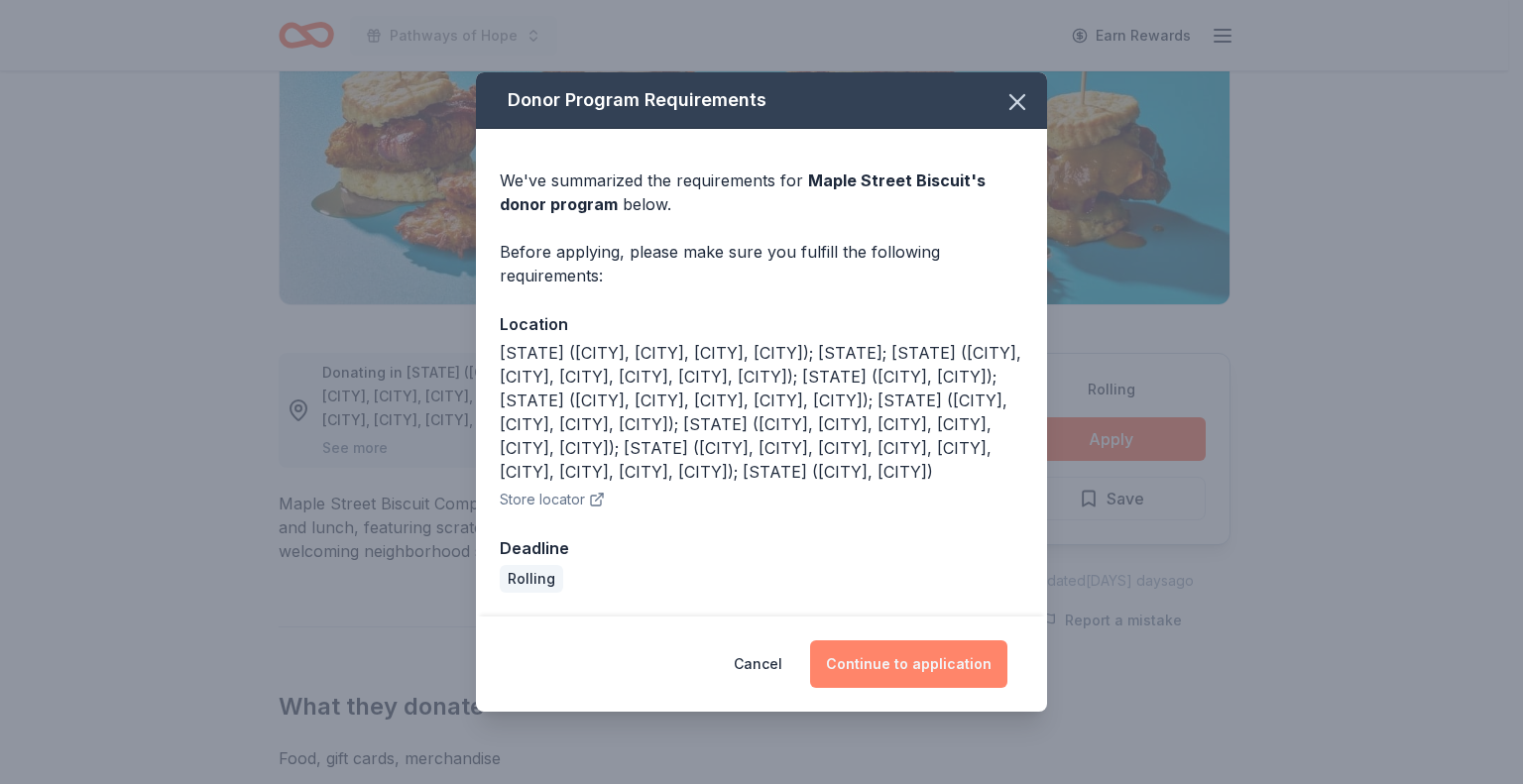 click on "Continue to application" at bounding box center [908, 664] 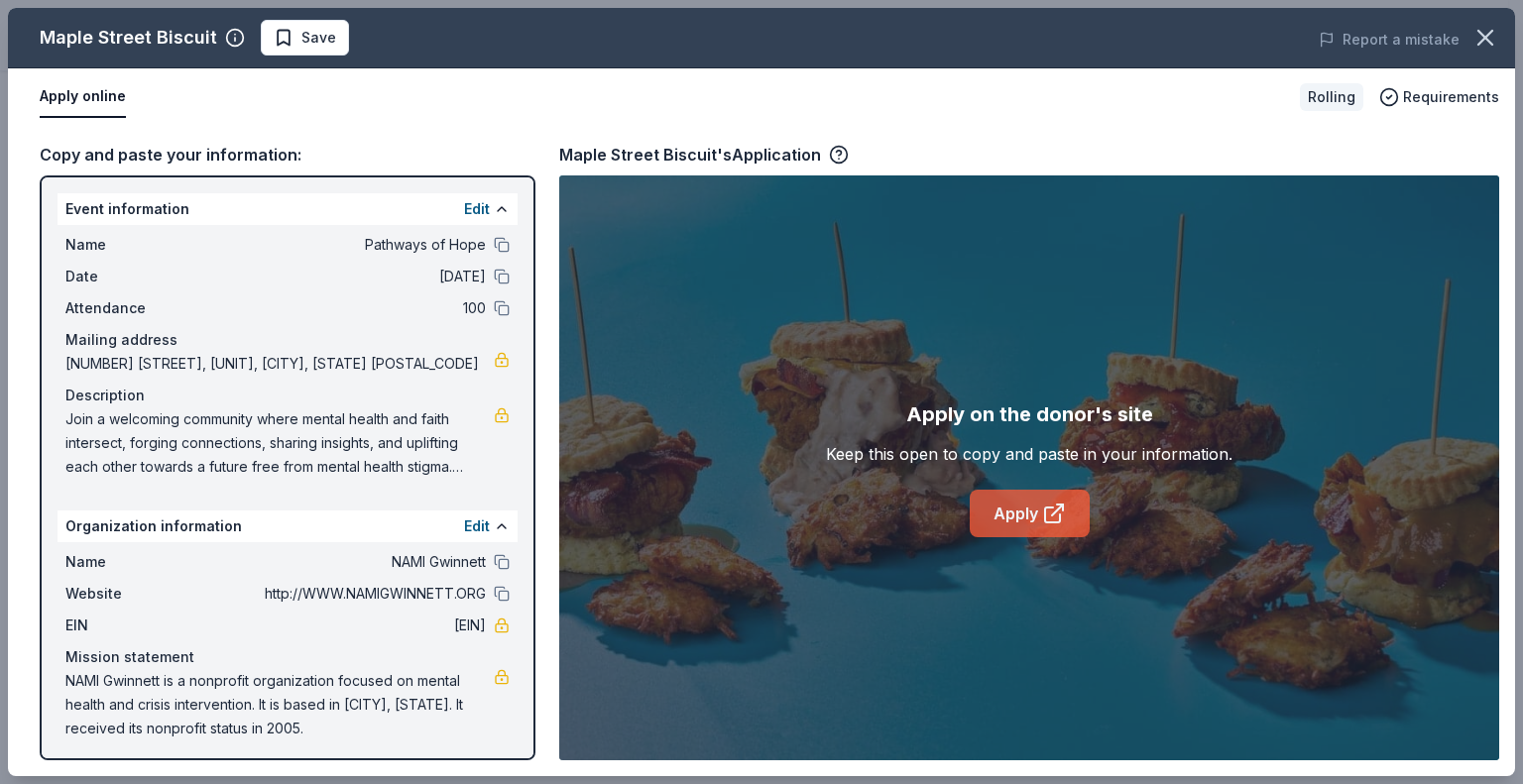 click 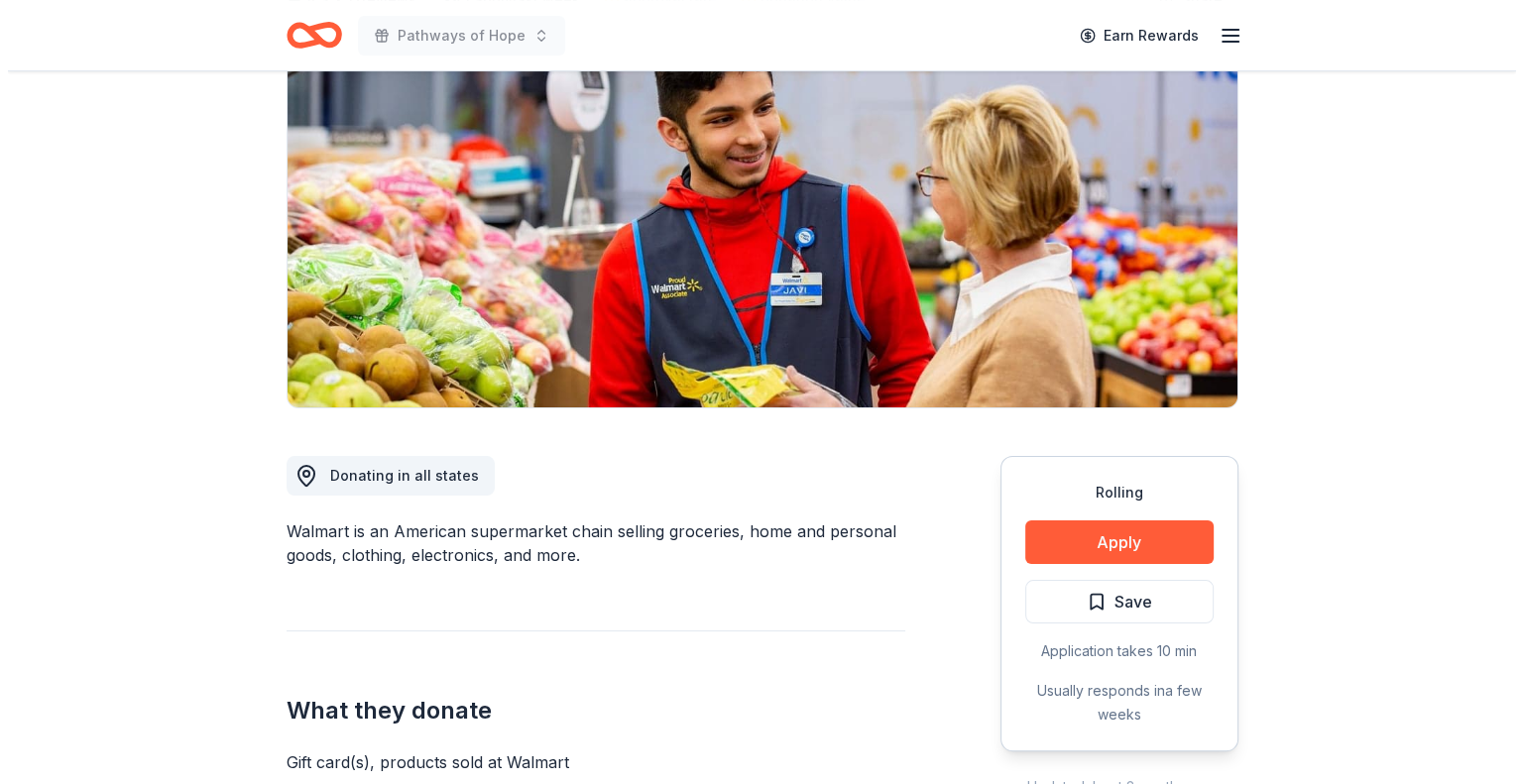 scroll, scrollTop: 198, scrollLeft: 0, axis: vertical 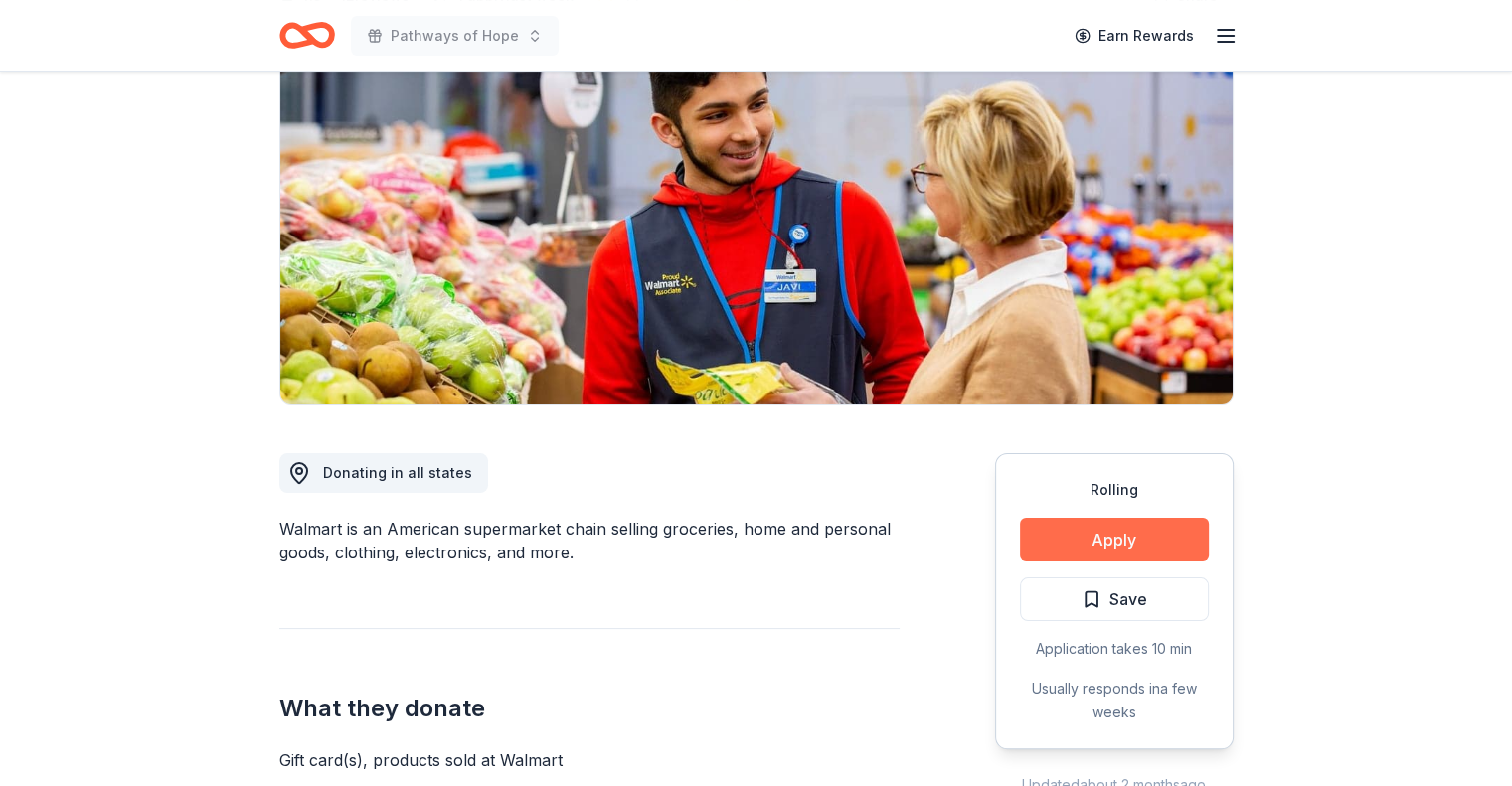 click on "Apply" at bounding box center (1114, 540) 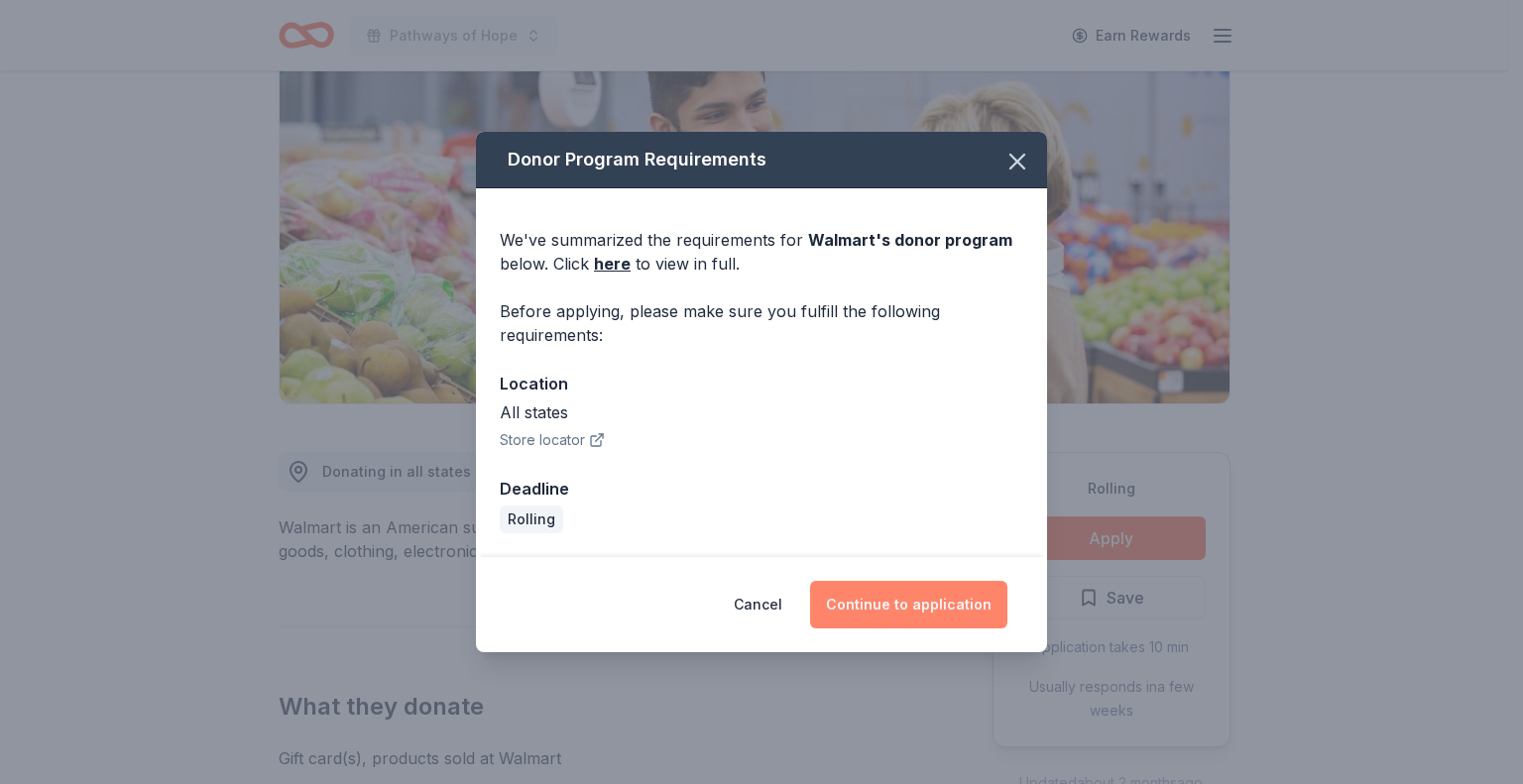 click on "Continue to application" at bounding box center (908, 605) 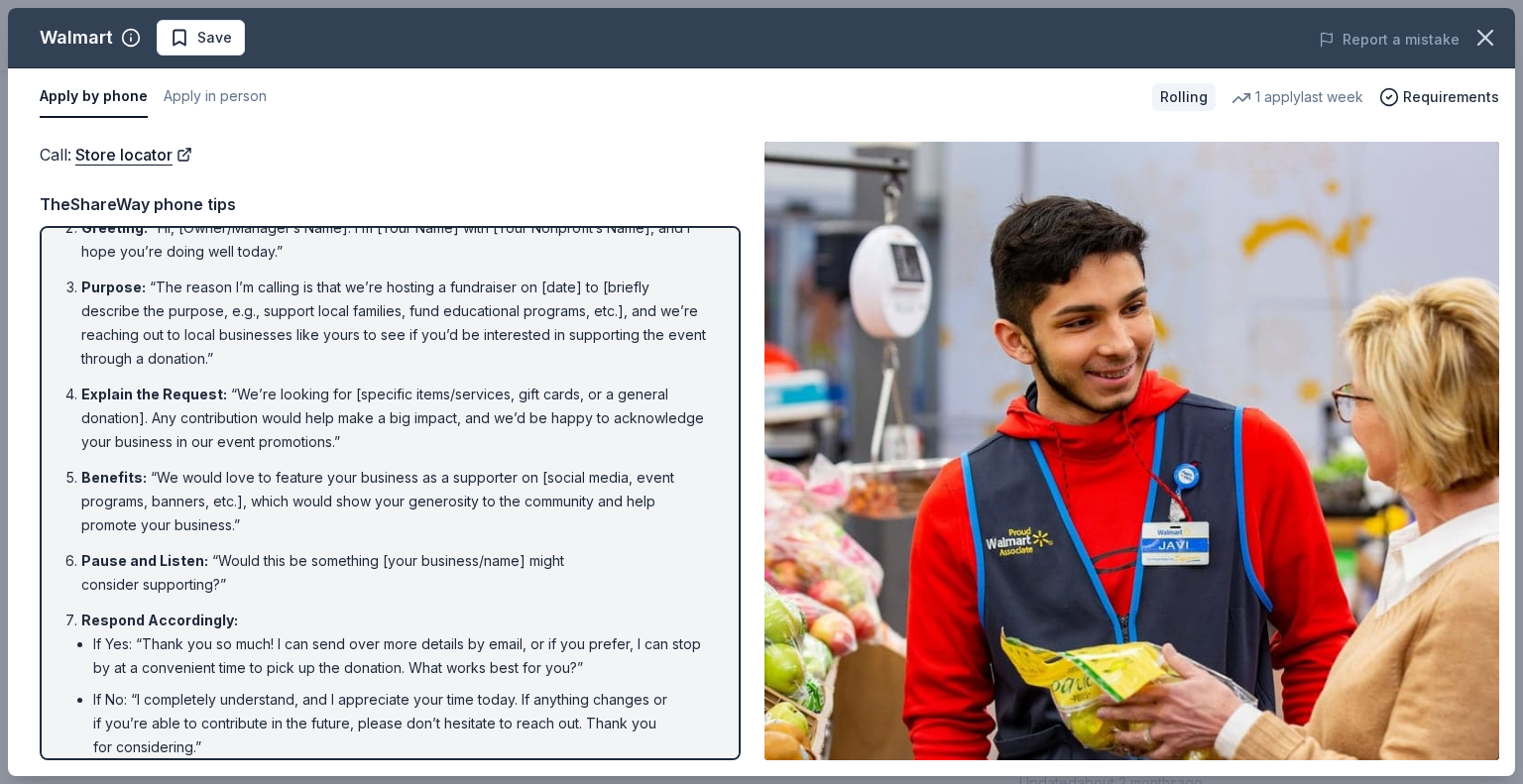 scroll, scrollTop: 162, scrollLeft: 0, axis: vertical 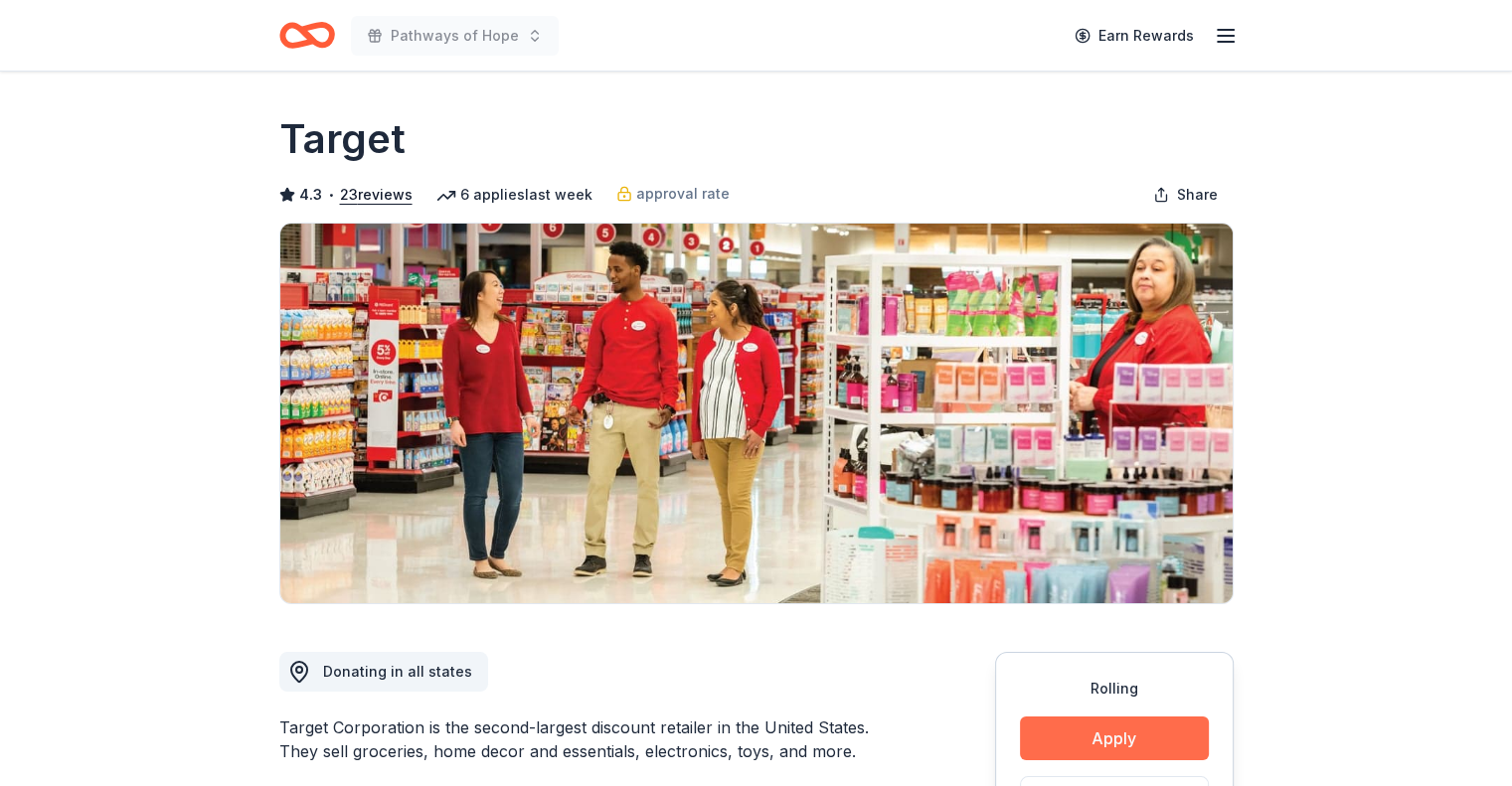 click on "Apply" at bounding box center (1114, 738) 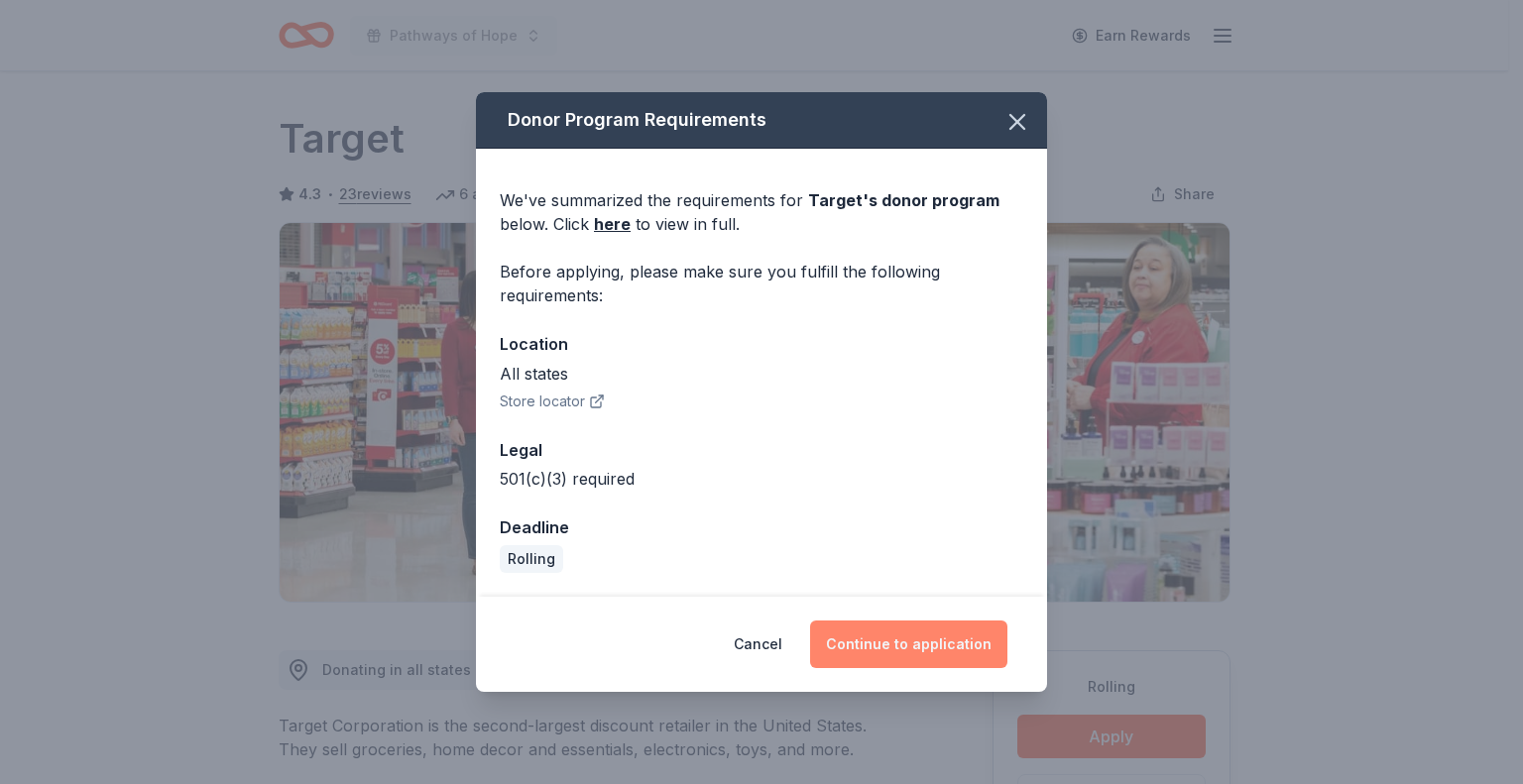 click on "Continue to application" at bounding box center [908, 644] 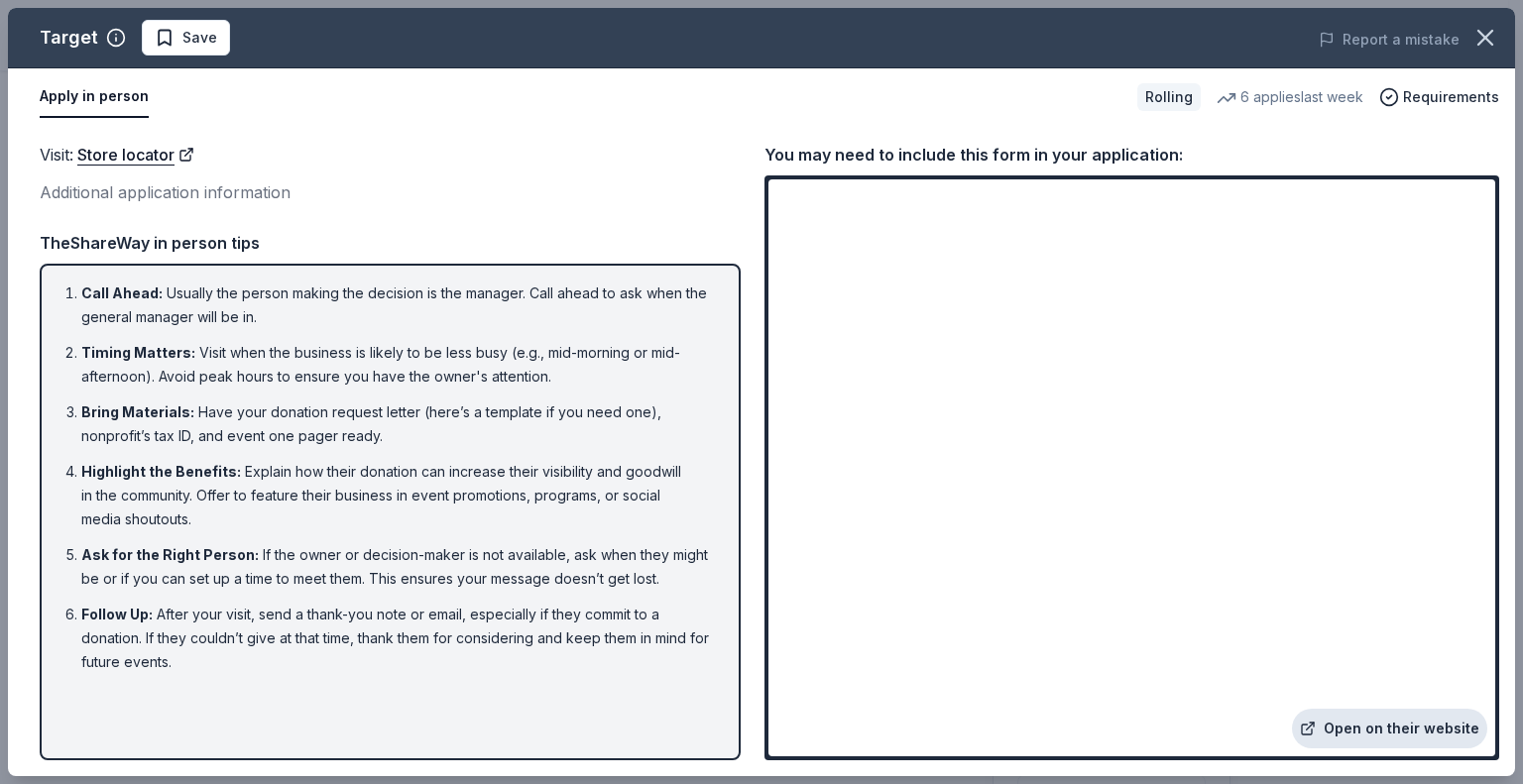 click on "Open on their website" at bounding box center [1389, 728] 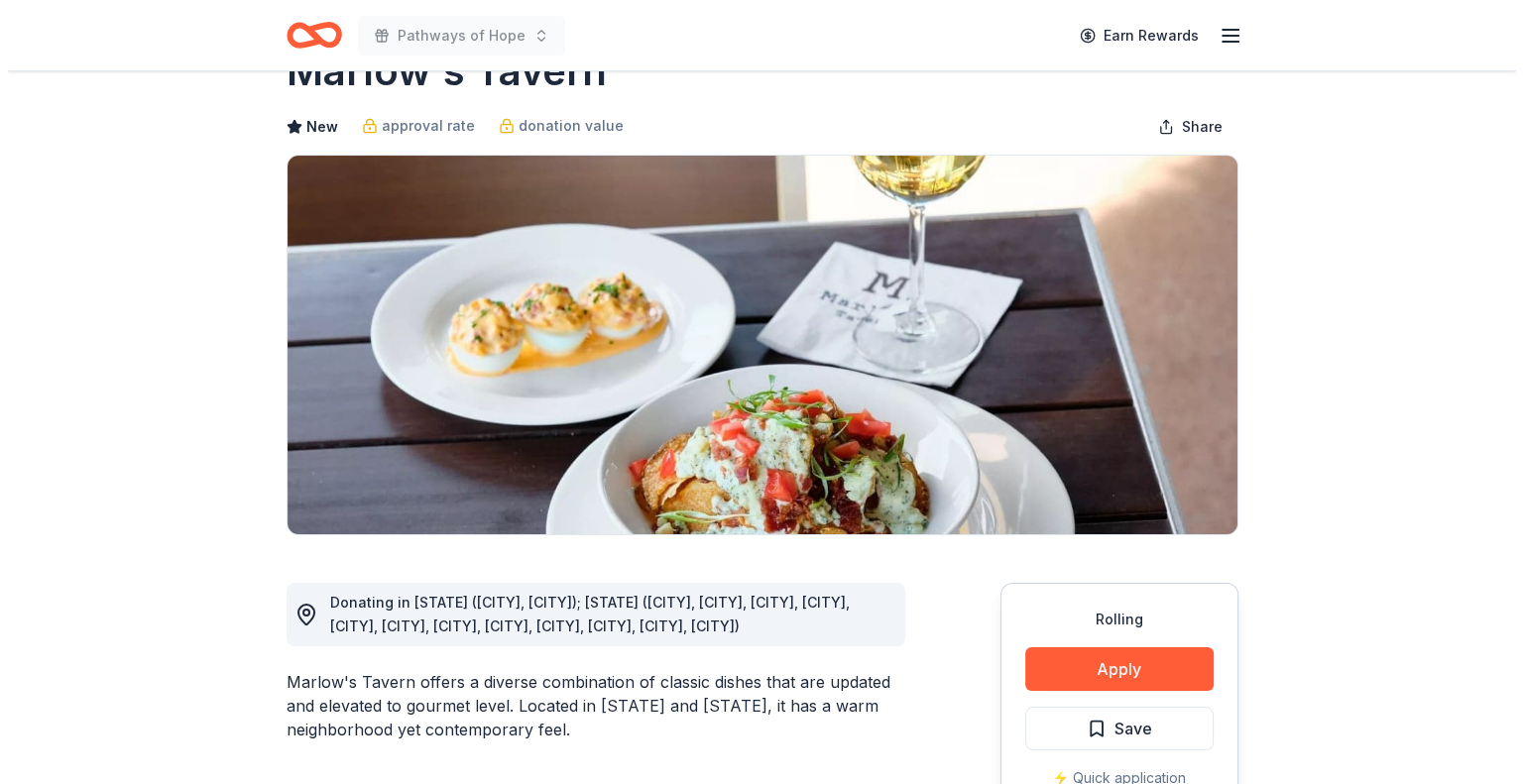 scroll, scrollTop: 198, scrollLeft: 0, axis: vertical 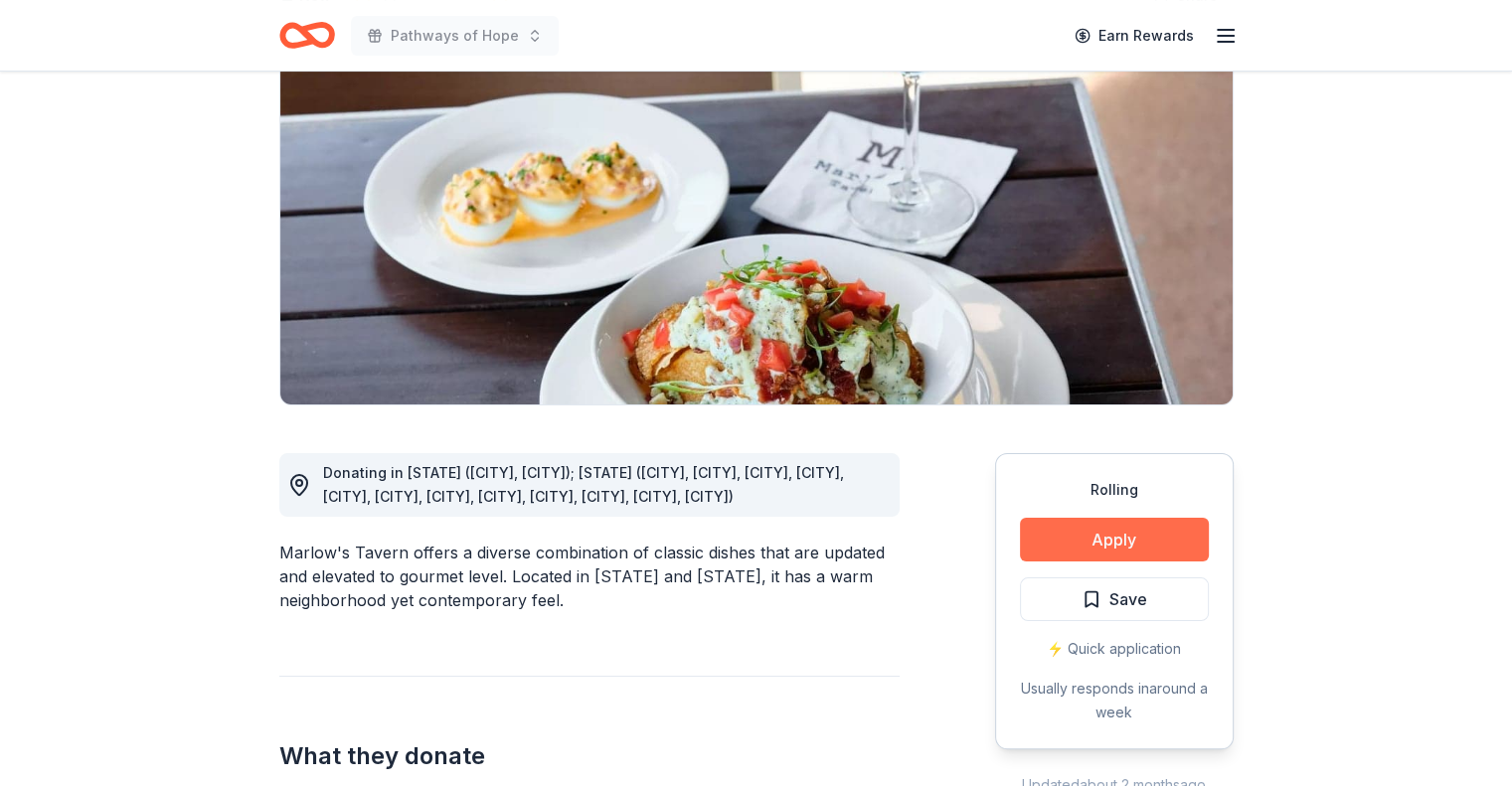 click on "Apply" at bounding box center [1114, 540] 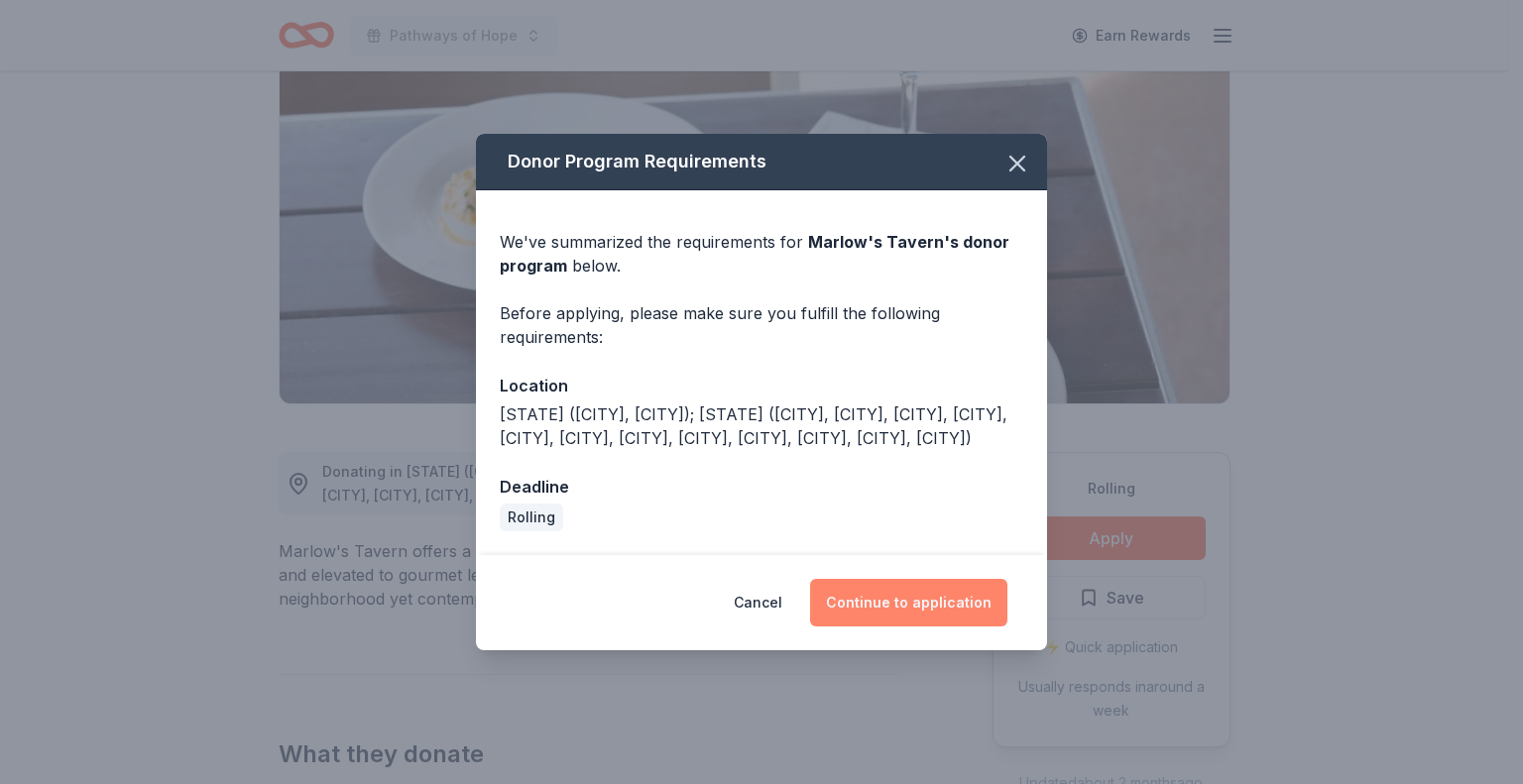click on "Continue to application" at bounding box center [908, 603] 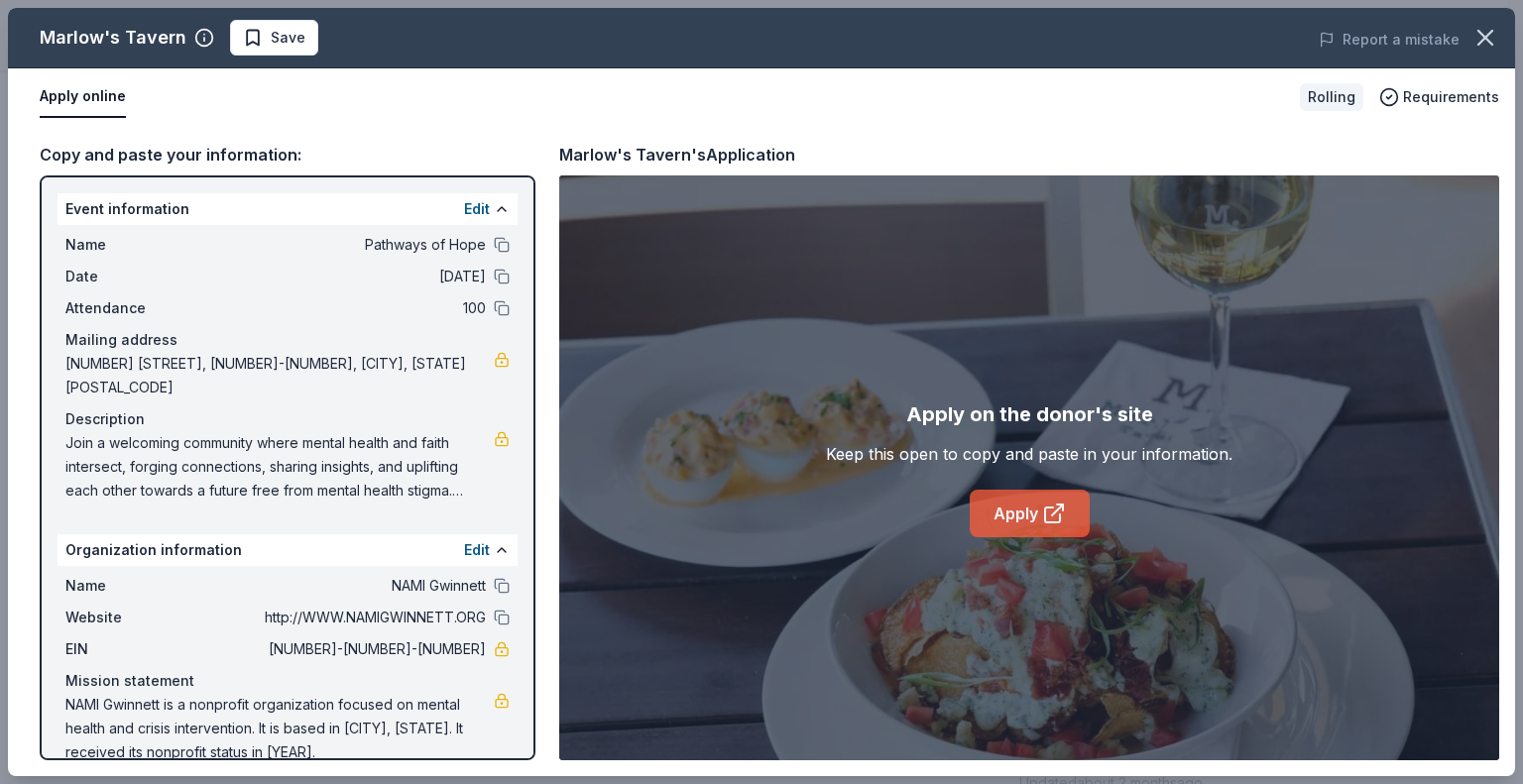 click on "Apply" at bounding box center [1029, 513] 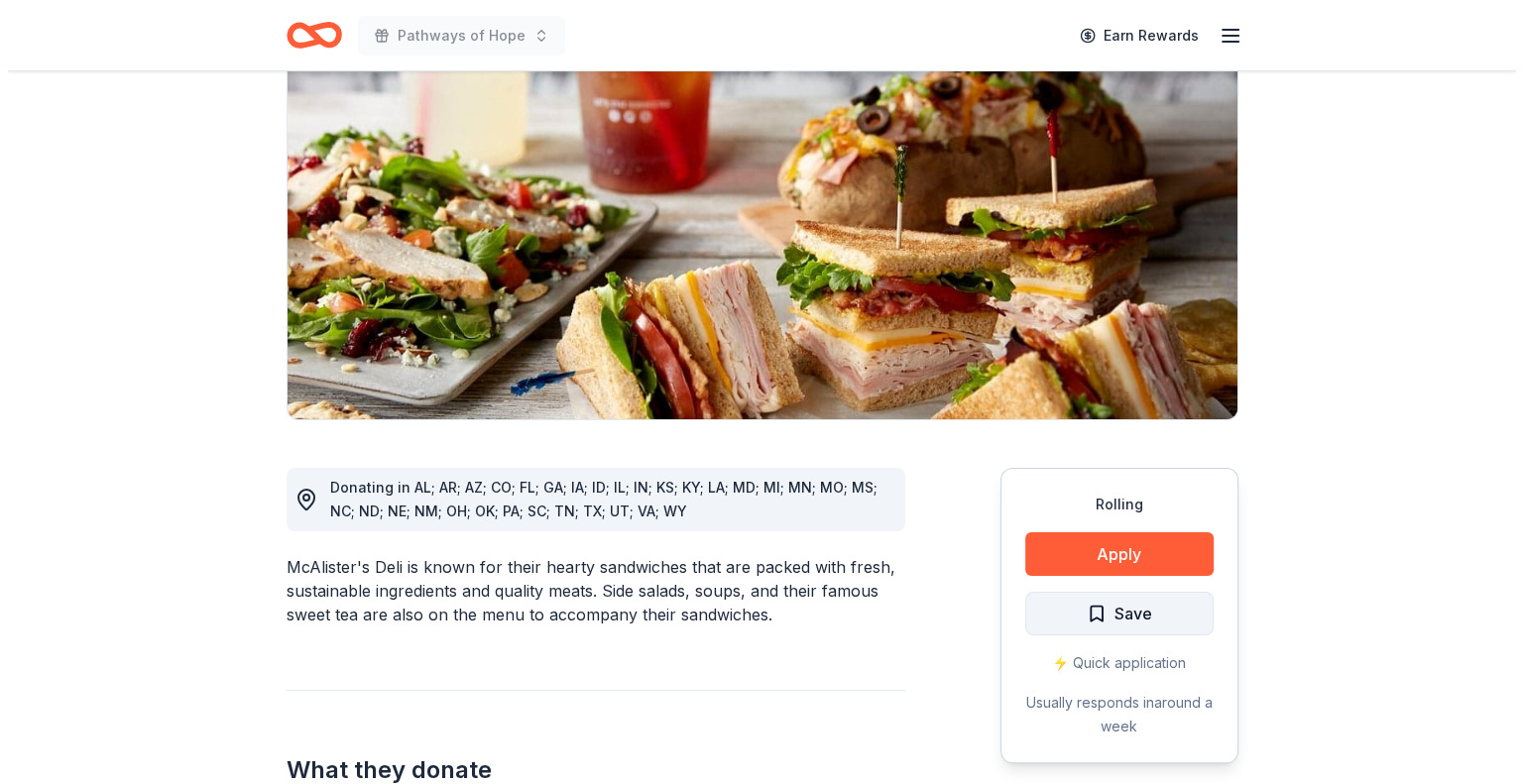 scroll, scrollTop: 198, scrollLeft: 0, axis: vertical 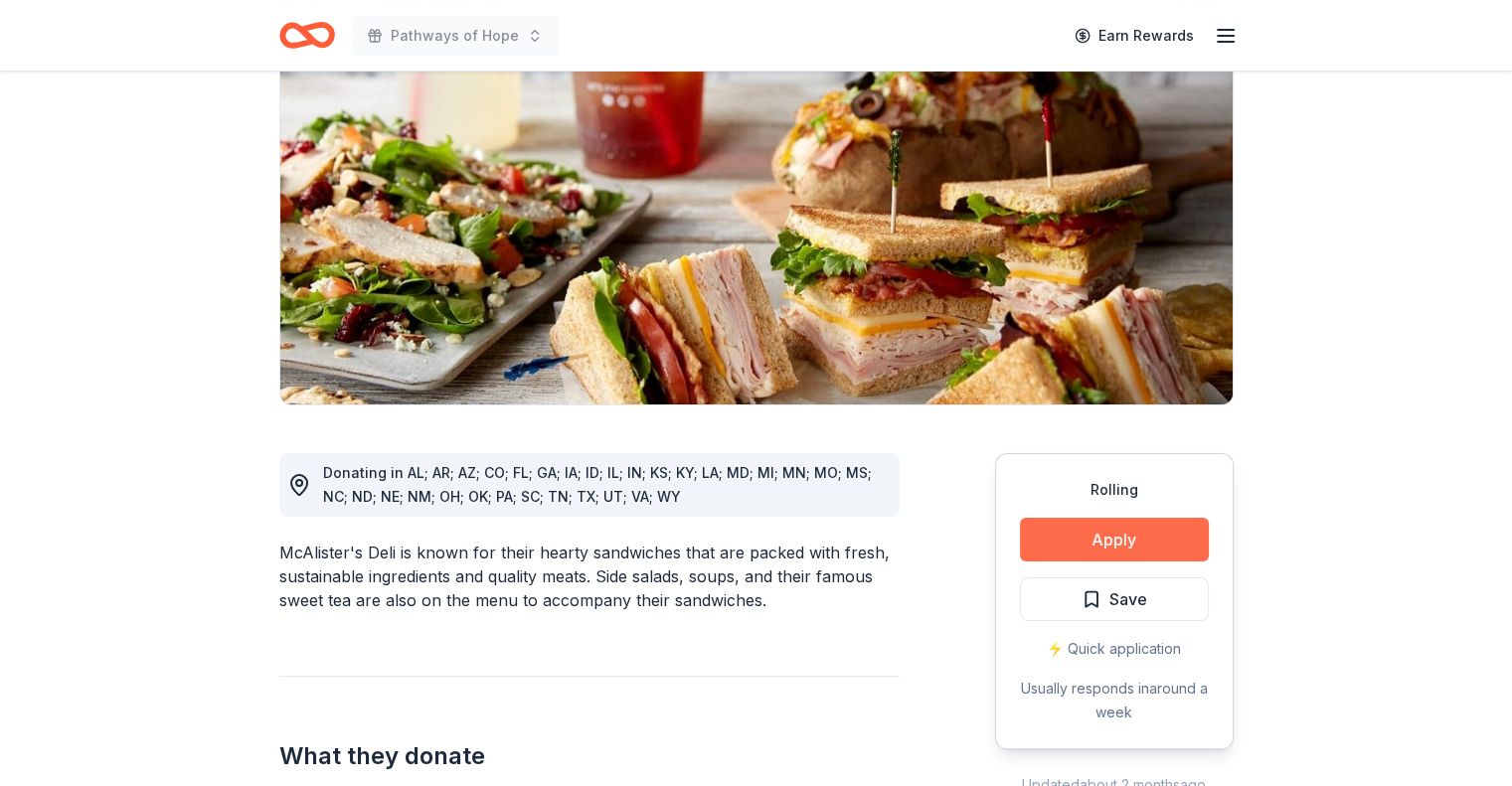 click on "Apply" at bounding box center [1114, 540] 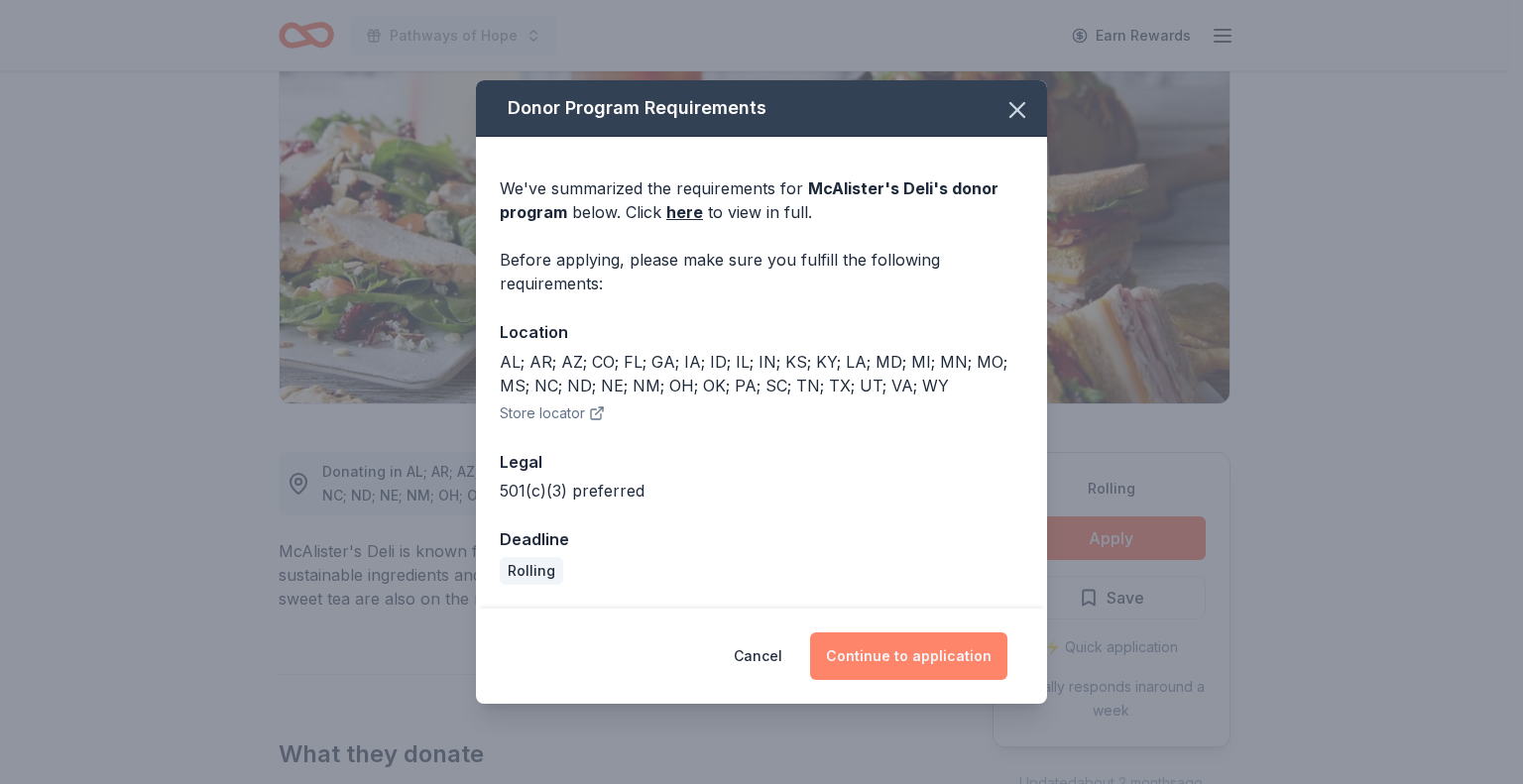click on "Continue to application" at bounding box center (908, 656) 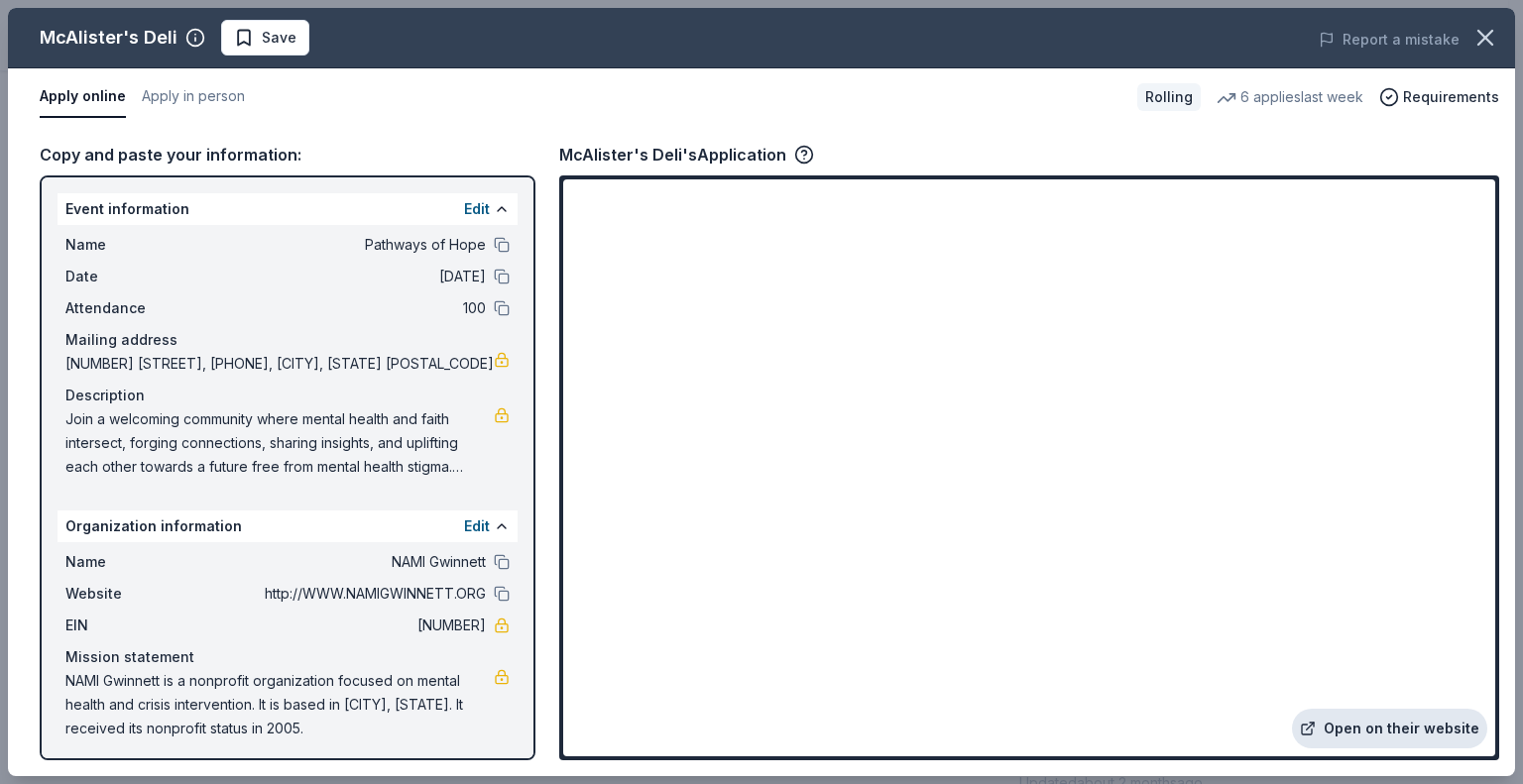 click on "Open on their website" at bounding box center [1389, 728] 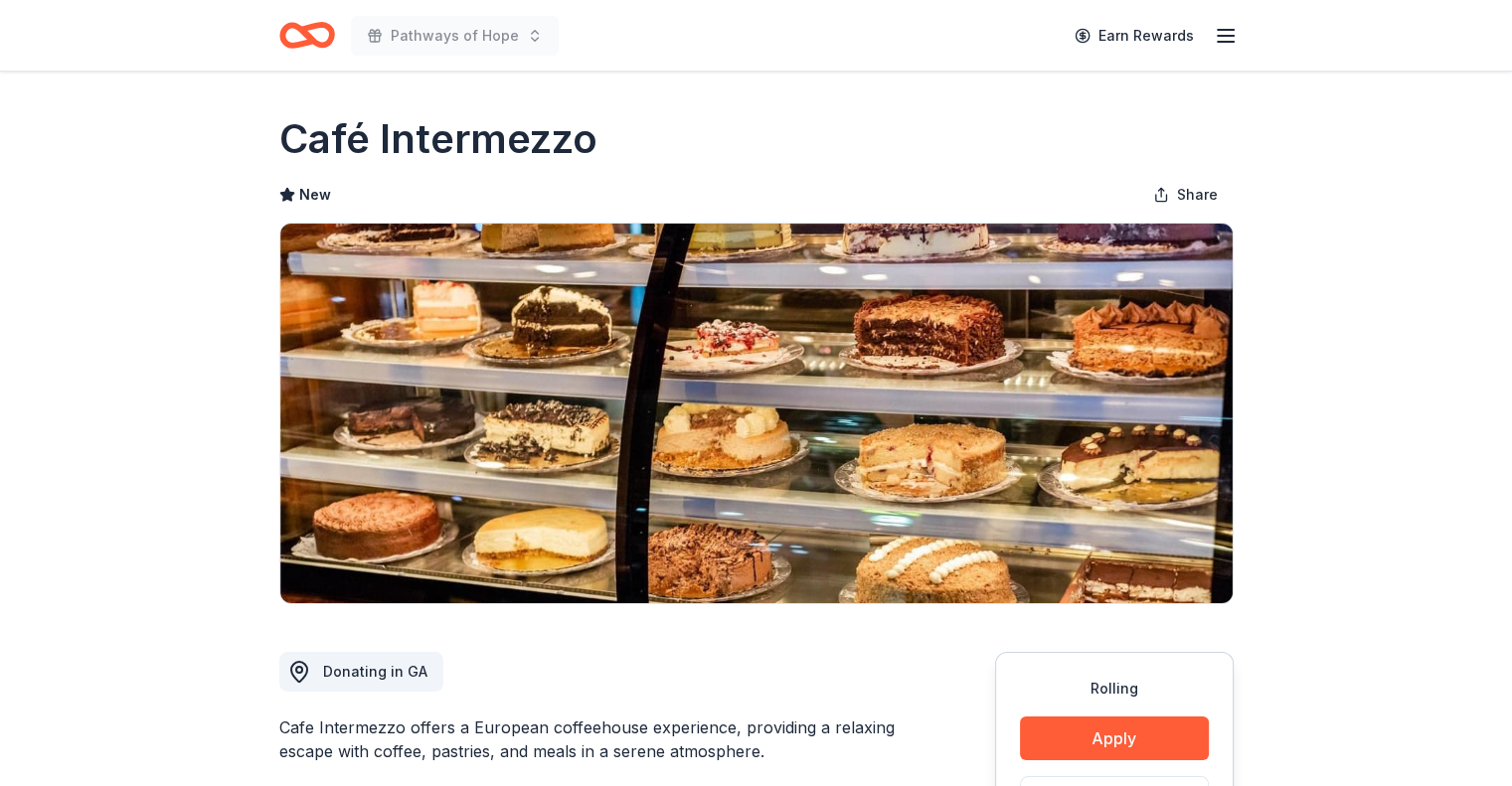 scroll, scrollTop: 199, scrollLeft: 0, axis: vertical 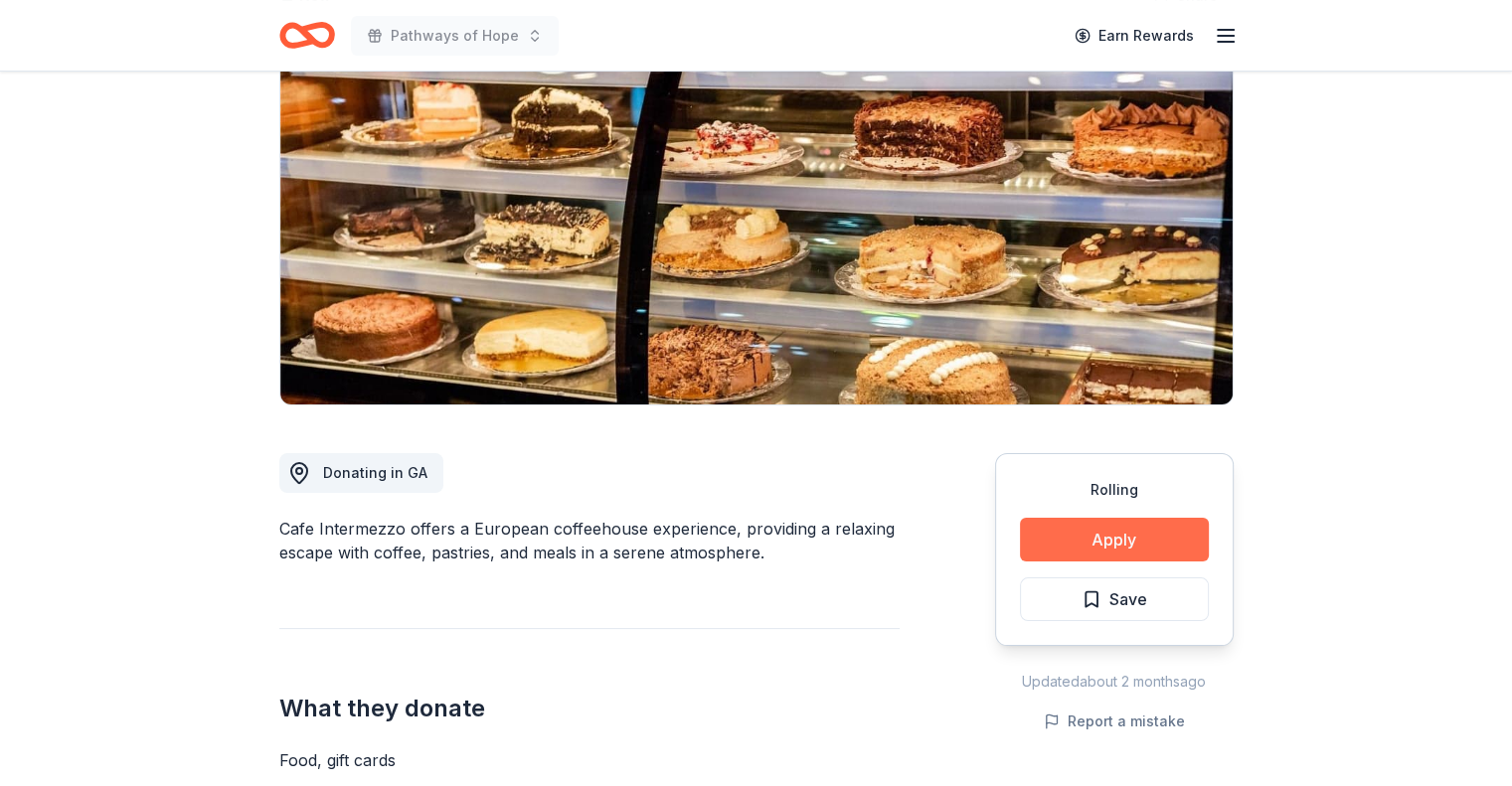 click on "Apply" at bounding box center (1114, 540) 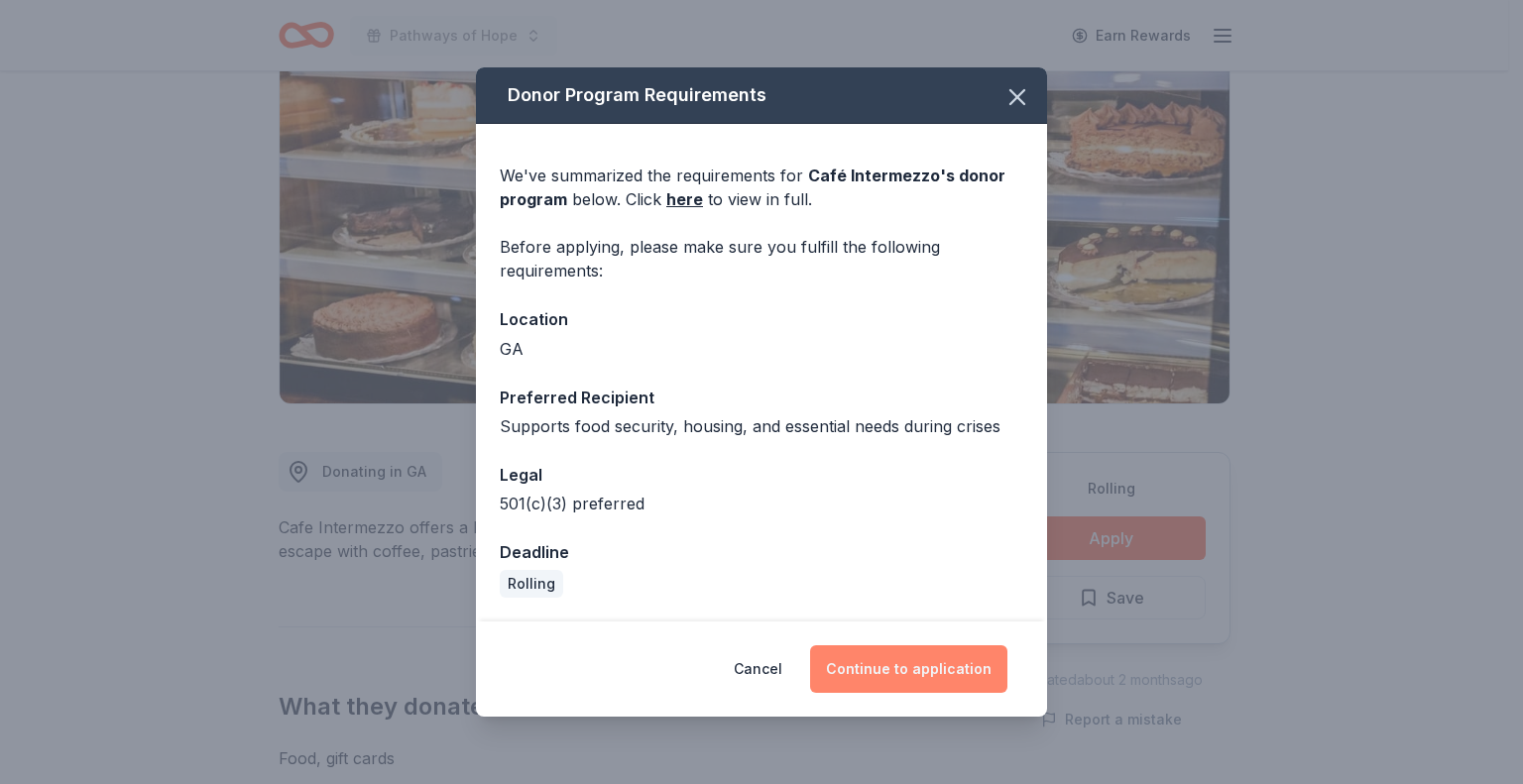 click on "Continue to application" at bounding box center (908, 669) 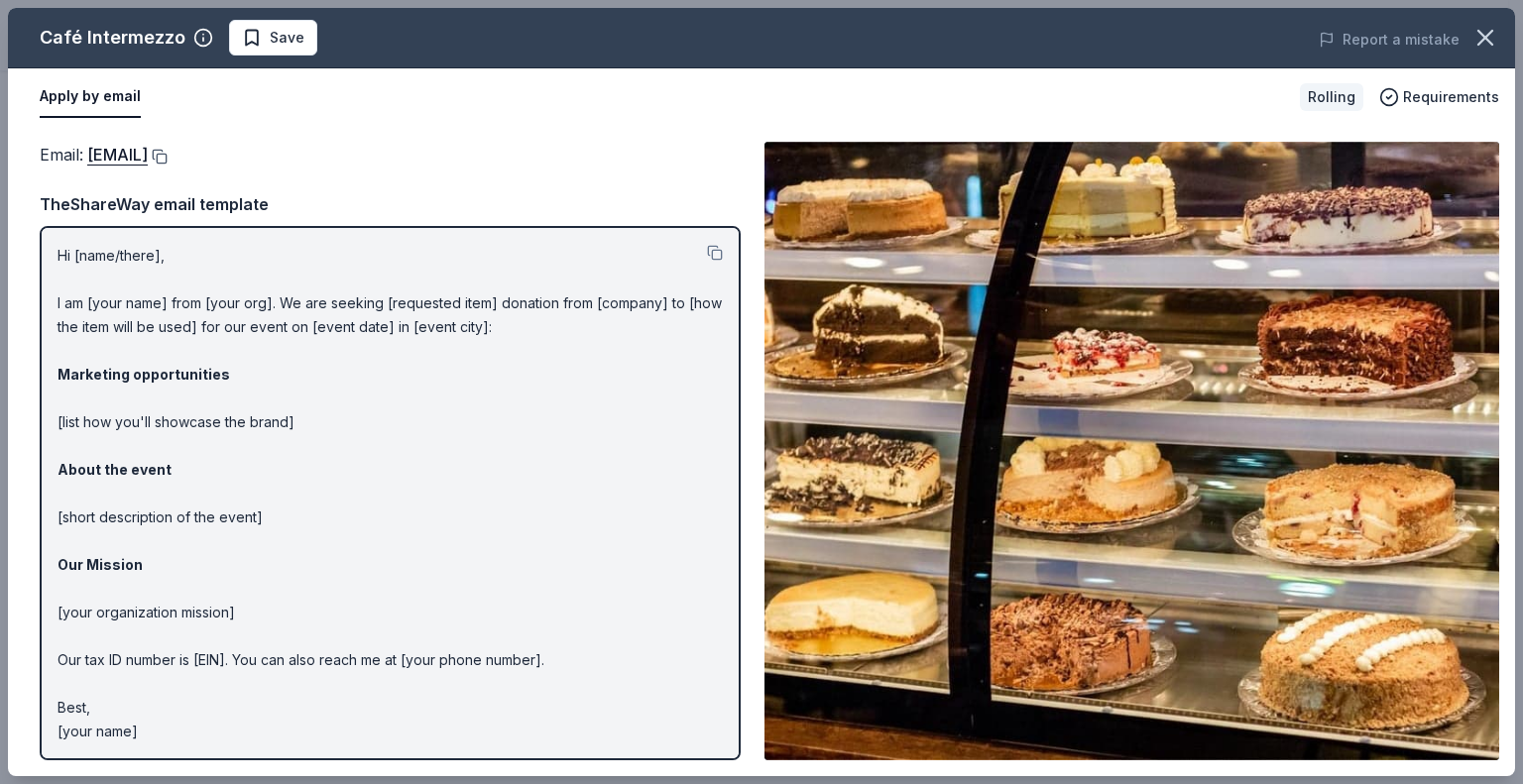 click at bounding box center [158, 157] 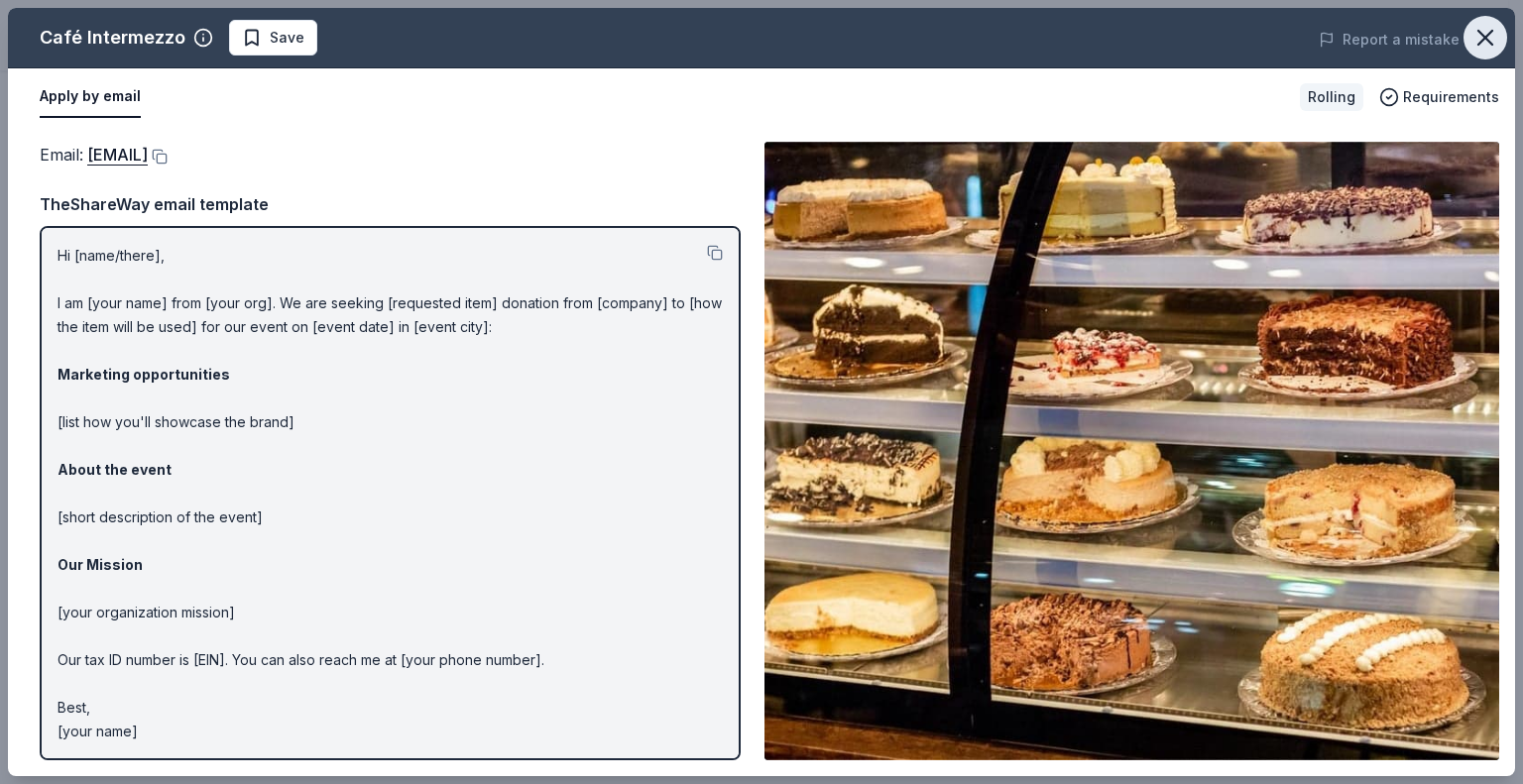 click 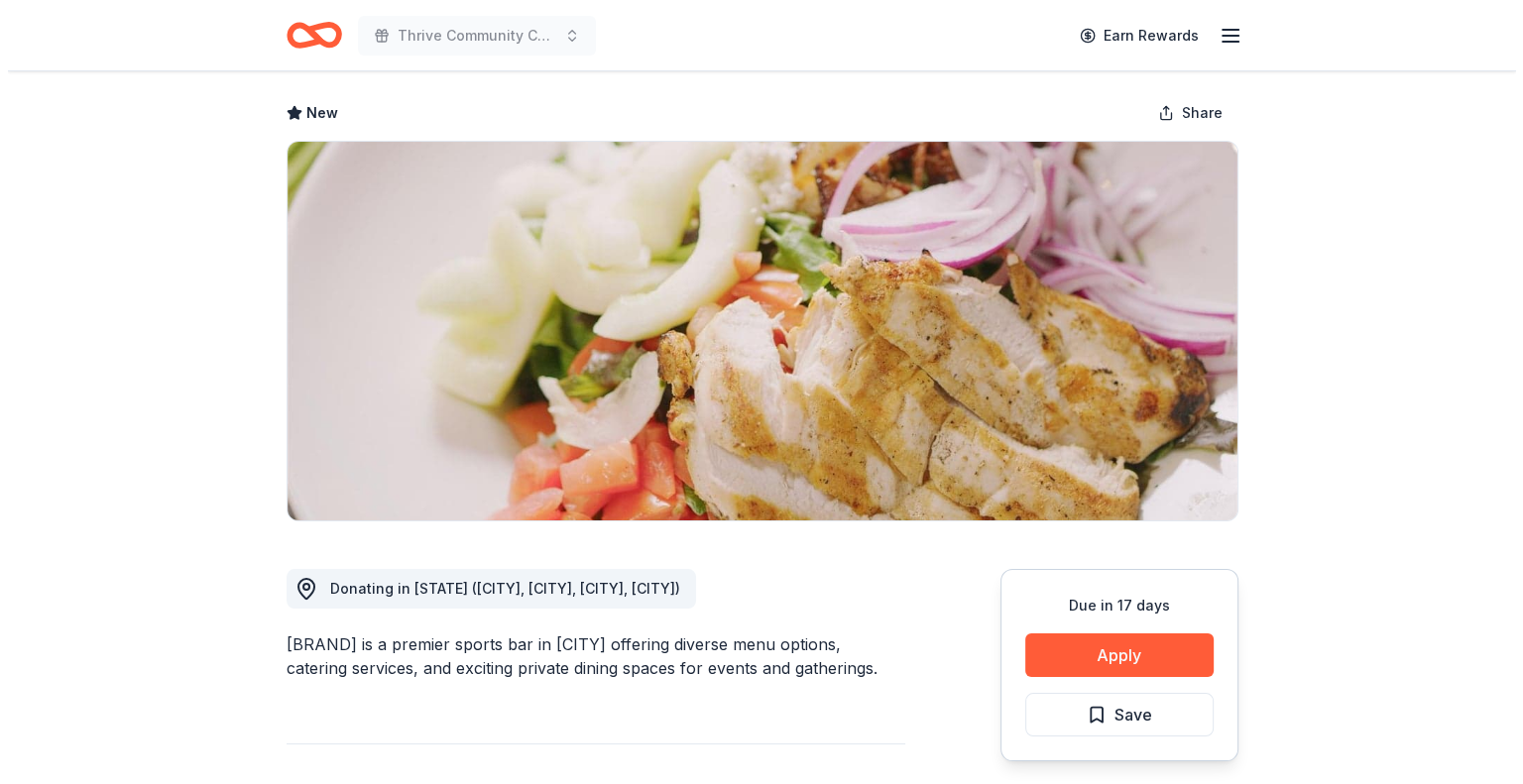 scroll, scrollTop: 198, scrollLeft: 0, axis: vertical 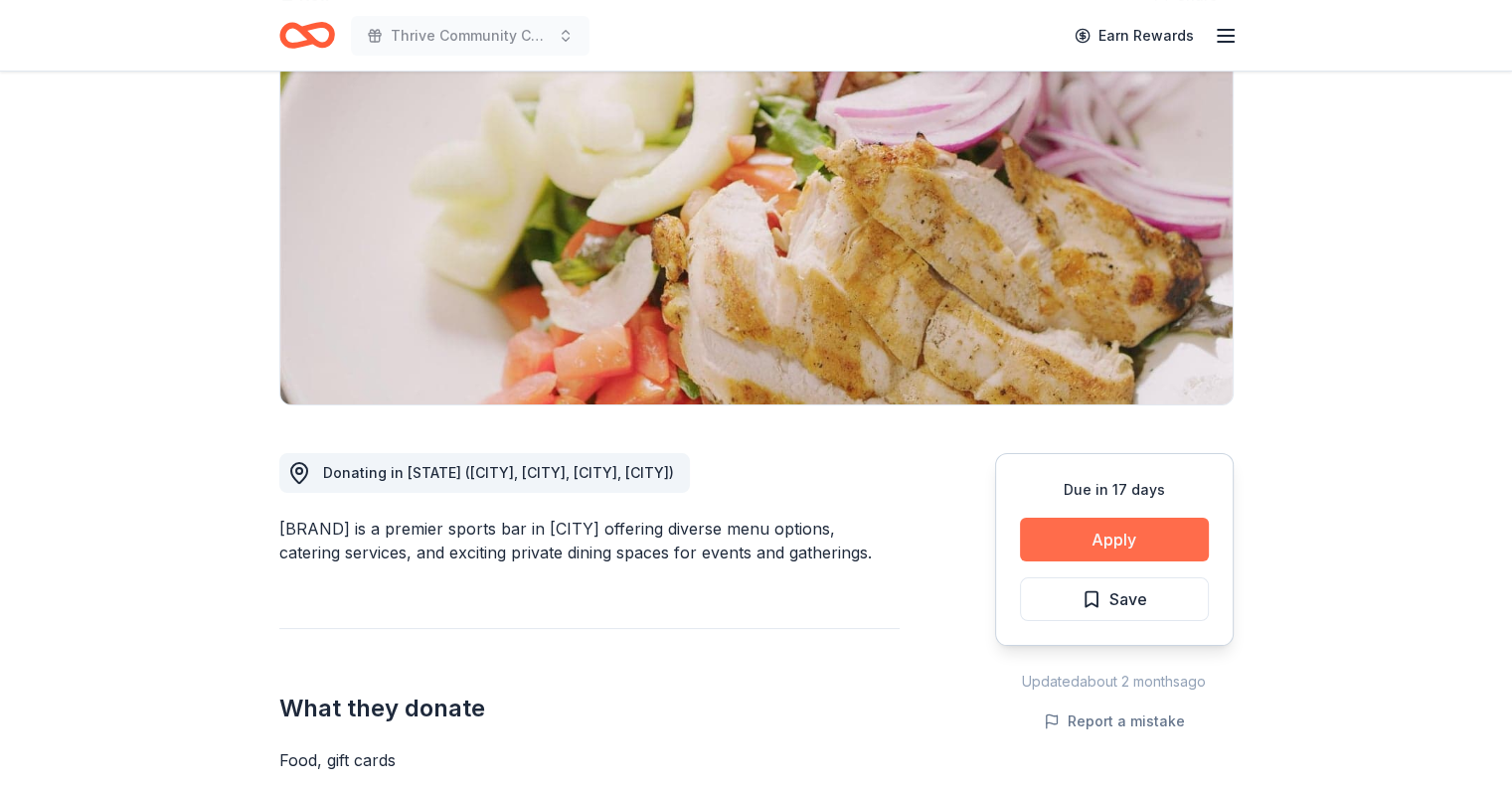 click on "Apply" at bounding box center (1114, 540) 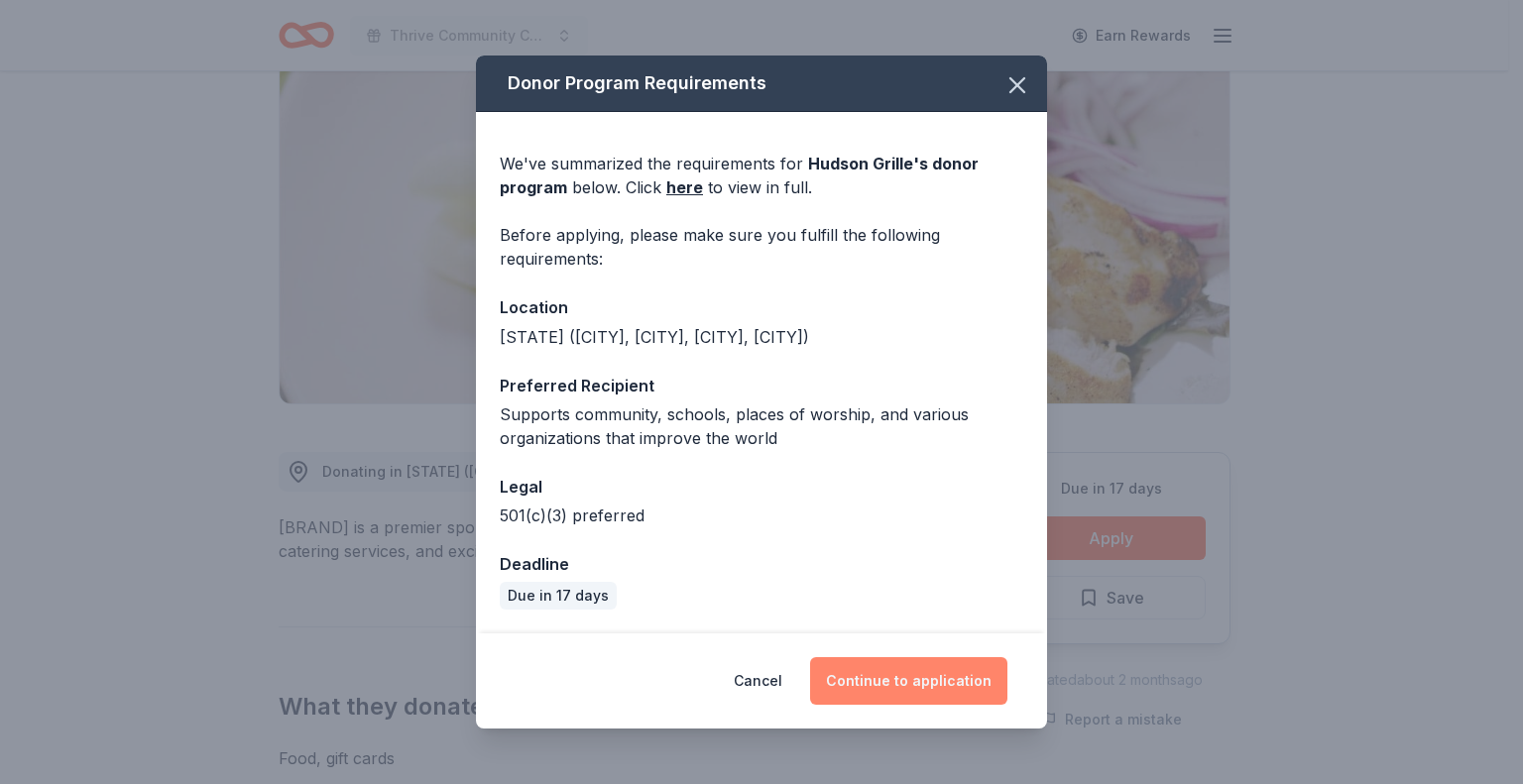 click on "Continue to application" at bounding box center (908, 681) 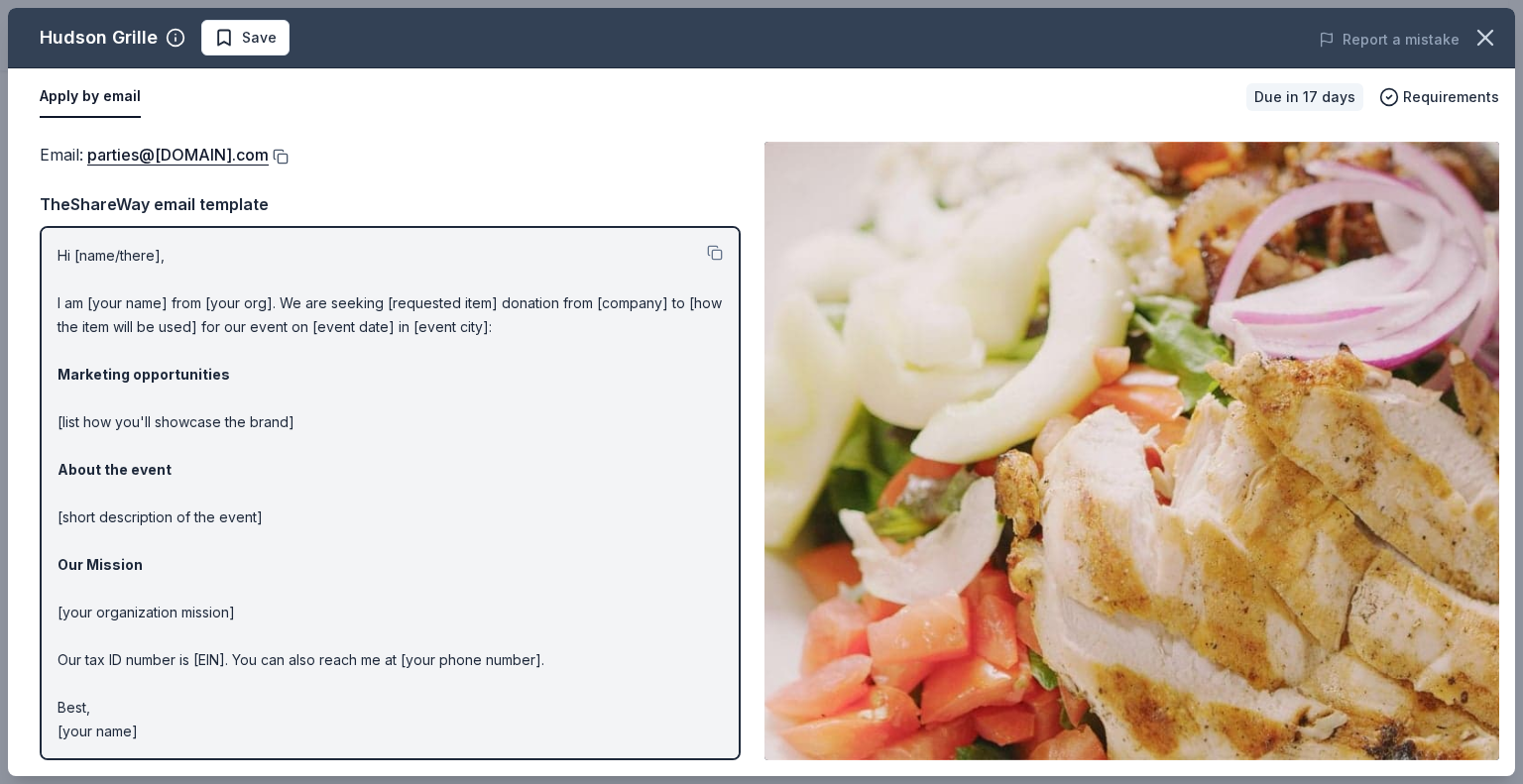 click at bounding box center [279, 157] 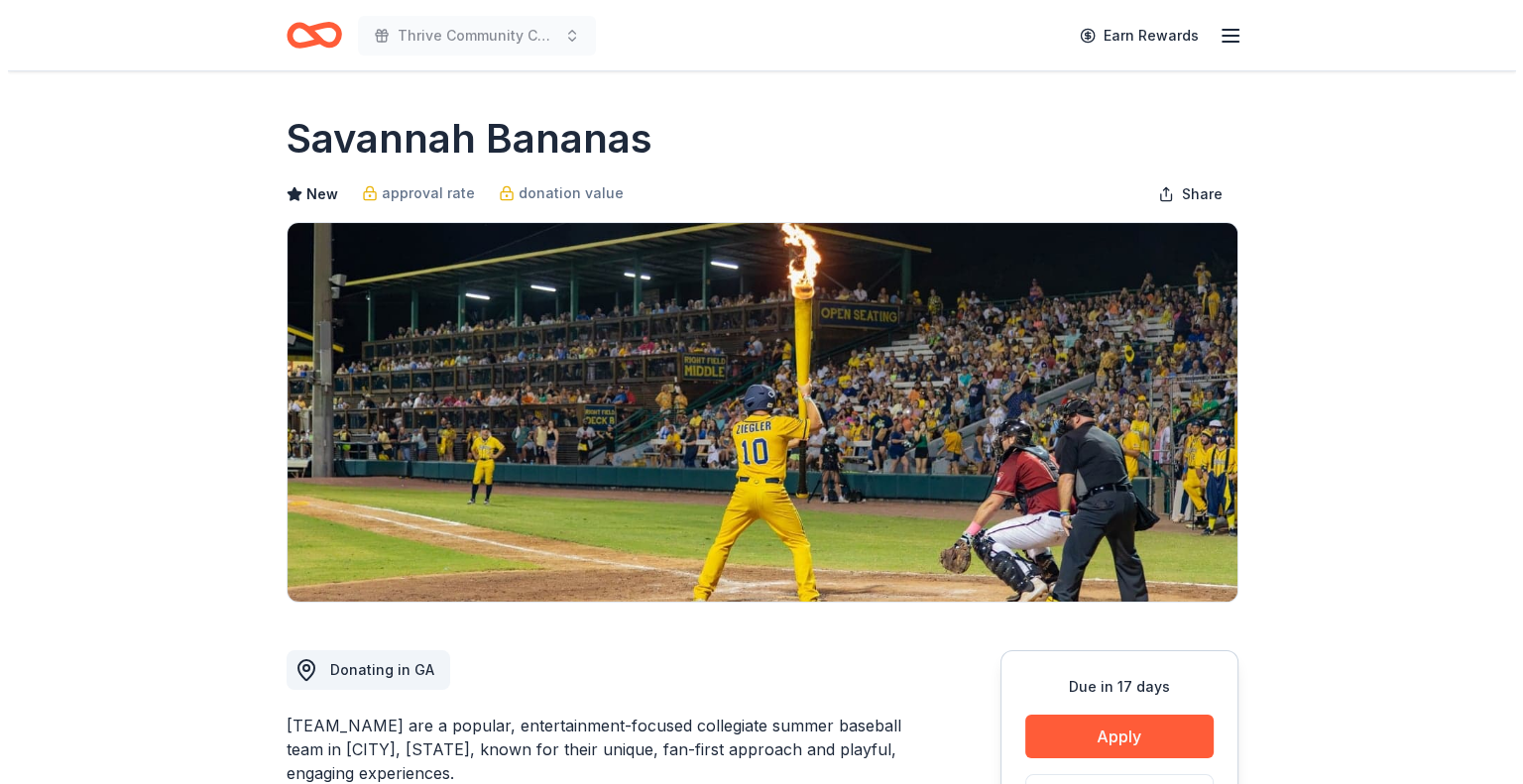 scroll, scrollTop: 198, scrollLeft: 0, axis: vertical 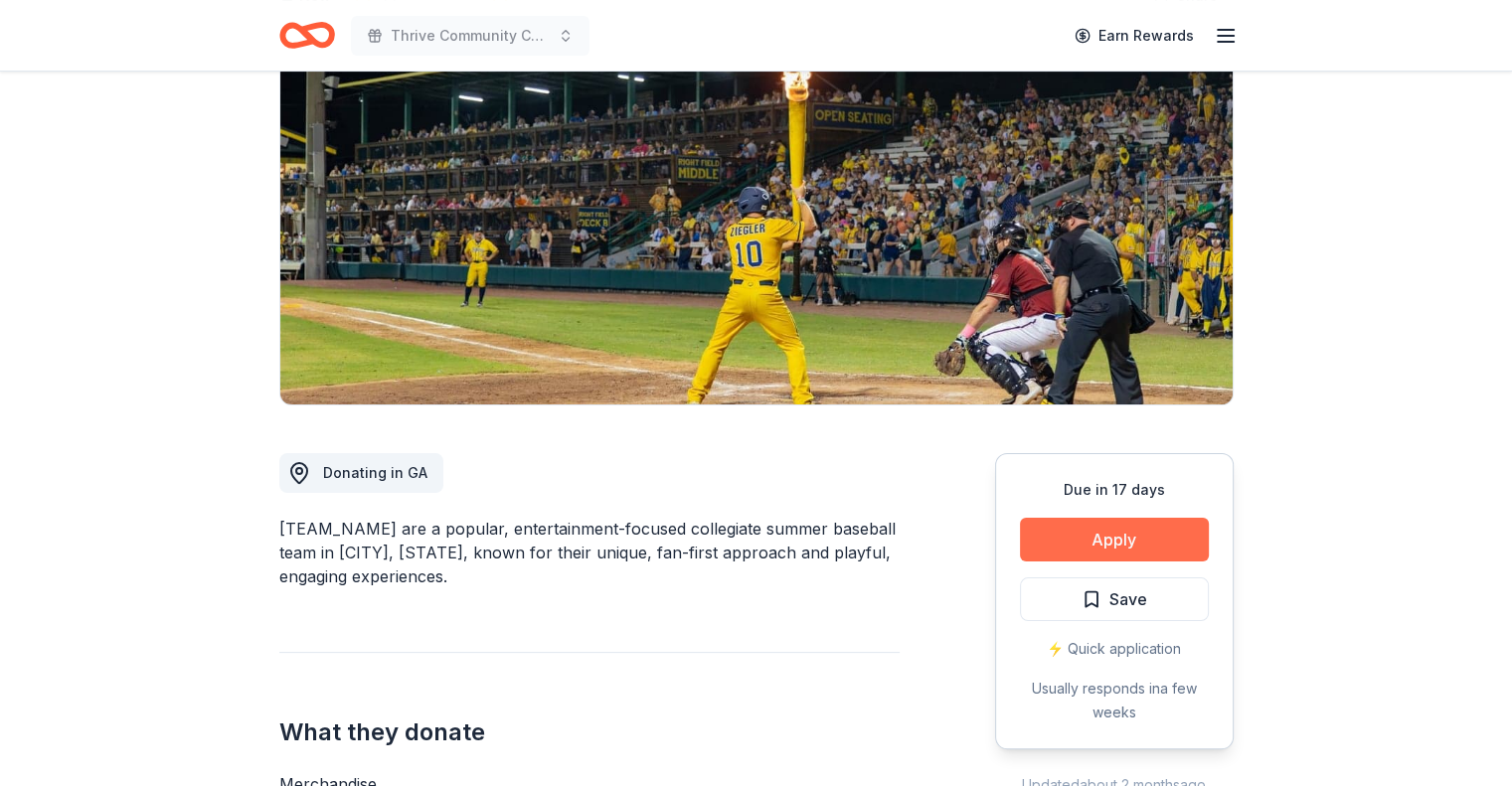 click on "Apply" at bounding box center (1114, 540) 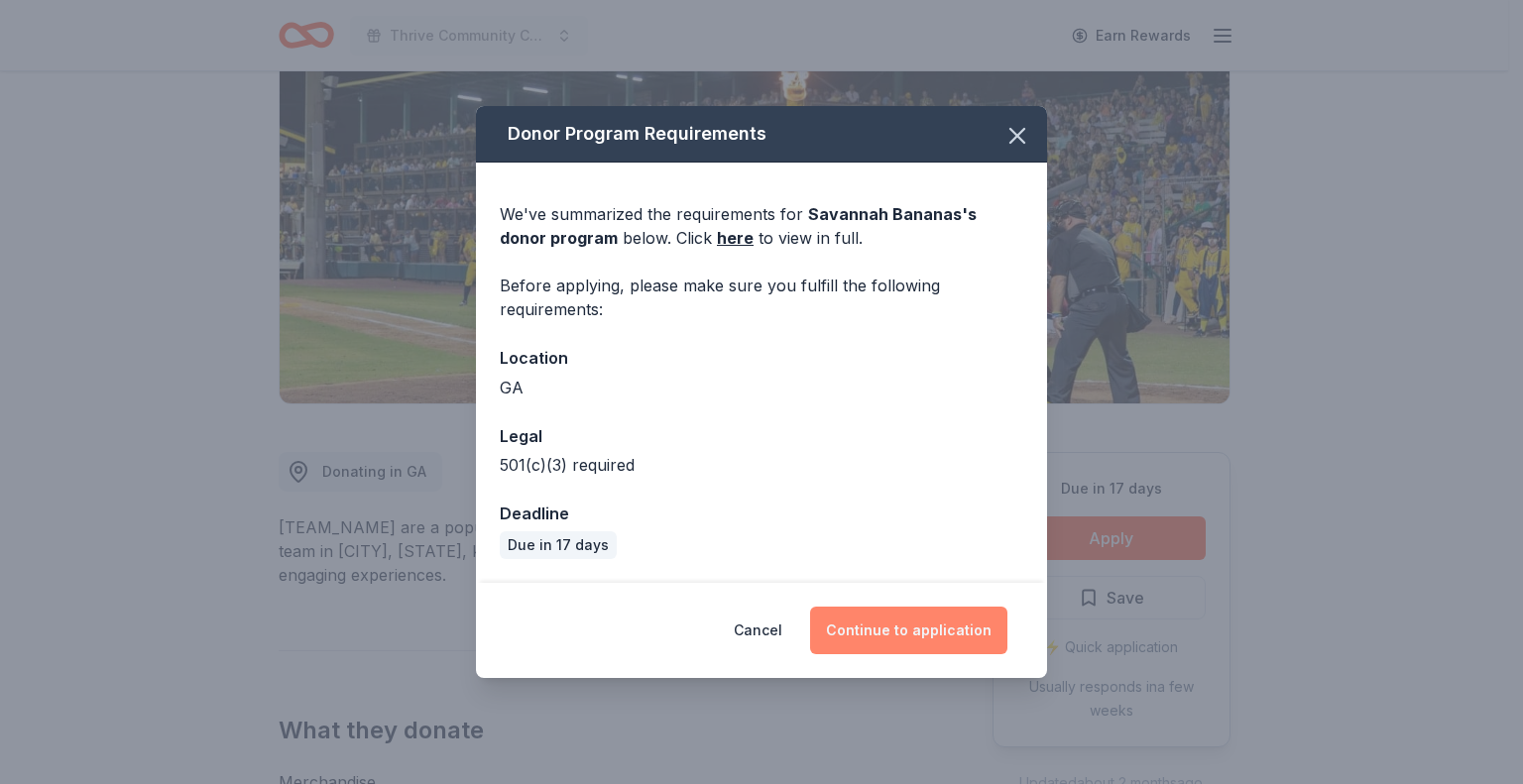 click on "Continue to application" at bounding box center (908, 630) 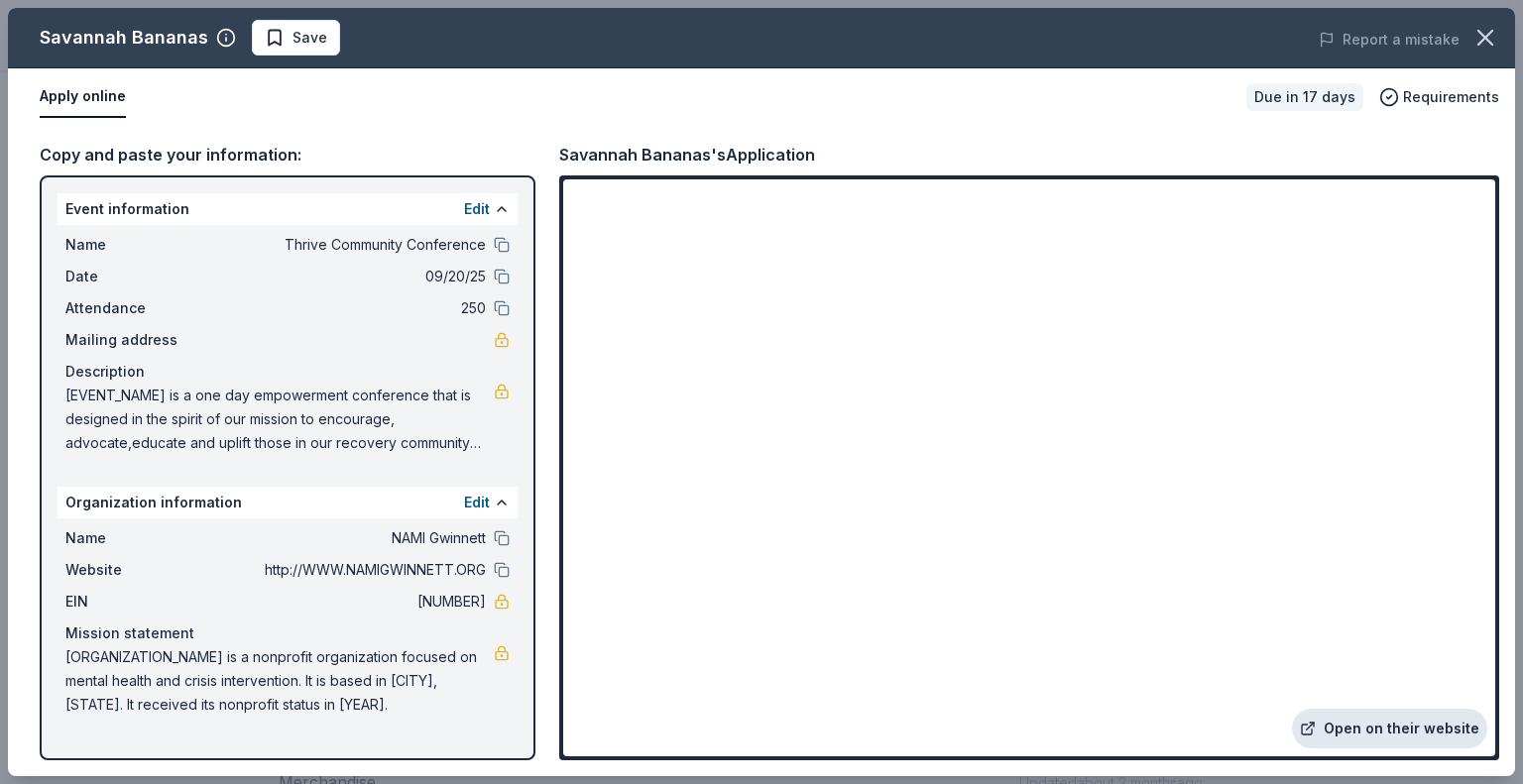 click on "Open on their website" at bounding box center (1389, 728) 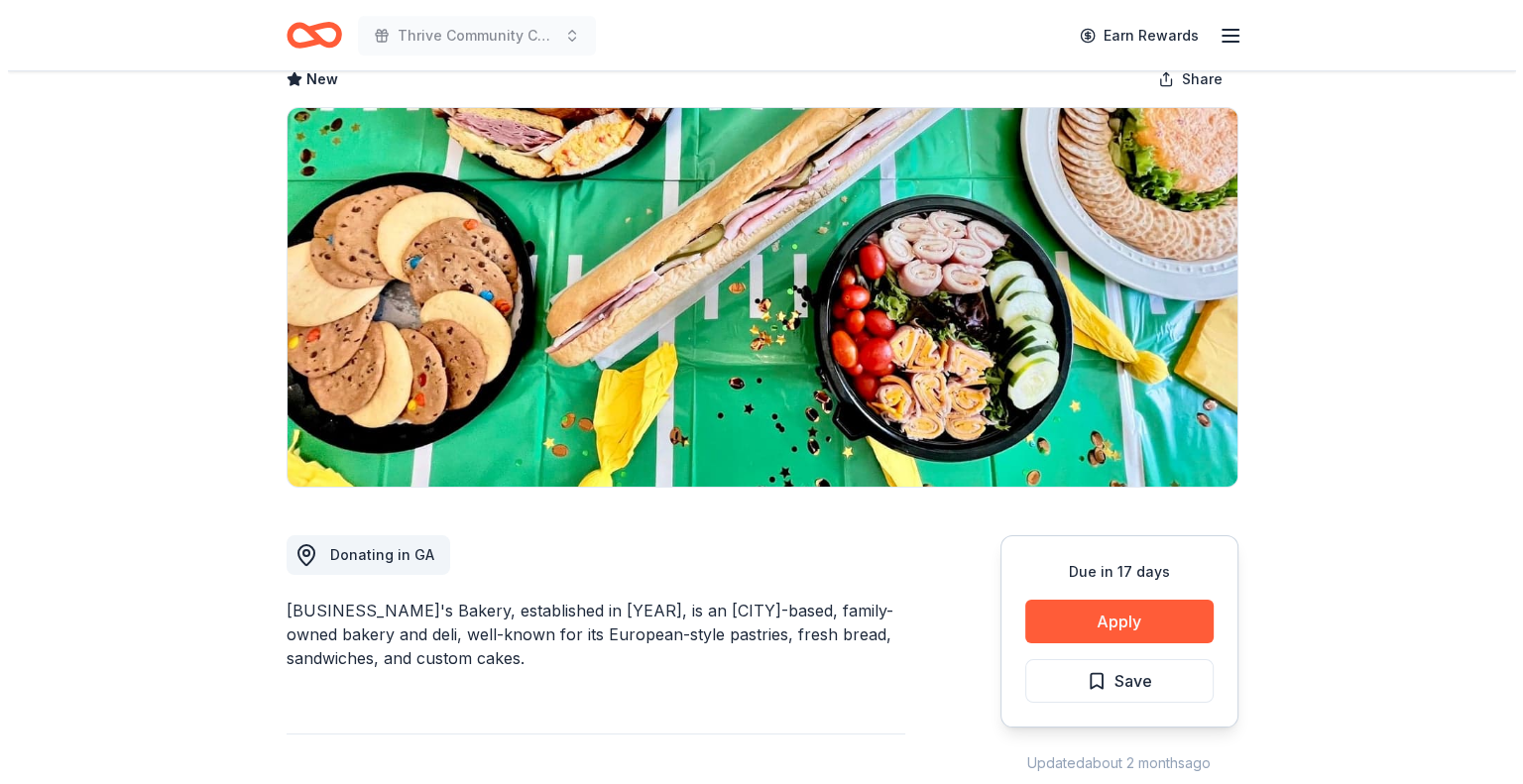 scroll, scrollTop: 297, scrollLeft: 0, axis: vertical 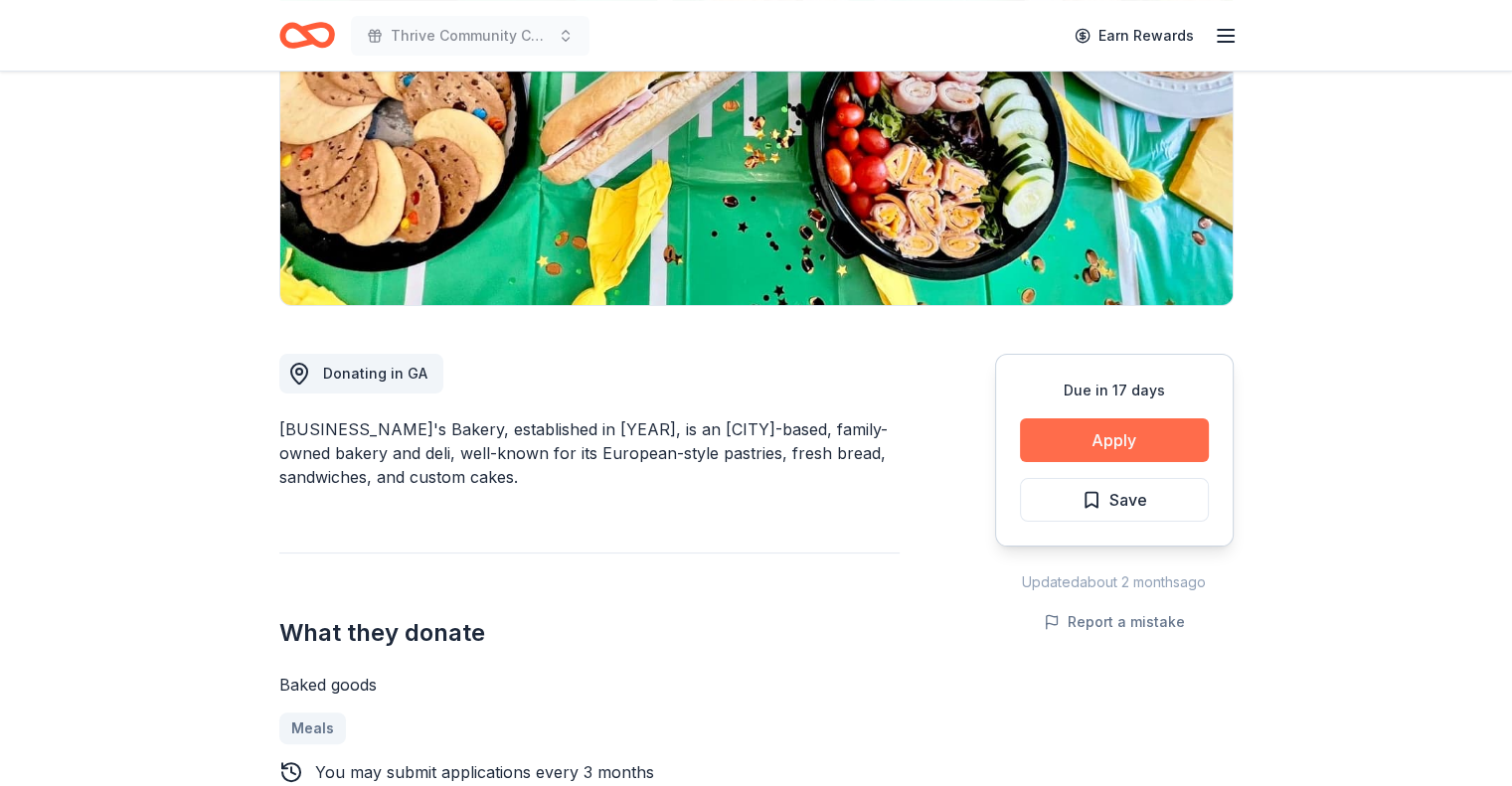 click on "Apply" at bounding box center [1114, 440] 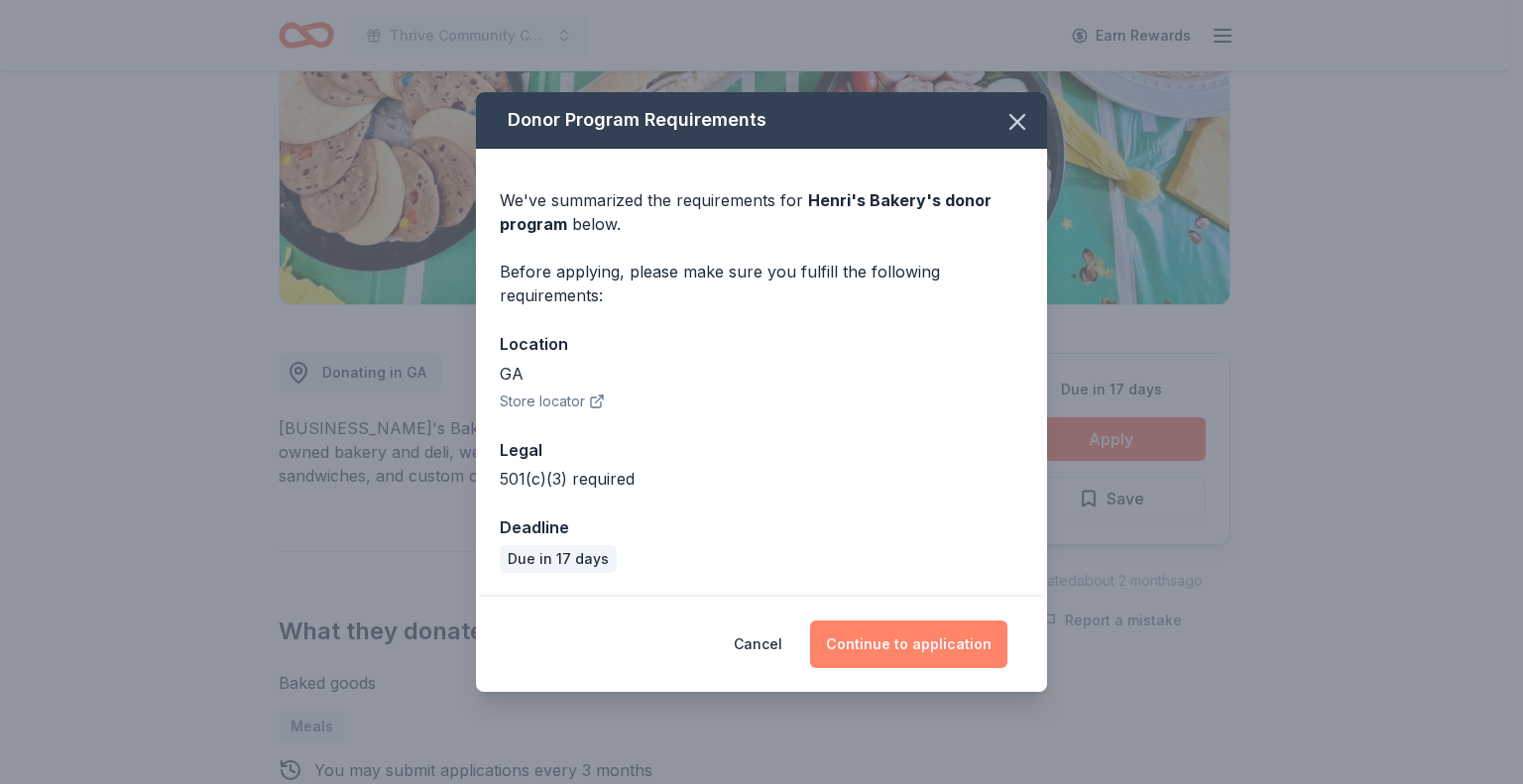 click on "Continue to application" at bounding box center (908, 644) 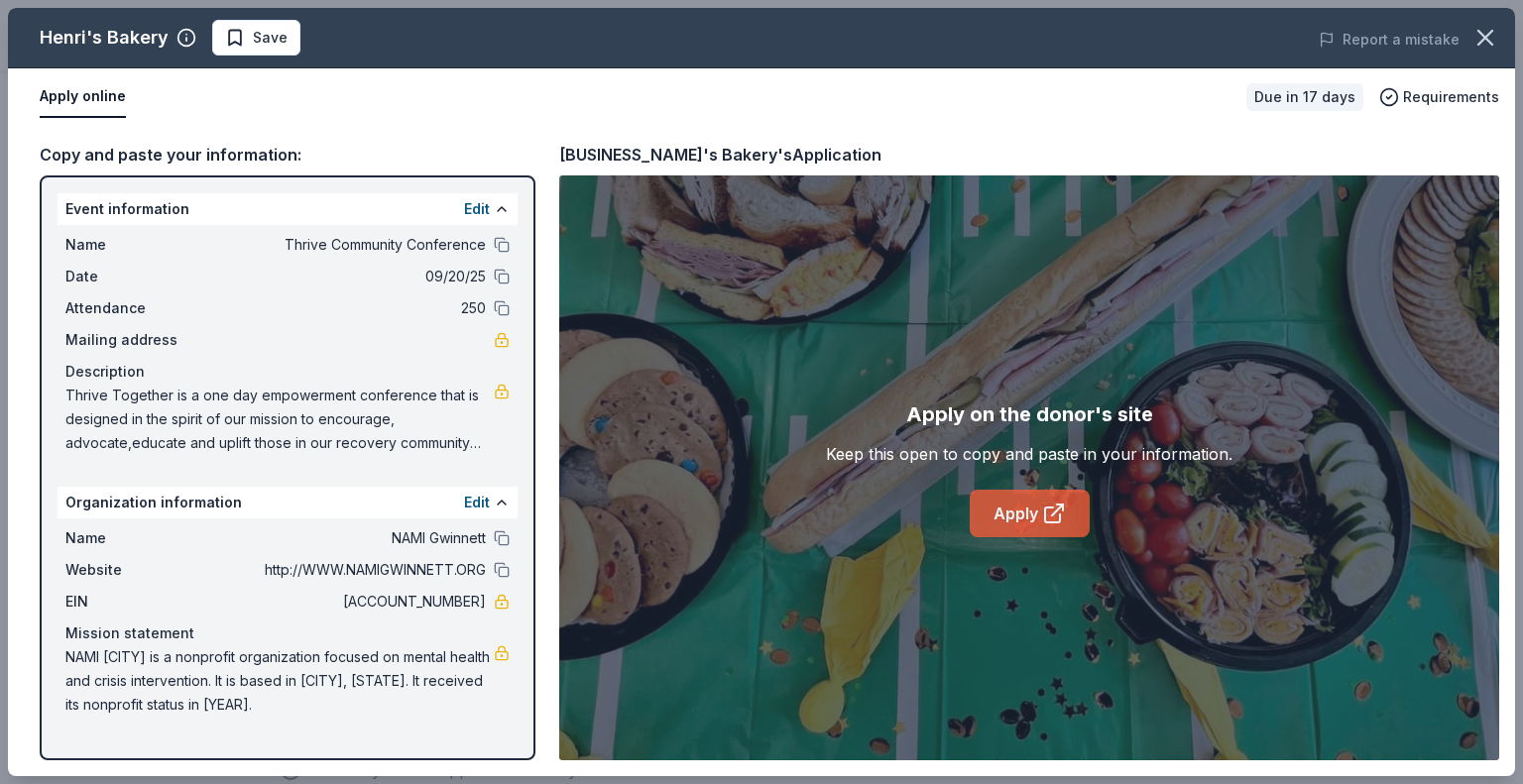 click on "Apply" at bounding box center [1029, 513] 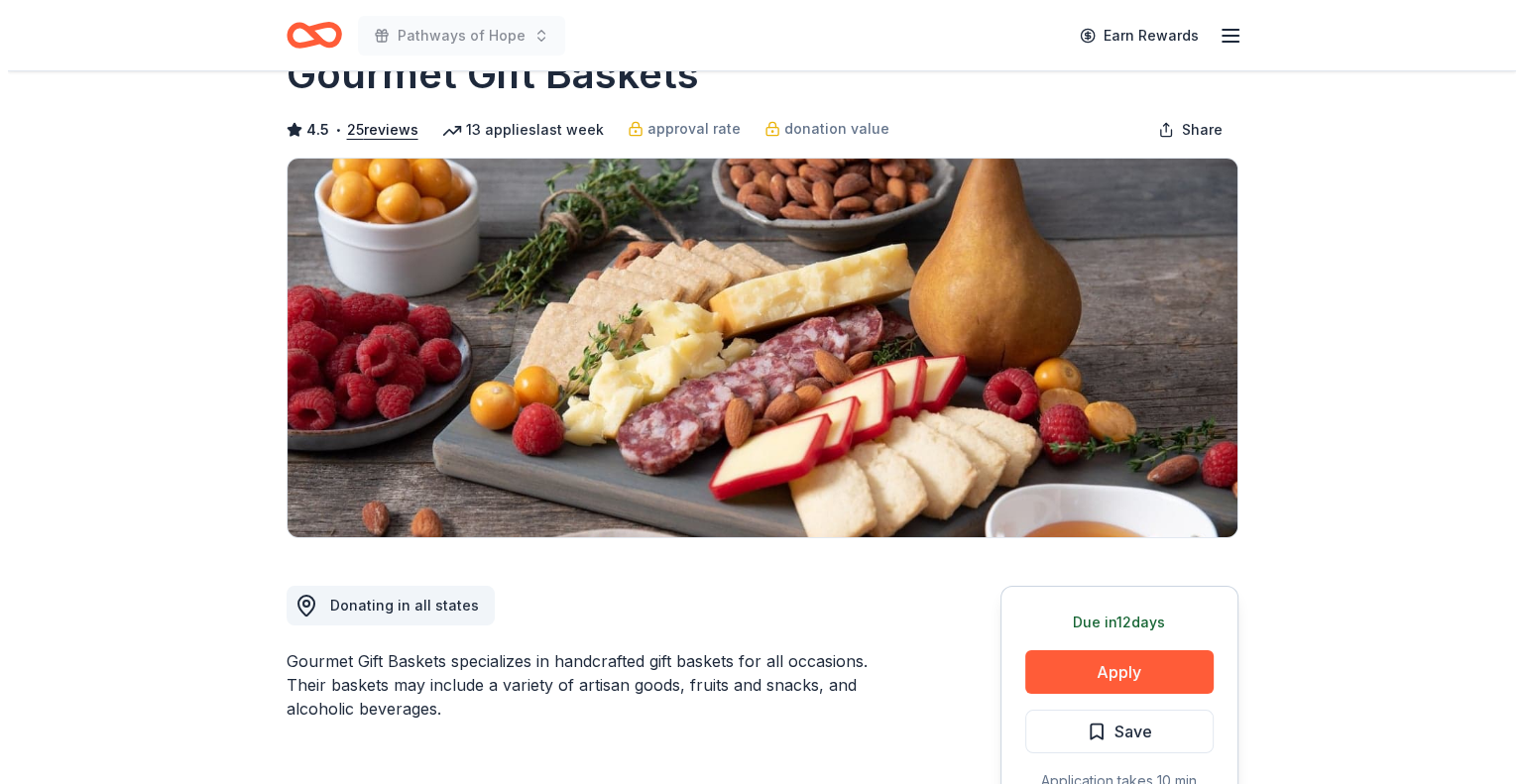scroll, scrollTop: 99, scrollLeft: 0, axis: vertical 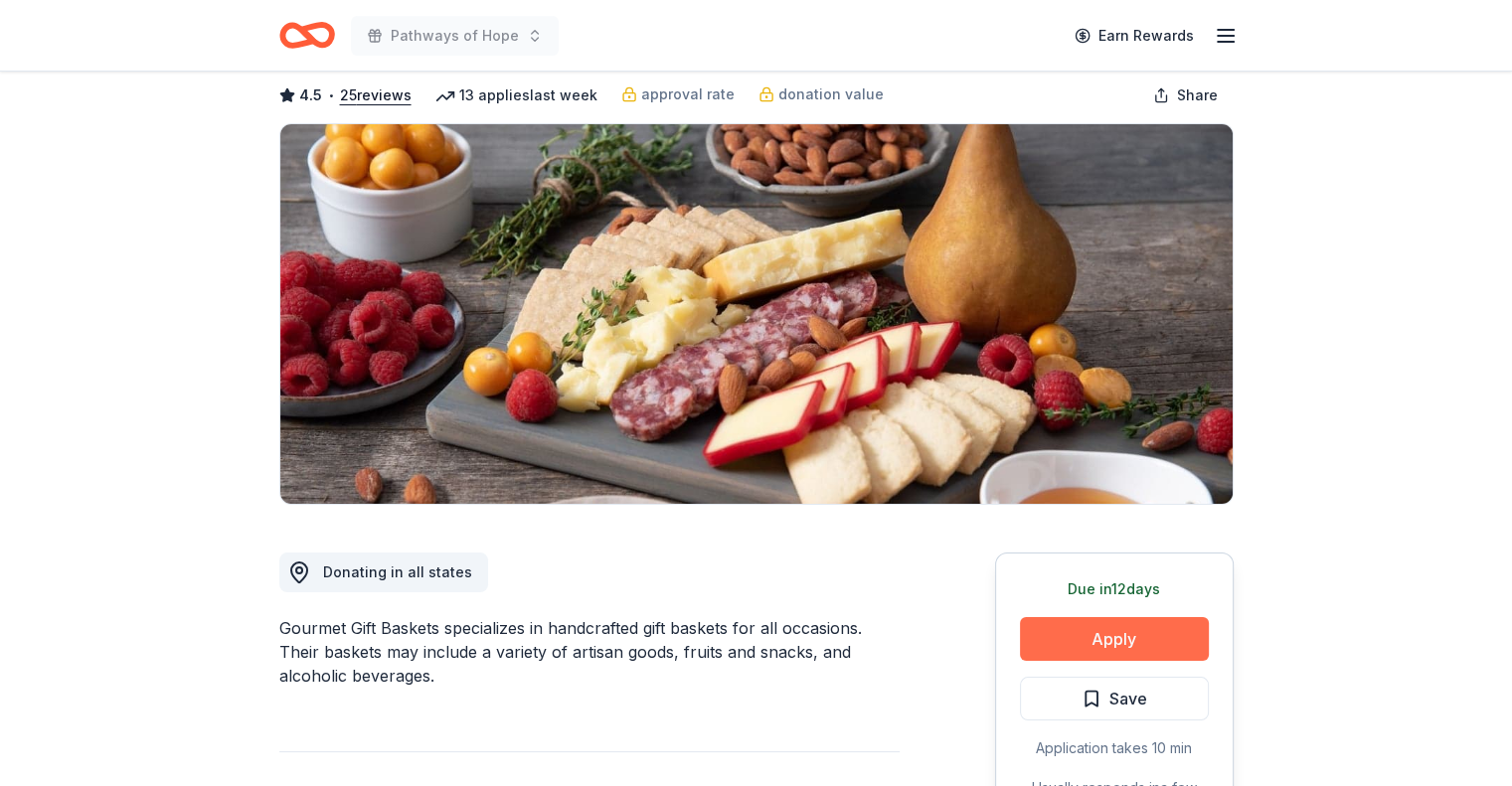 click on "Apply" at bounding box center (1114, 639) 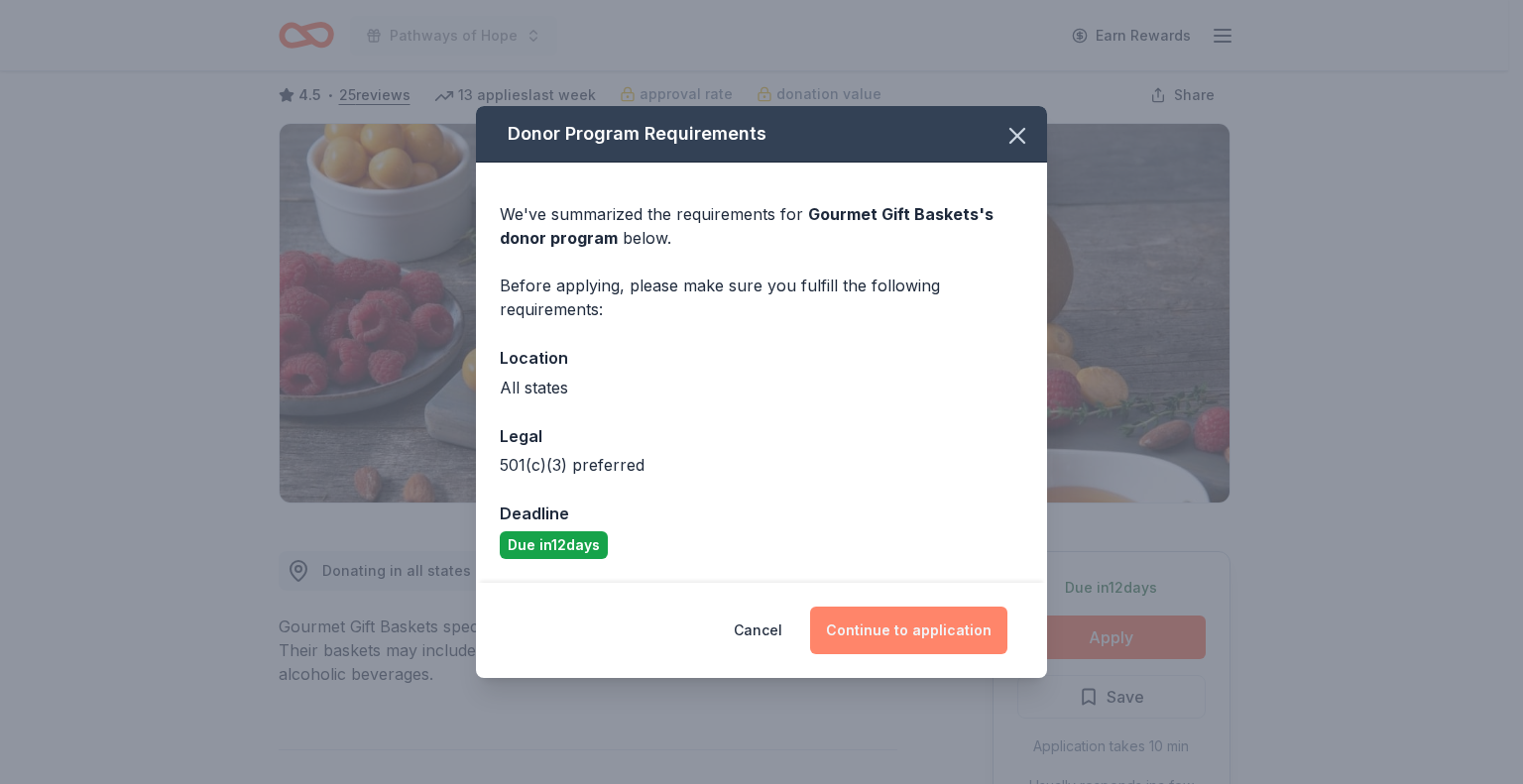 click on "Continue to application" at bounding box center [908, 630] 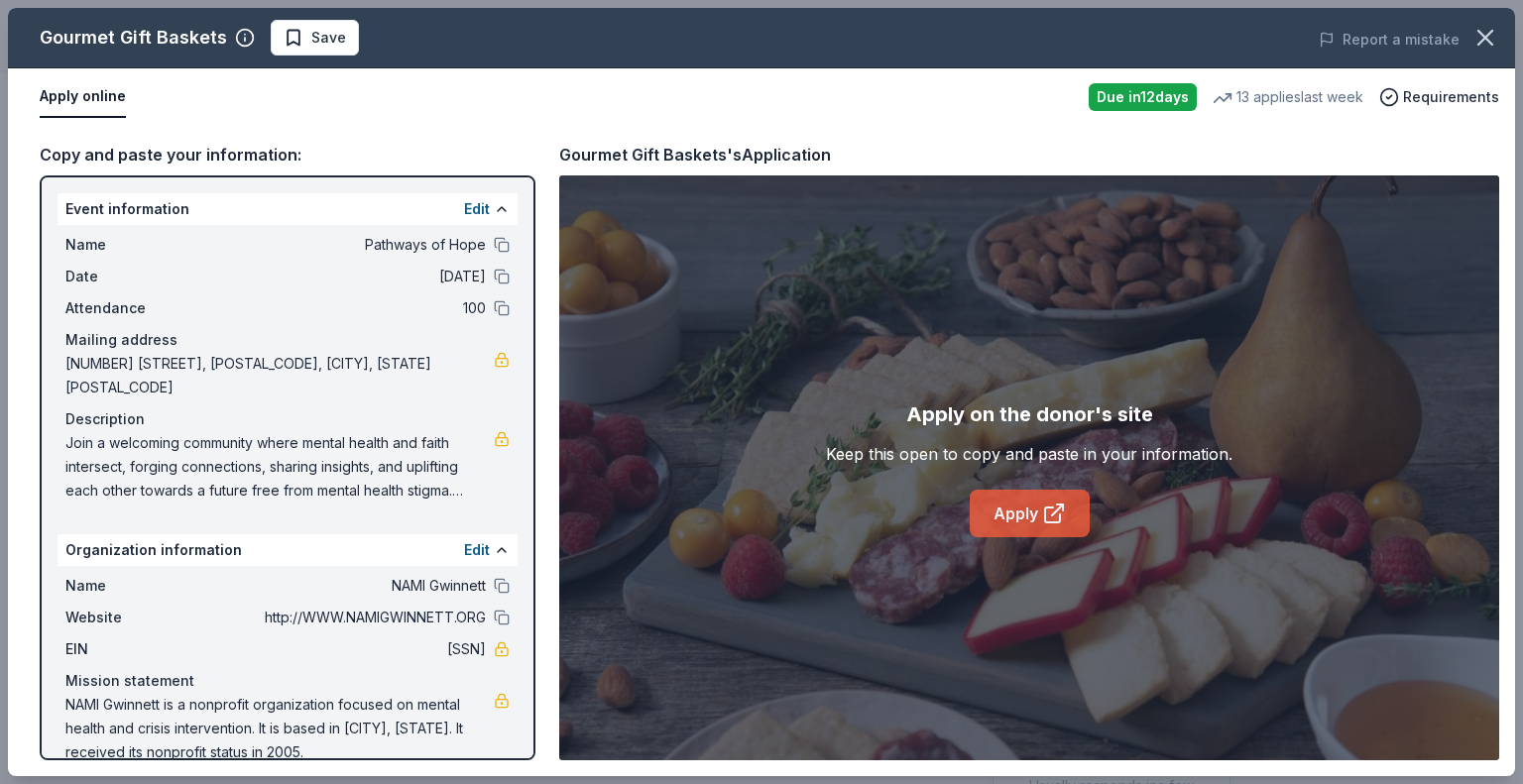 click 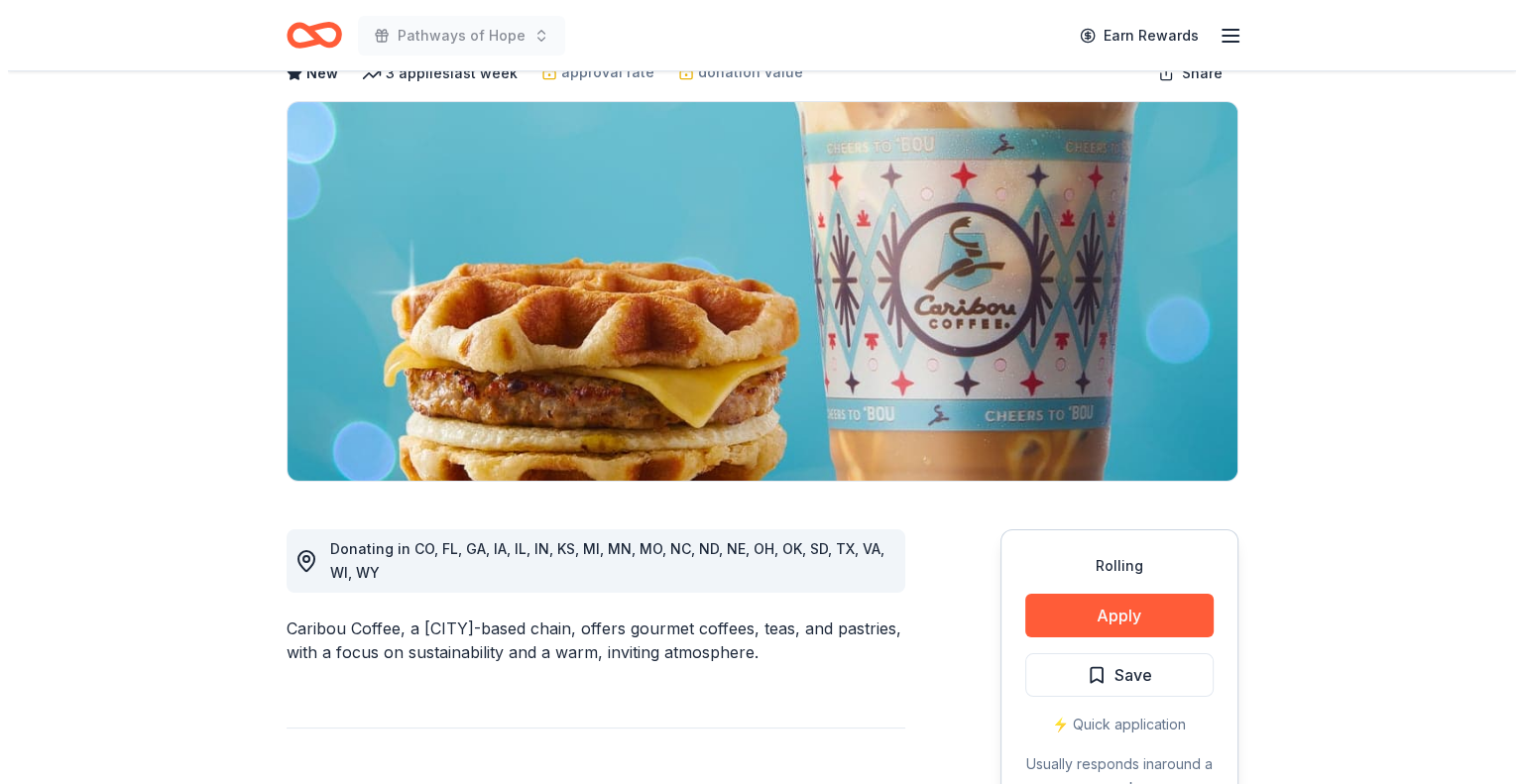 scroll, scrollTop: 297, scrollLeft: 0, axis: vertical 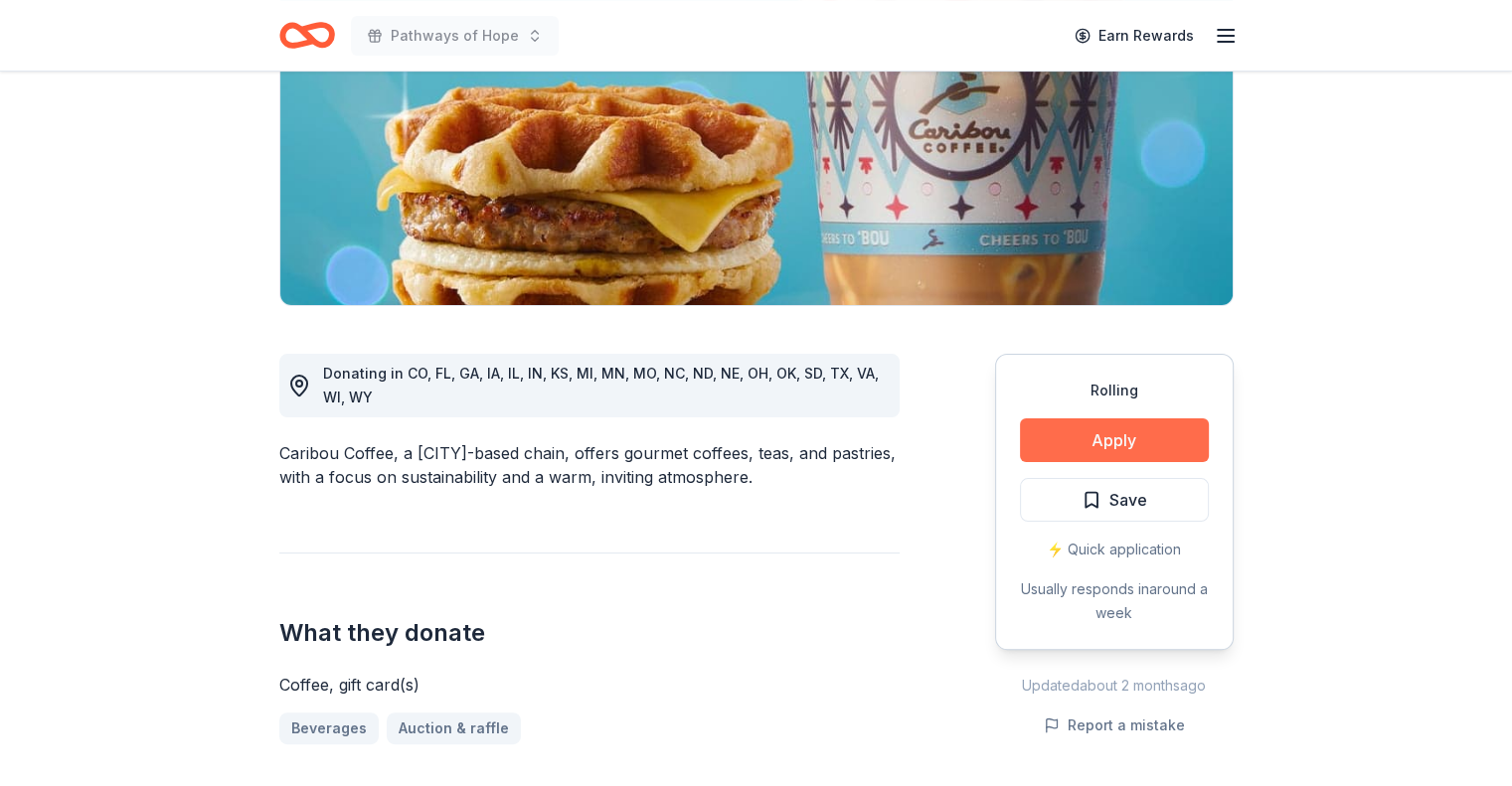 click on "Apply" at bounding box center (1114, 440) 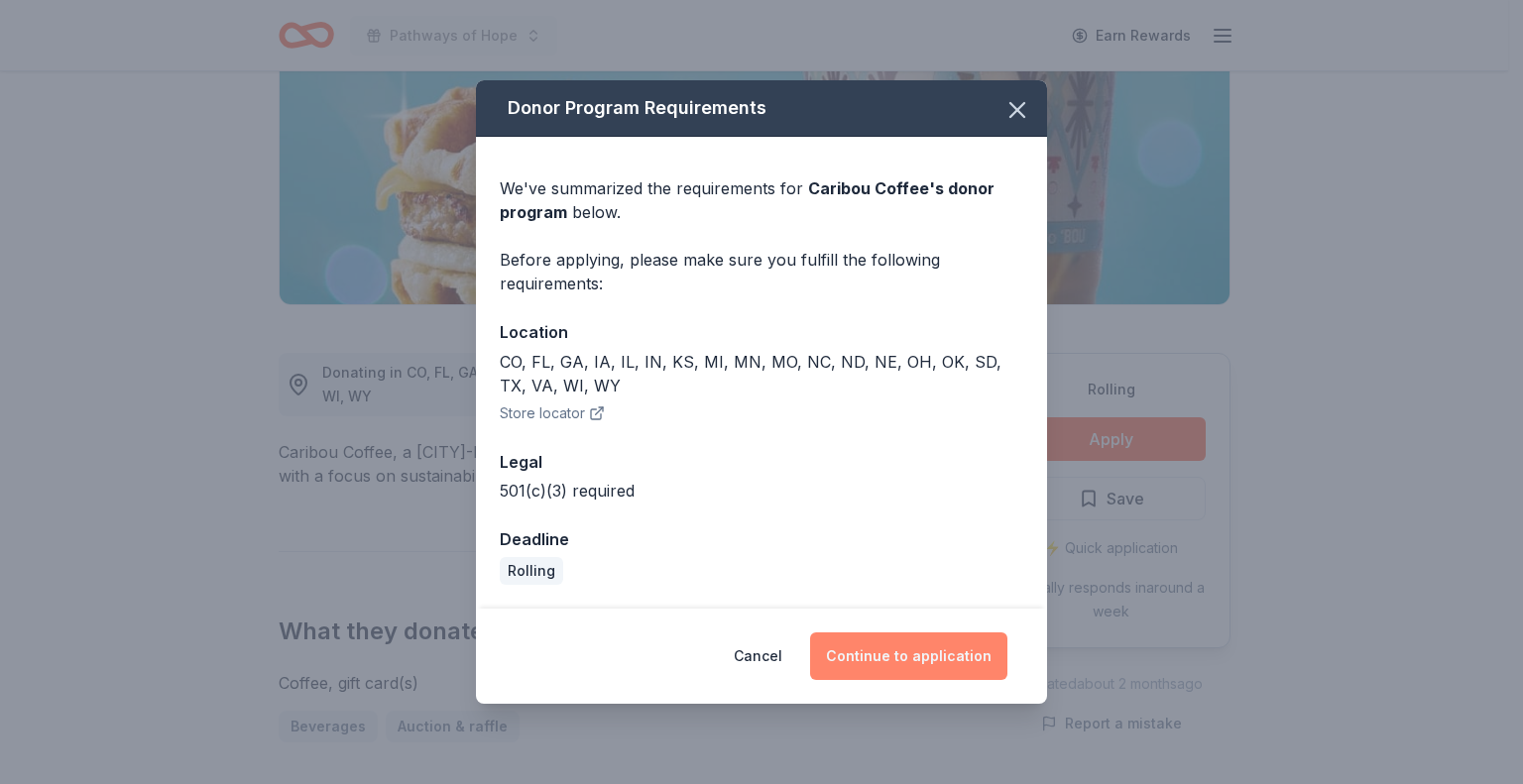 click on "Continue to application" at bounding box center [908, 656] 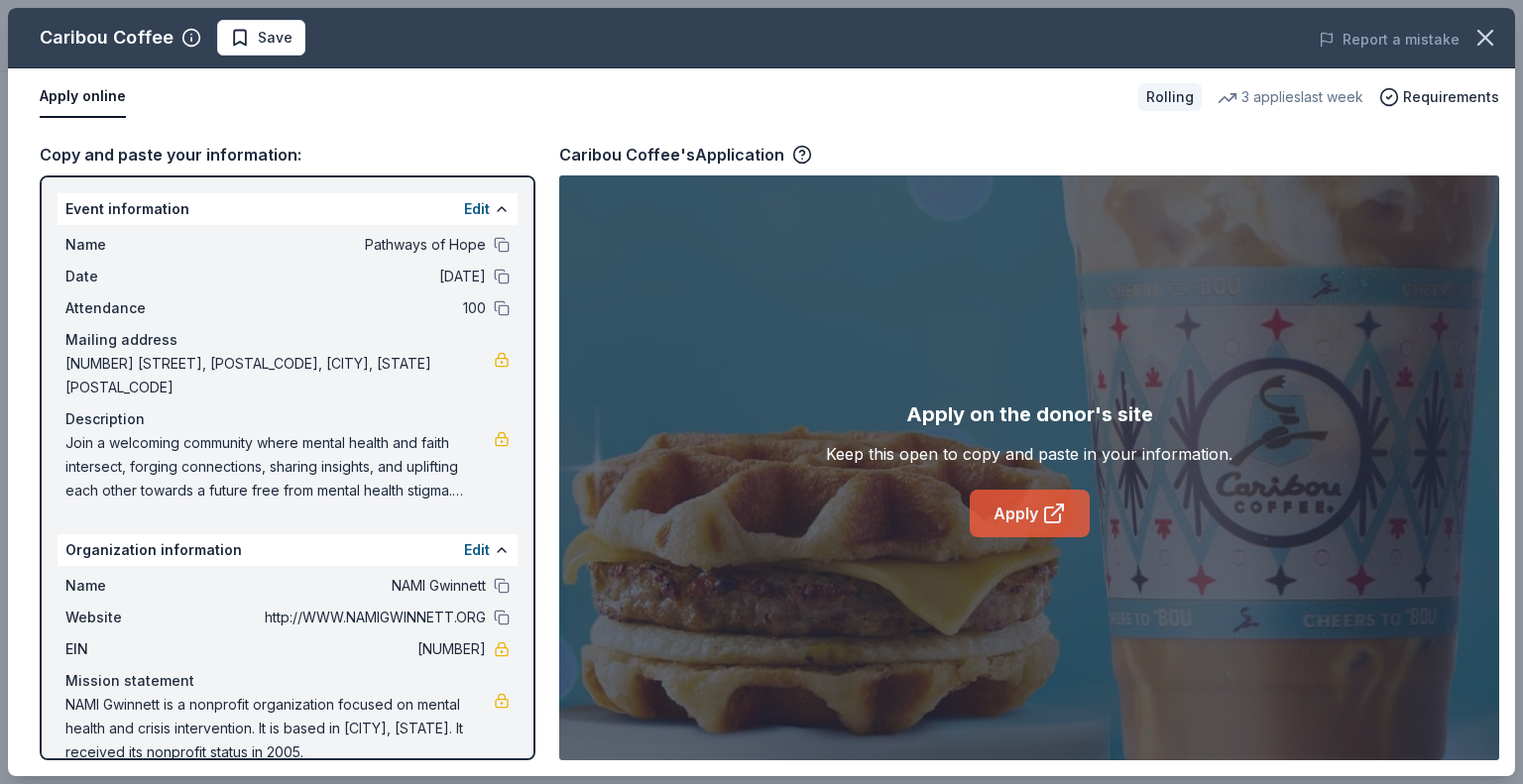 click on "Apply" at bounding box center (1029, 513) 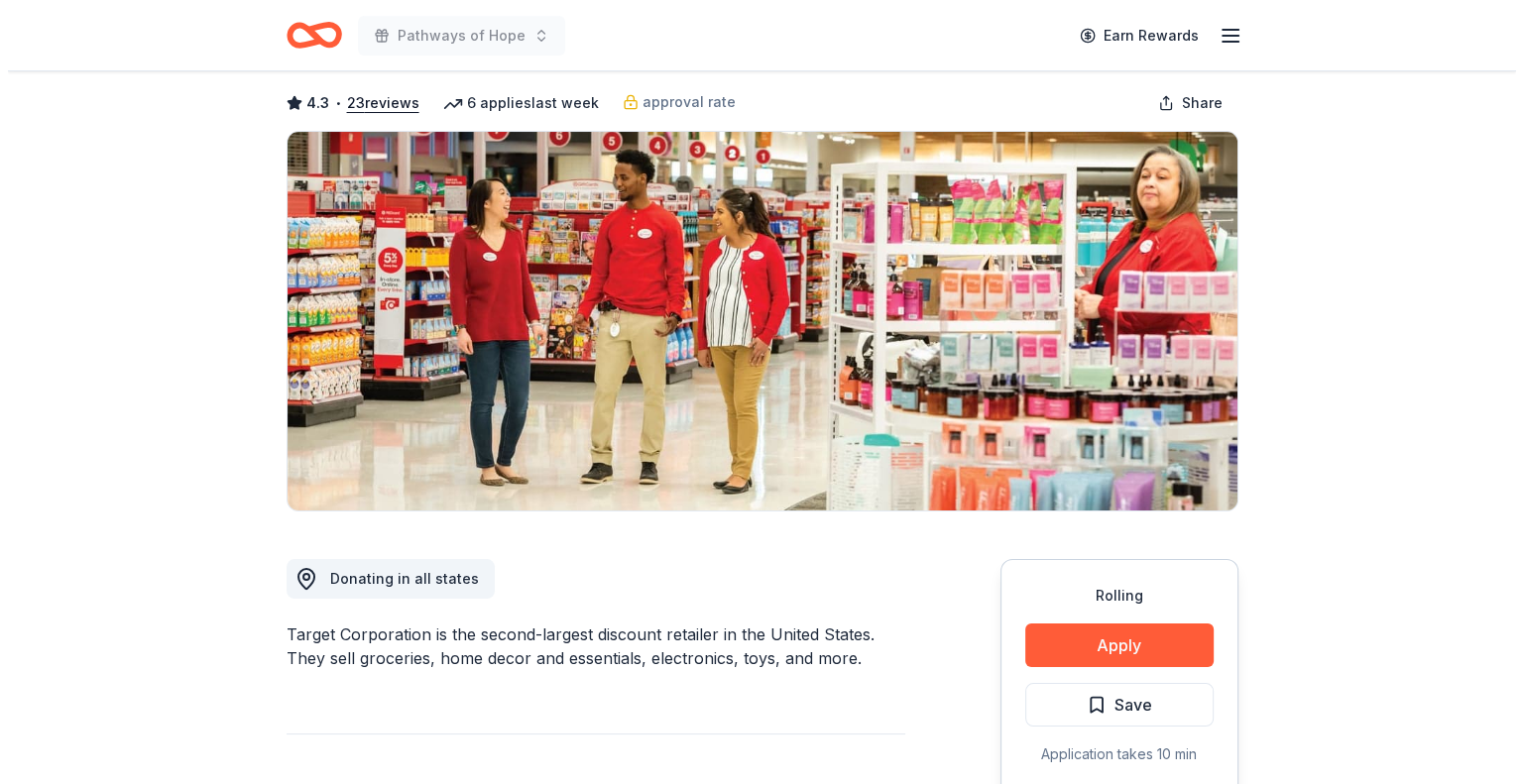 scroll, scrollTop: 198, scrollLeft: 0, axis: vertical 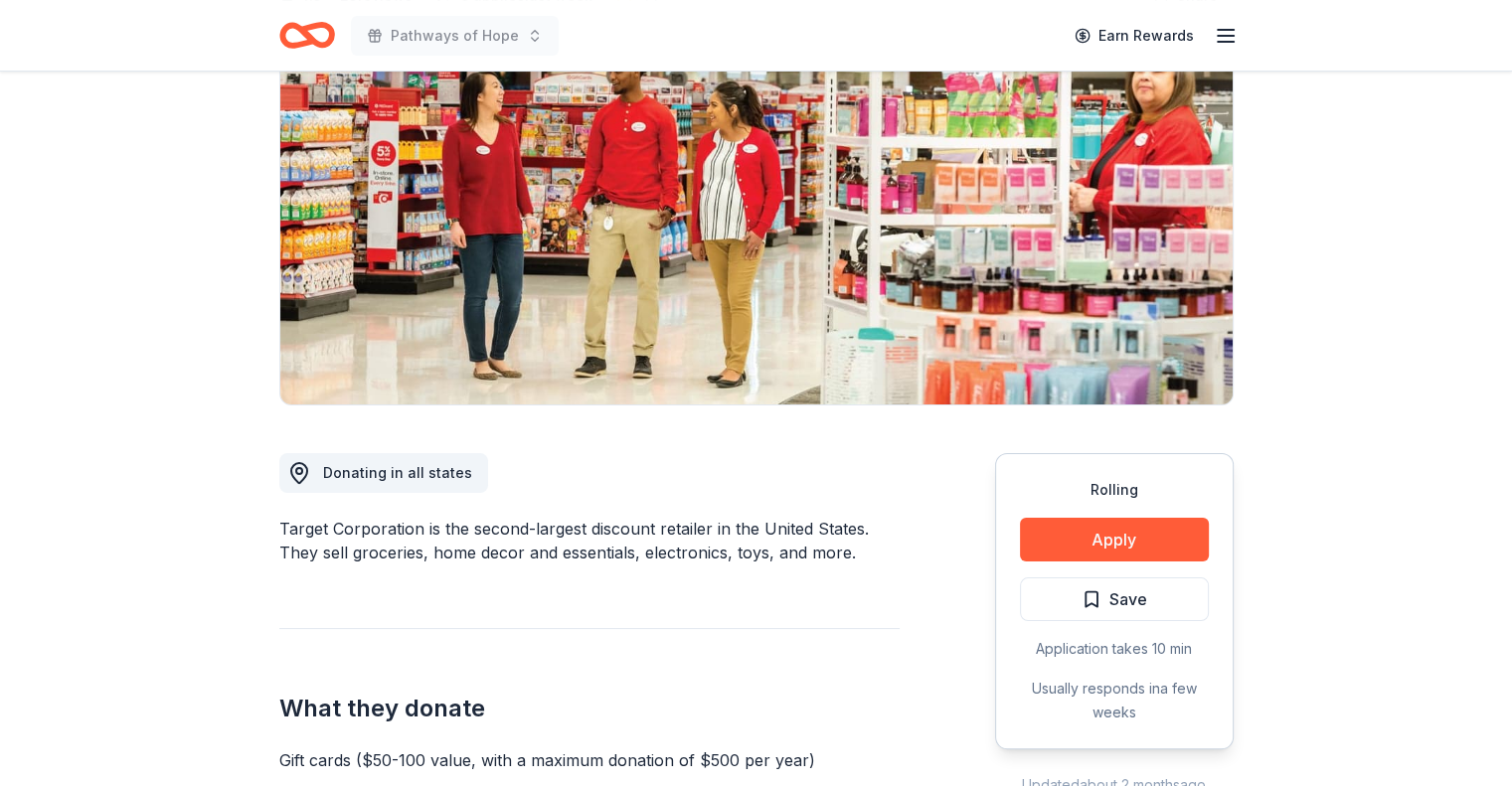 click on "Rolling Apply Save Application takes 10 min Usually responds in  a few weeks" at bounding box center (1114, 601) 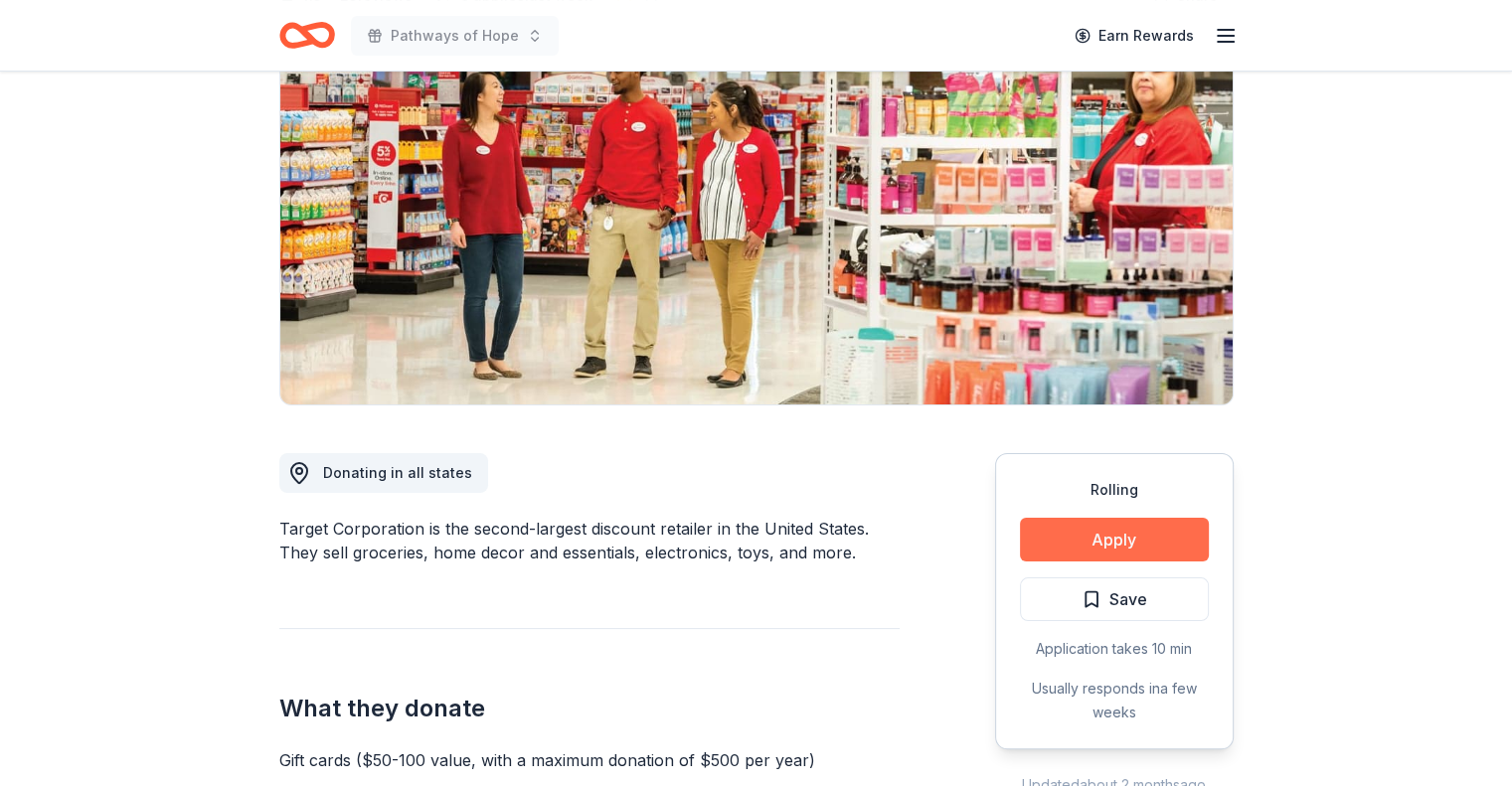 click on "Apply" at bounding box center (1114, 540) 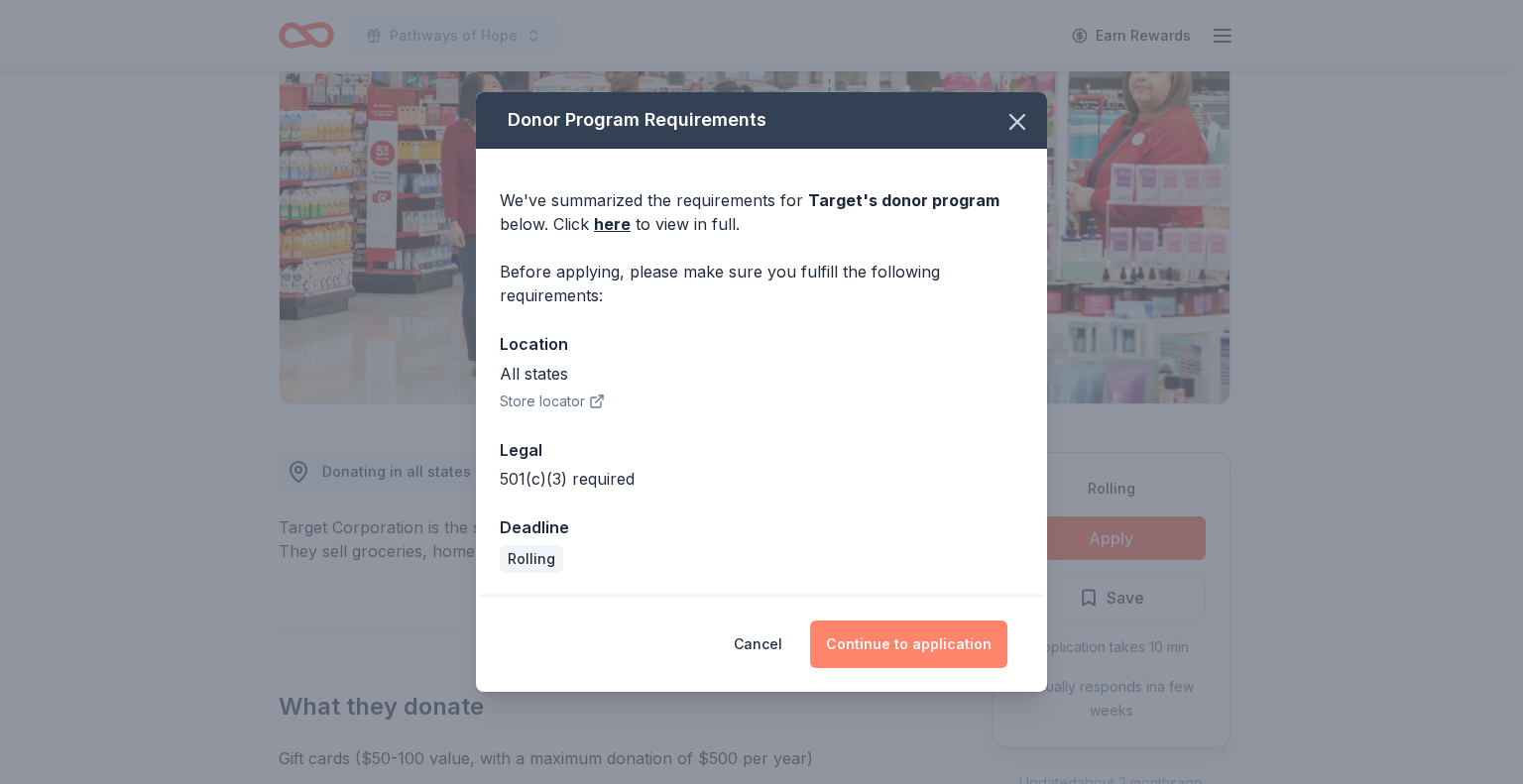 click on "Continue to application" at bounding box center (908, 644) 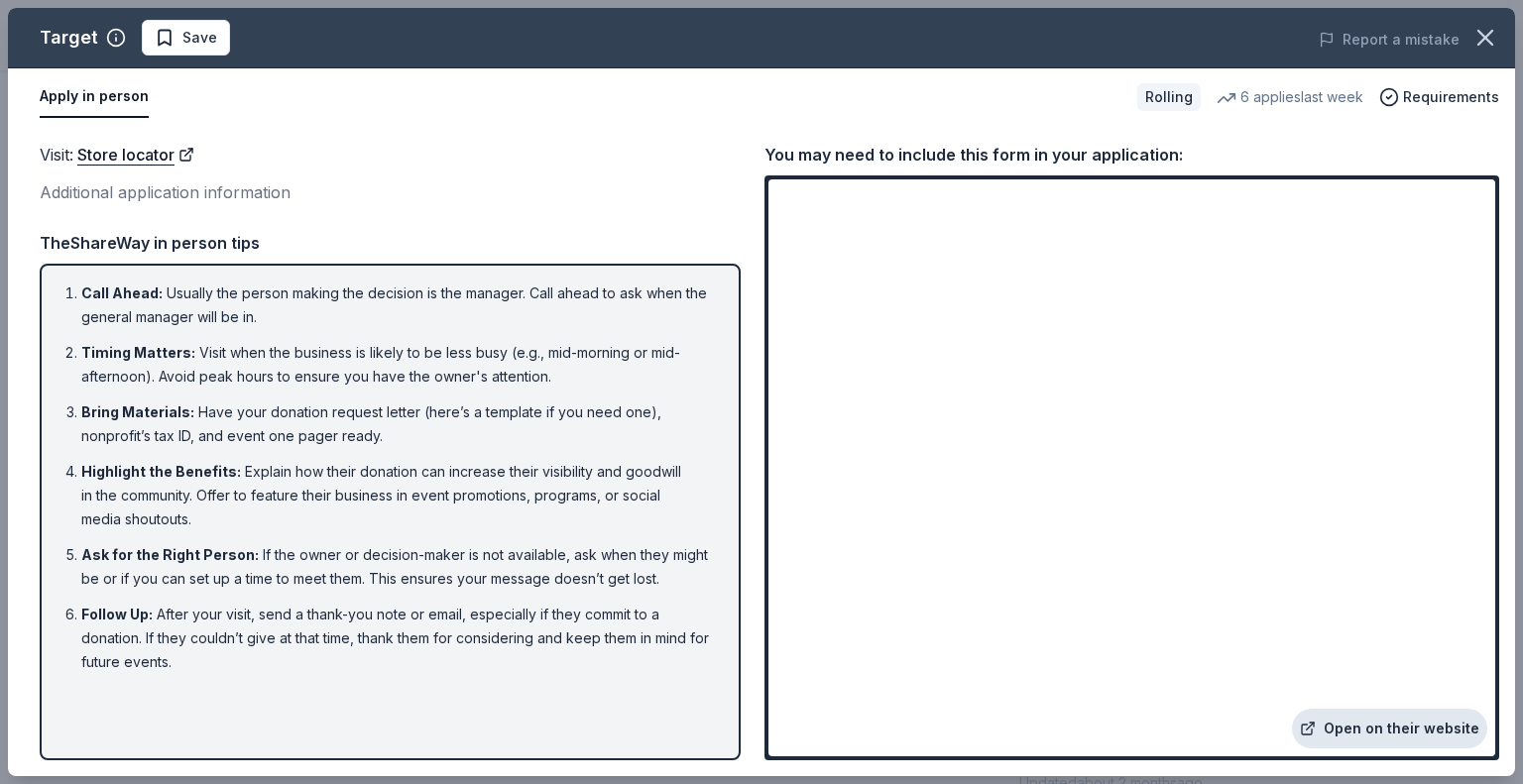 click on "Open on their website" at bounding box center [1389, 728] 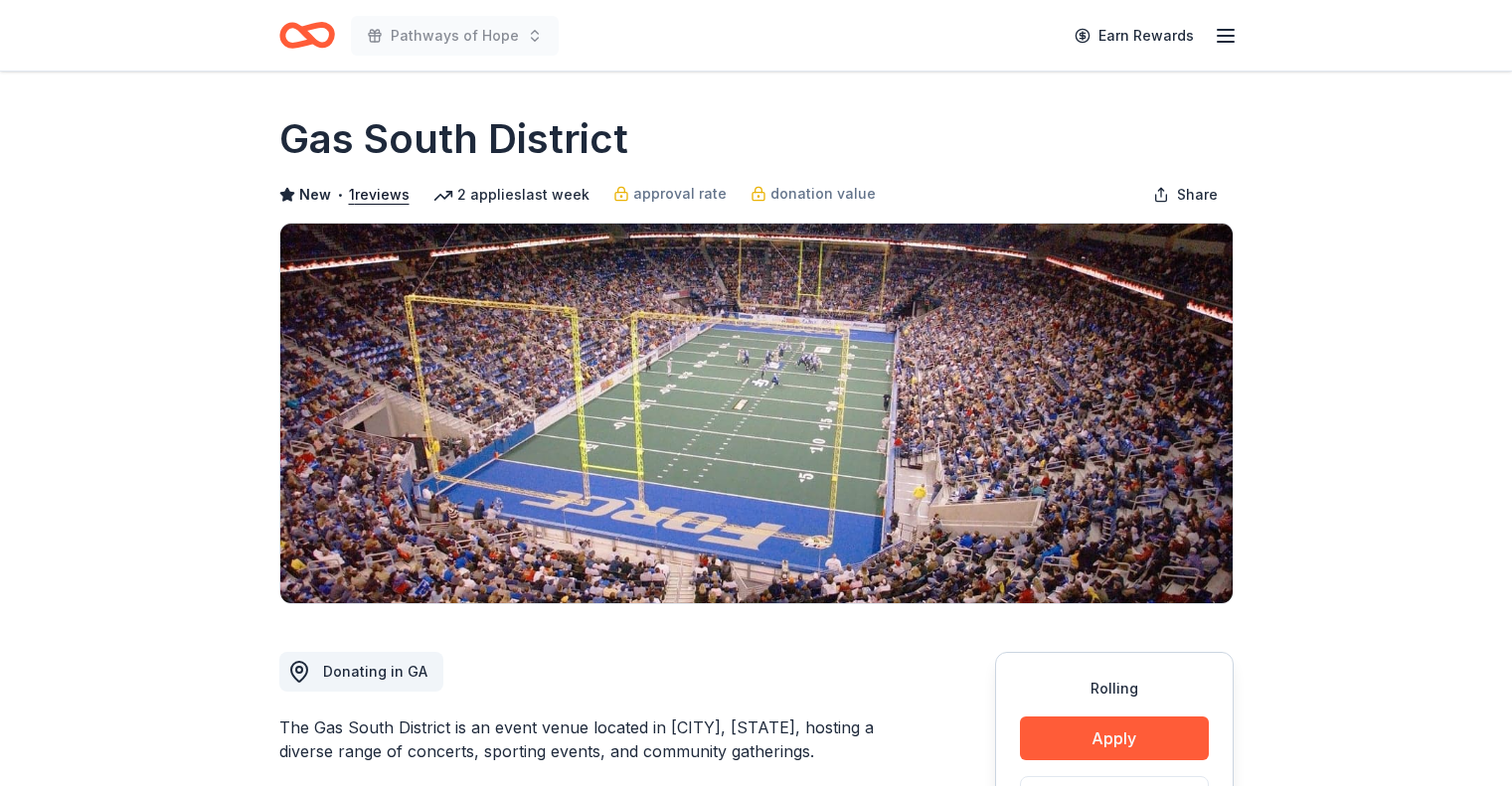 scroll, scrollTop: 0, scrollLeft: 0, axis: both 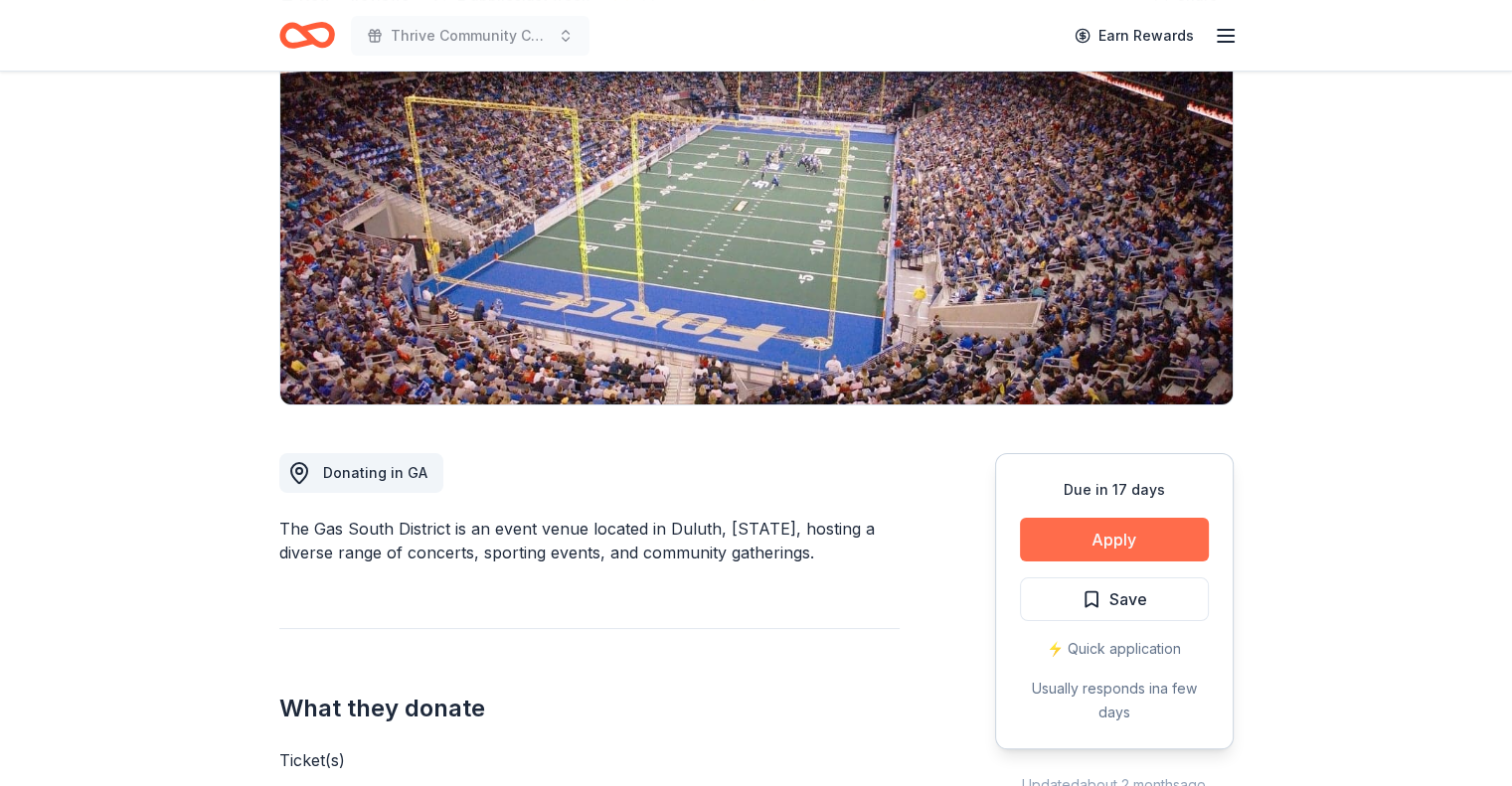 click on "Apply" at bounding box center (1114, 540) 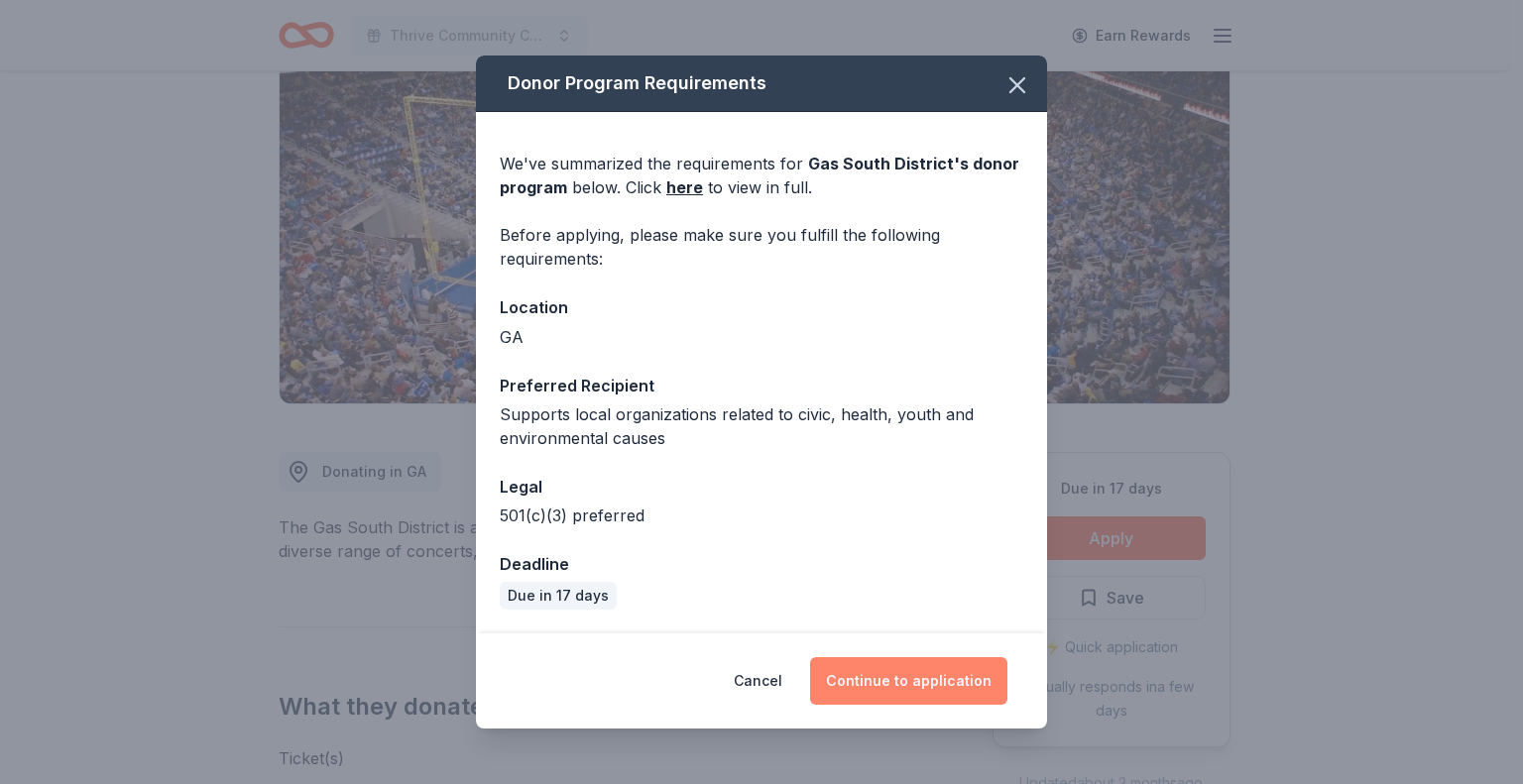 click on "Continue to application" at bounding box center [908, 681] 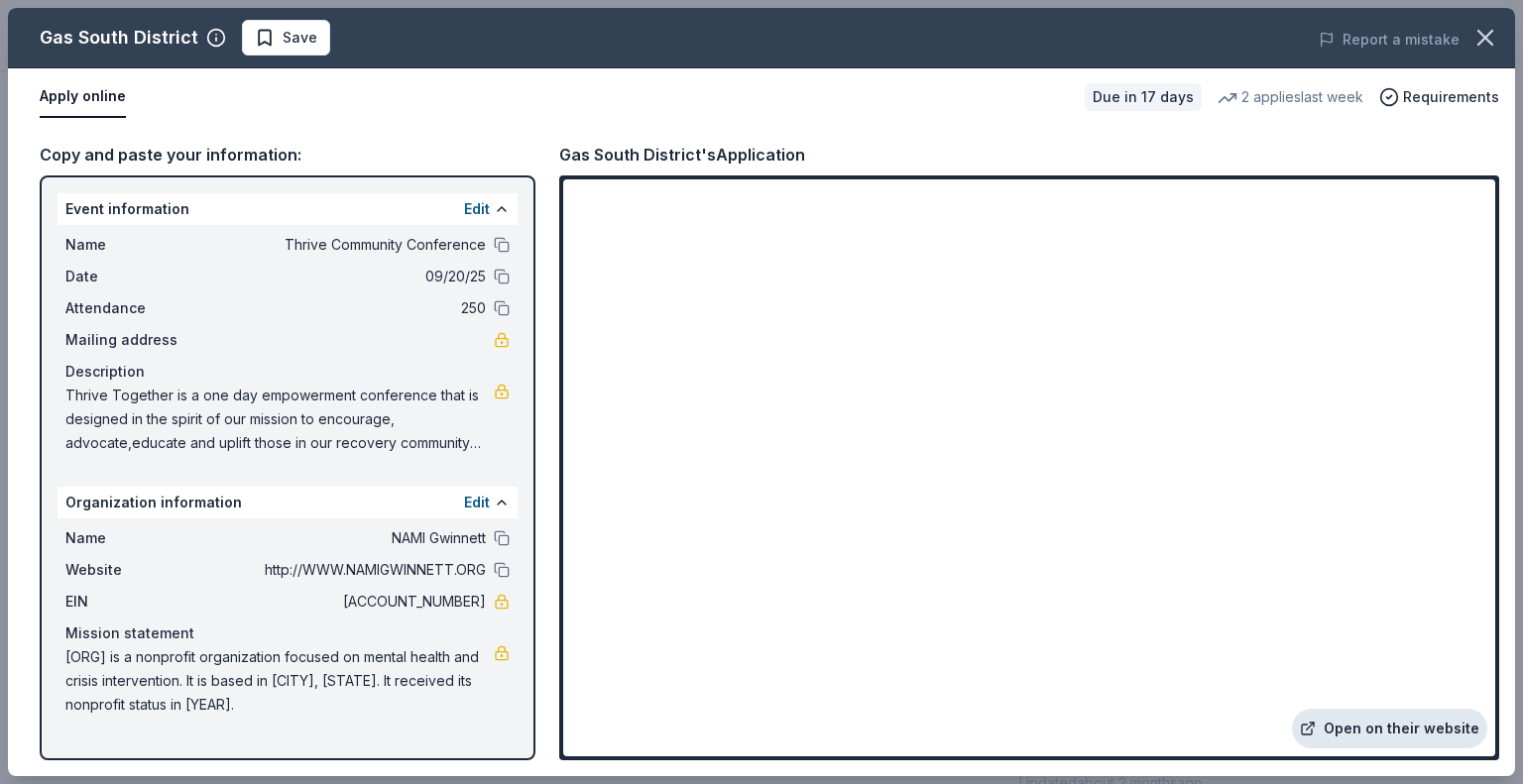 click on "Open on their website" at bounding box center [1389, 728] 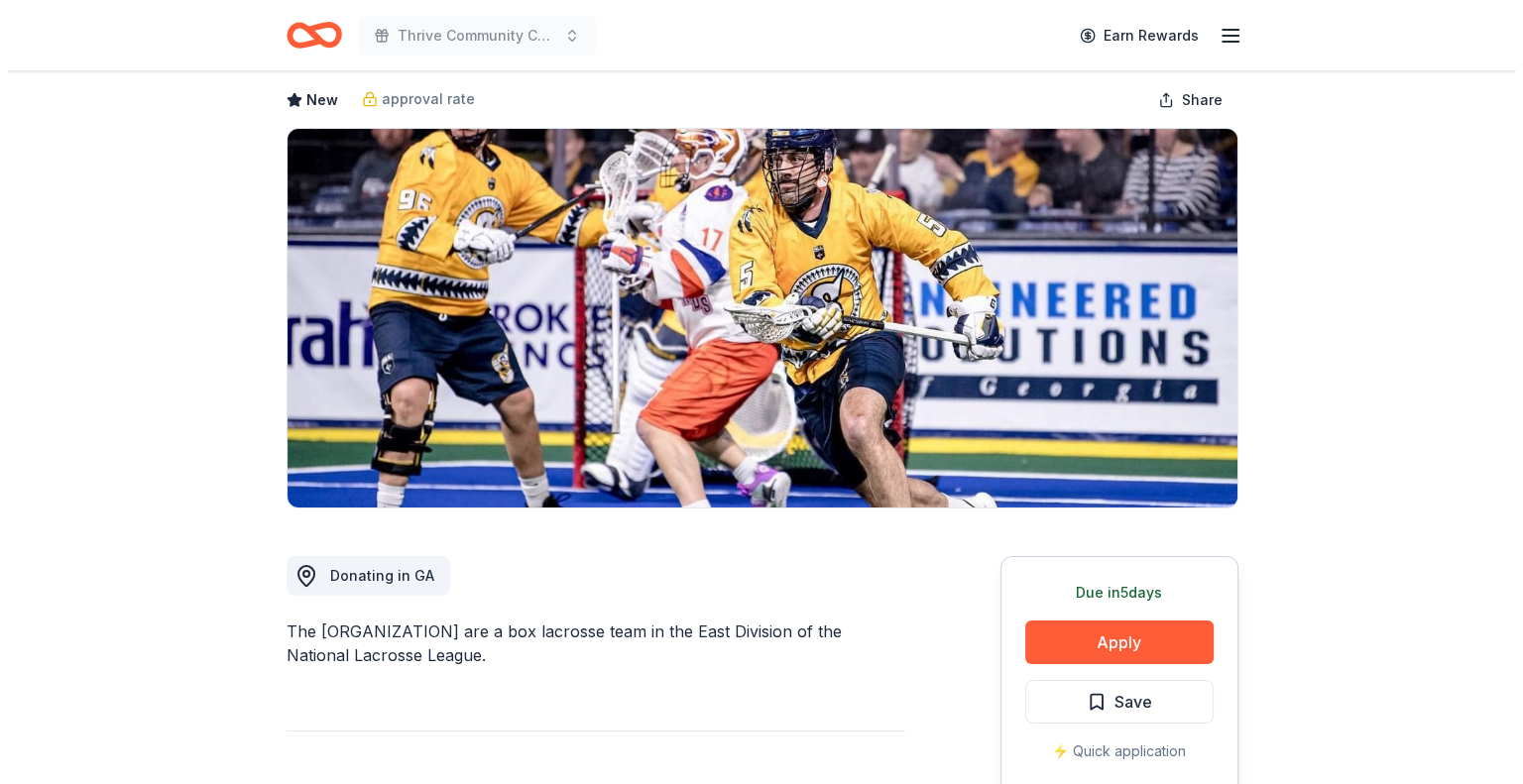 scroll, scrollTop: 198, scrollLeft: 0, axis: vertical 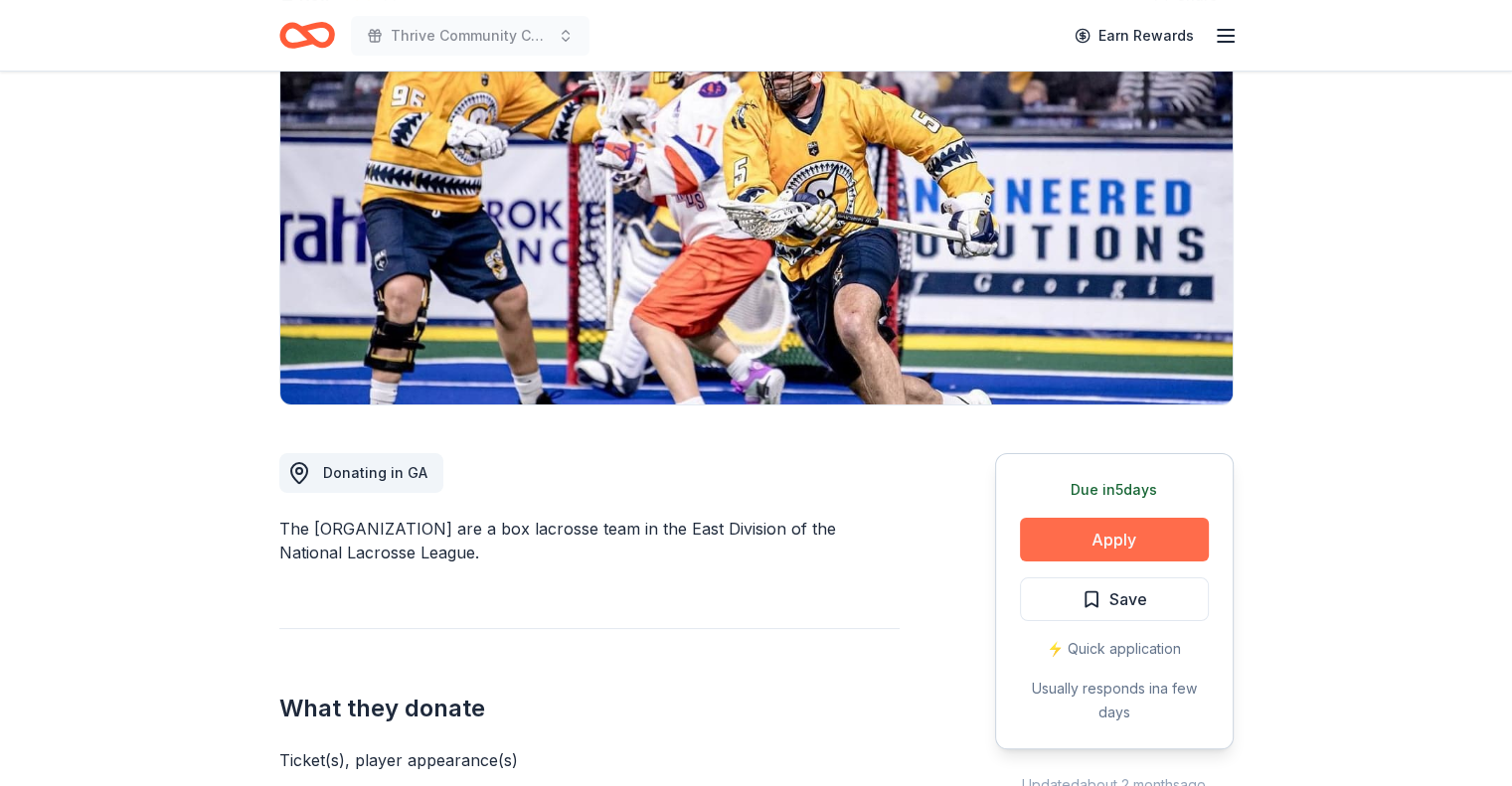 click on "Apply" at bounding box center [1114, 540] 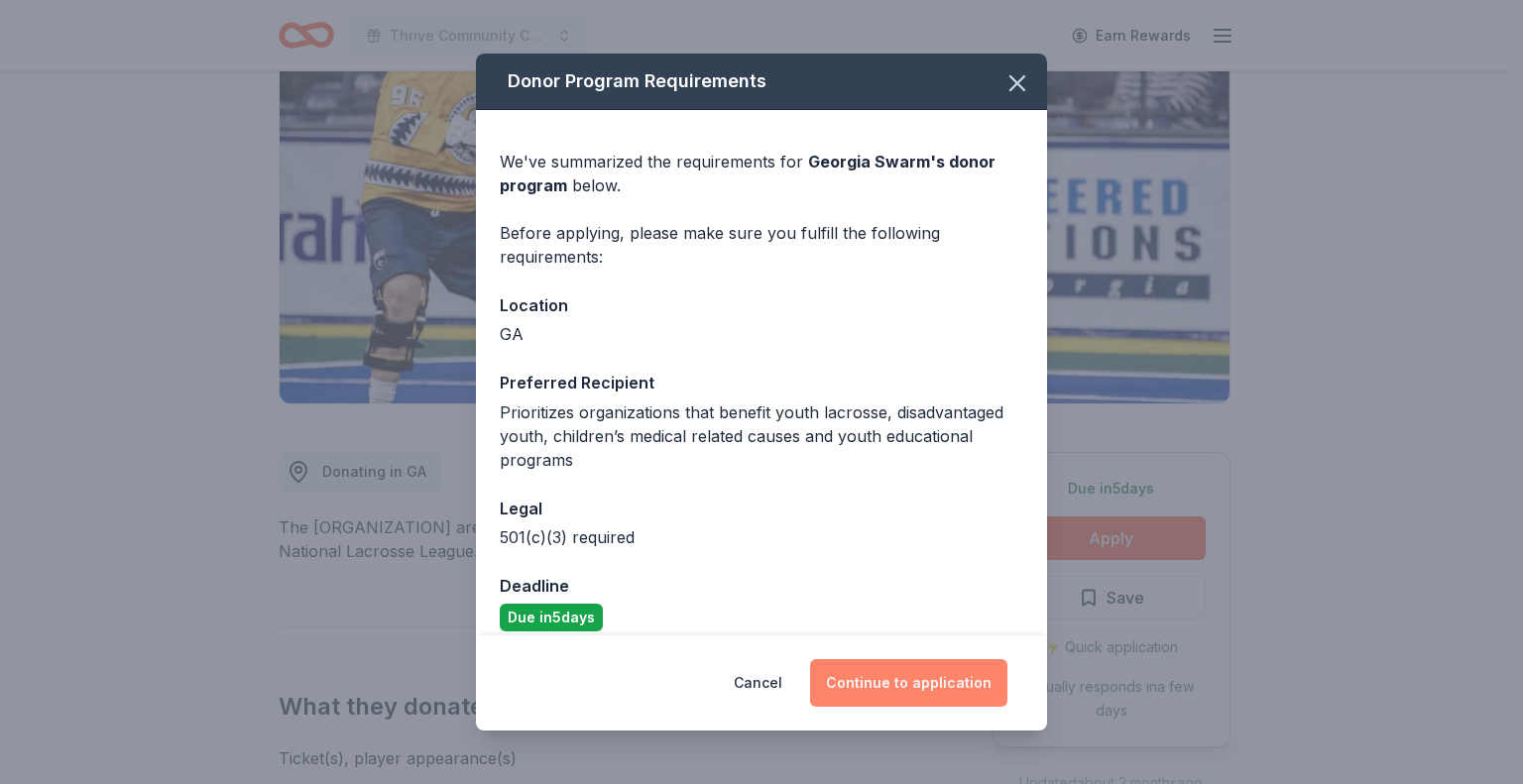 click on "Continue to application" at bounding box center [908, 683] 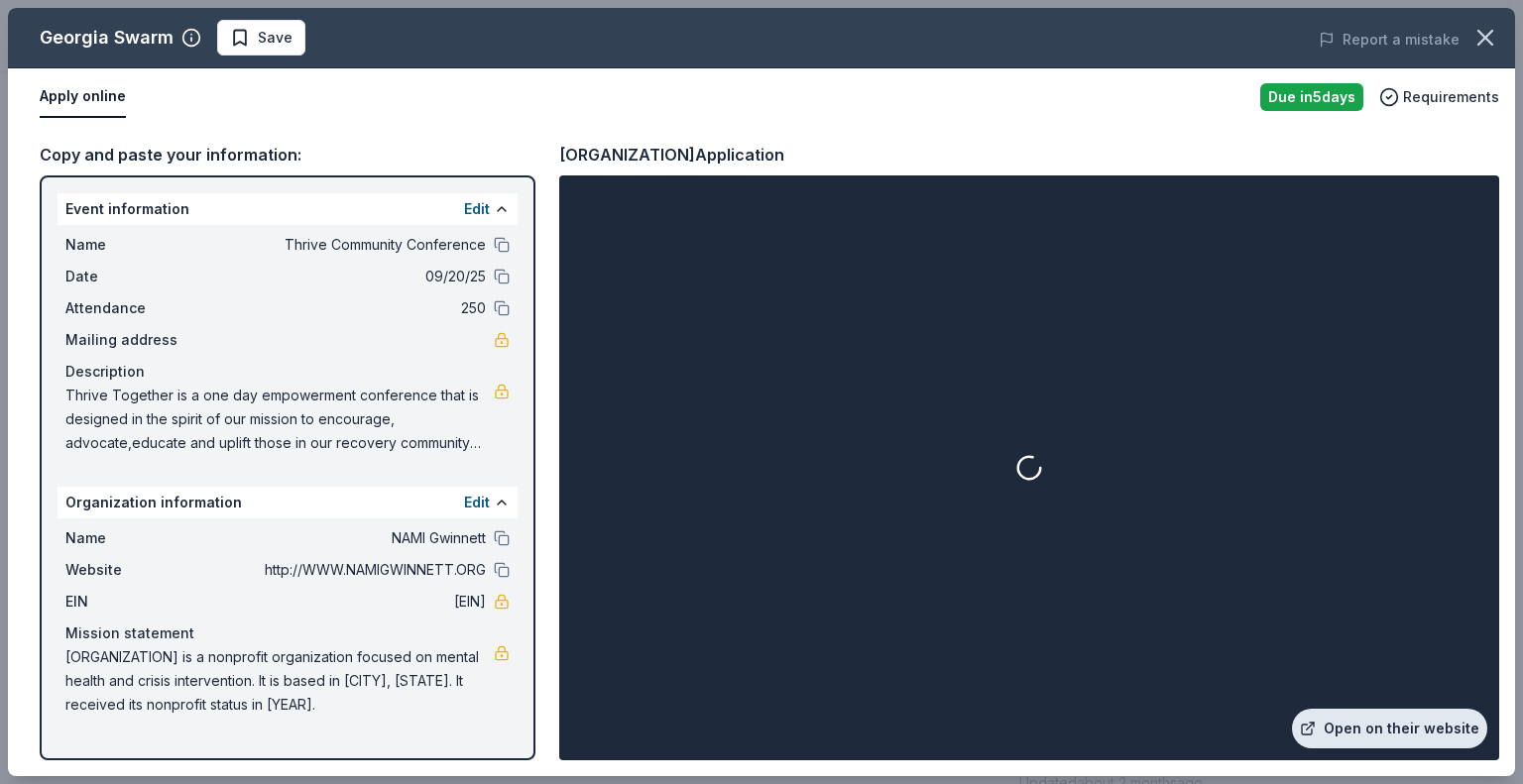 click on "Open on their website" at bounding box center (1389, 728) 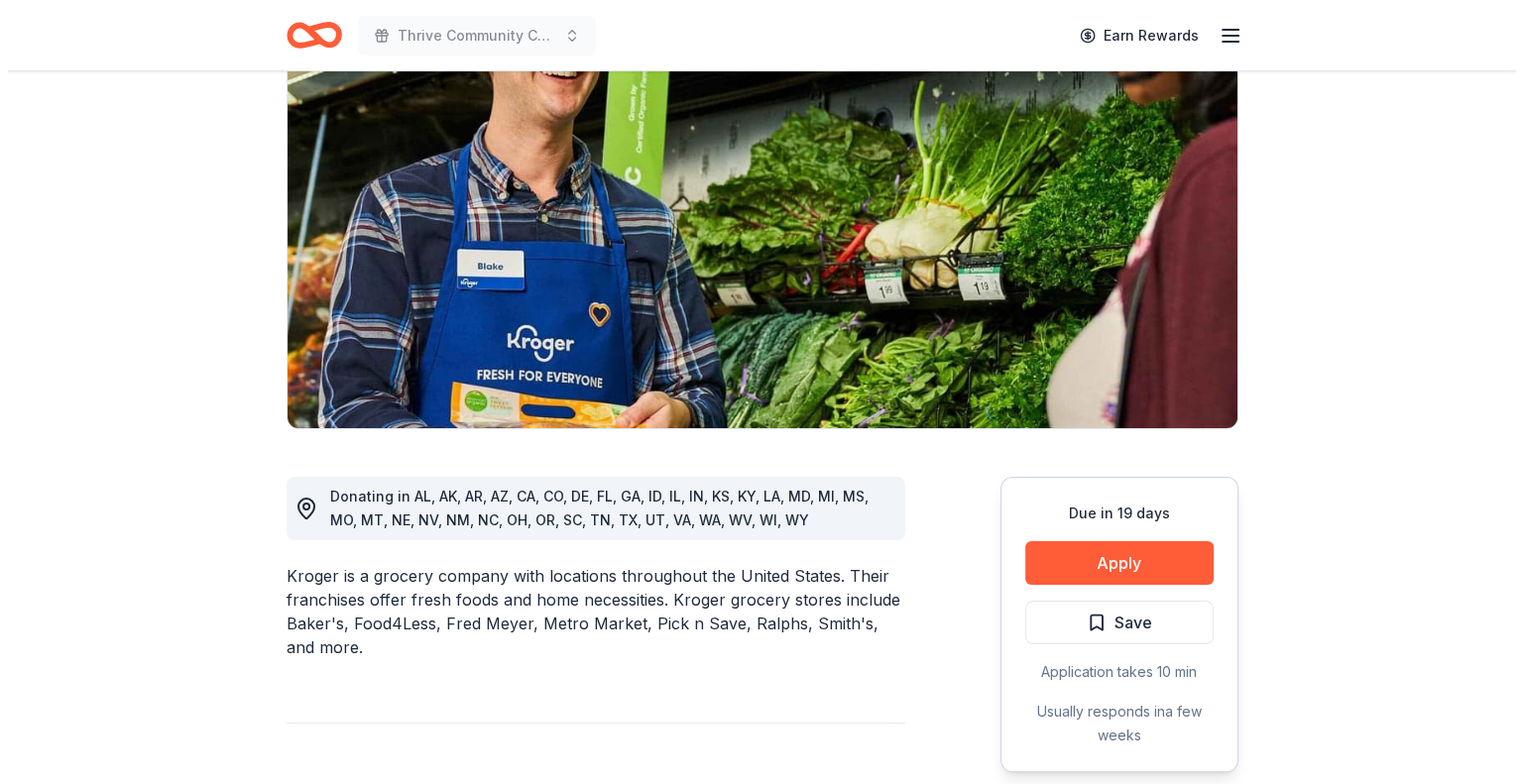 scroll, scrollTop: 297, scrollLeft: 0, axis: vertical 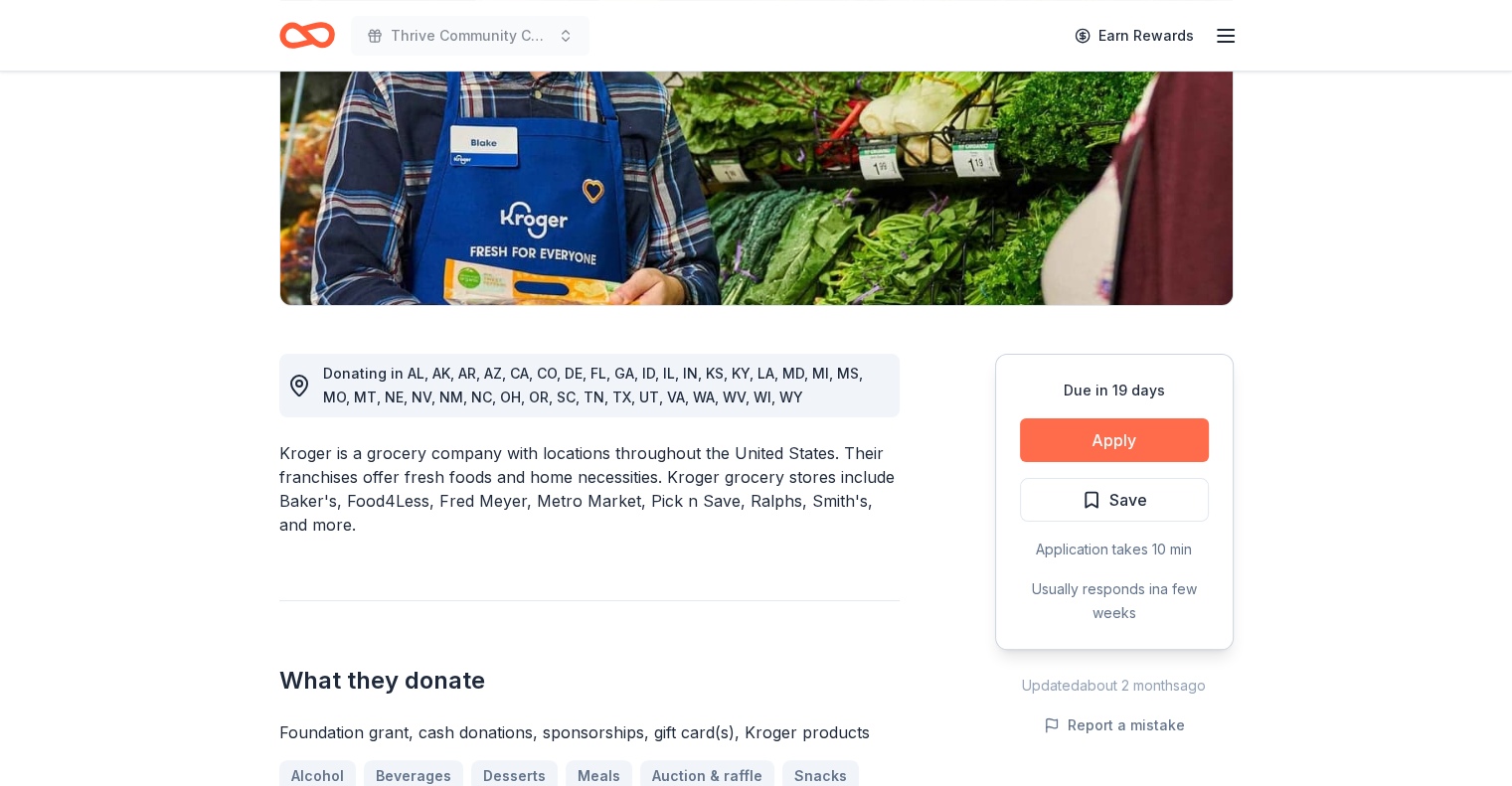 click on "Apply" at bounding box center [1114, 440] 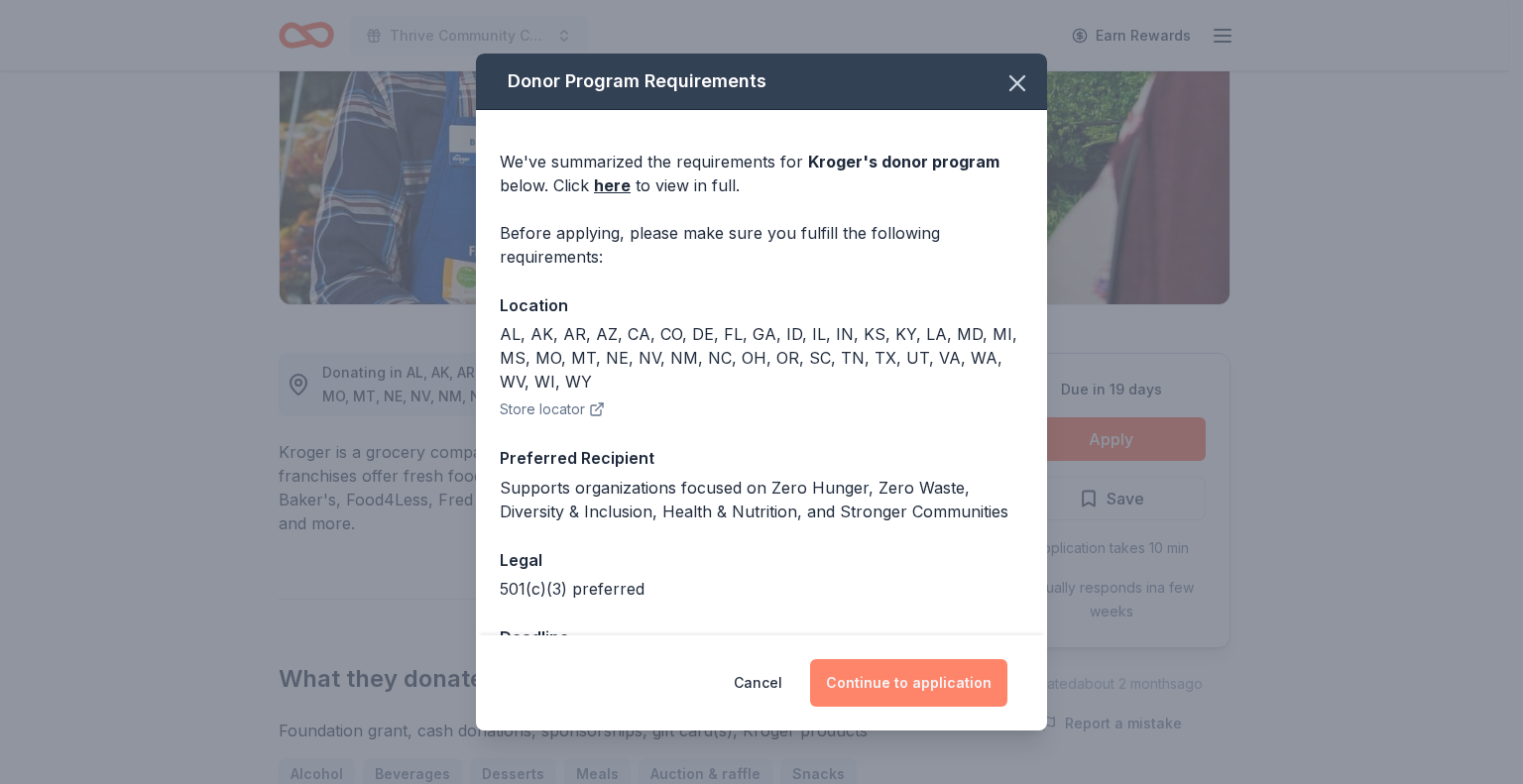 click on "Continue to application" at bounding box center (908, 683) 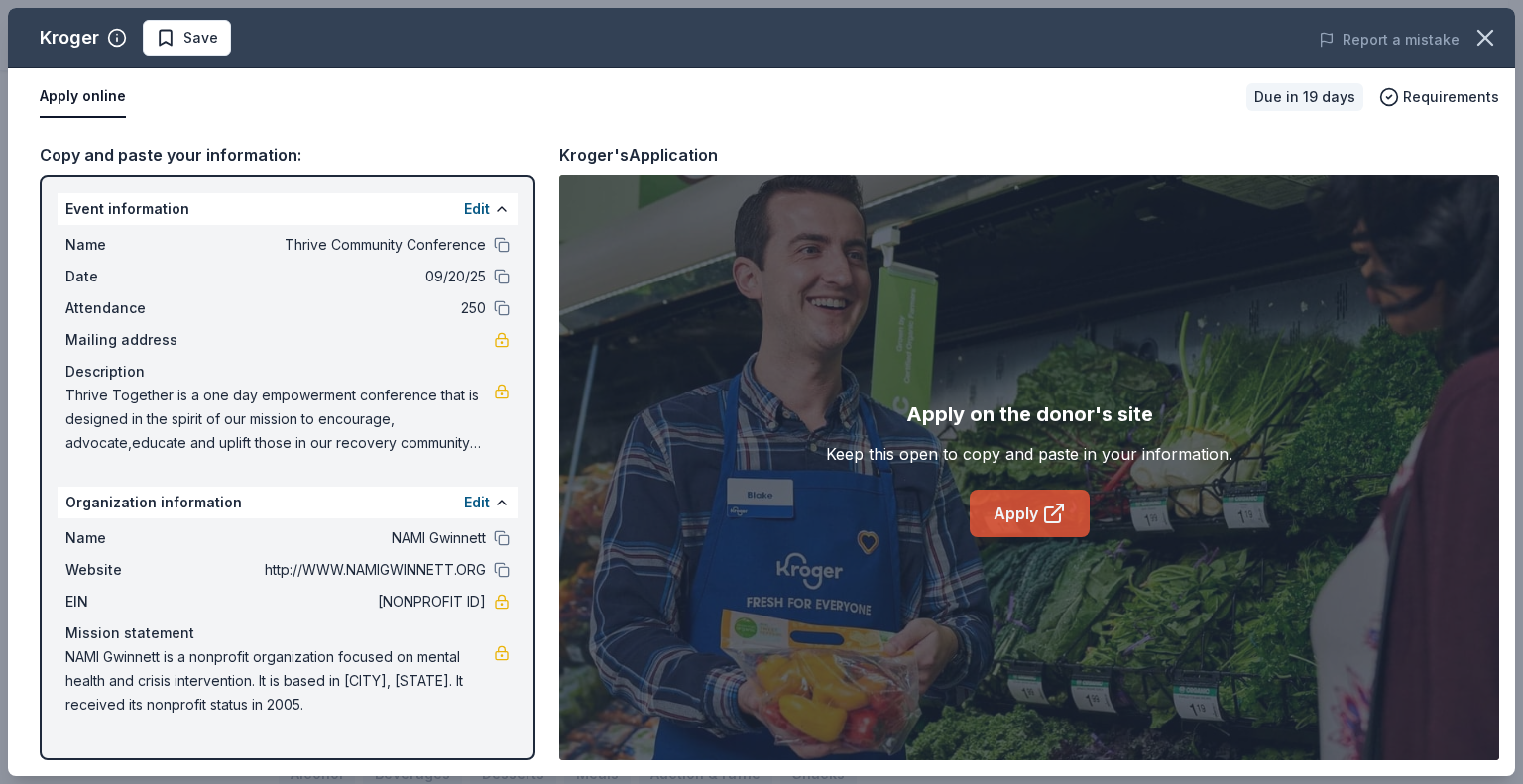 click on "Apply" at bounding box center (1029, 513) 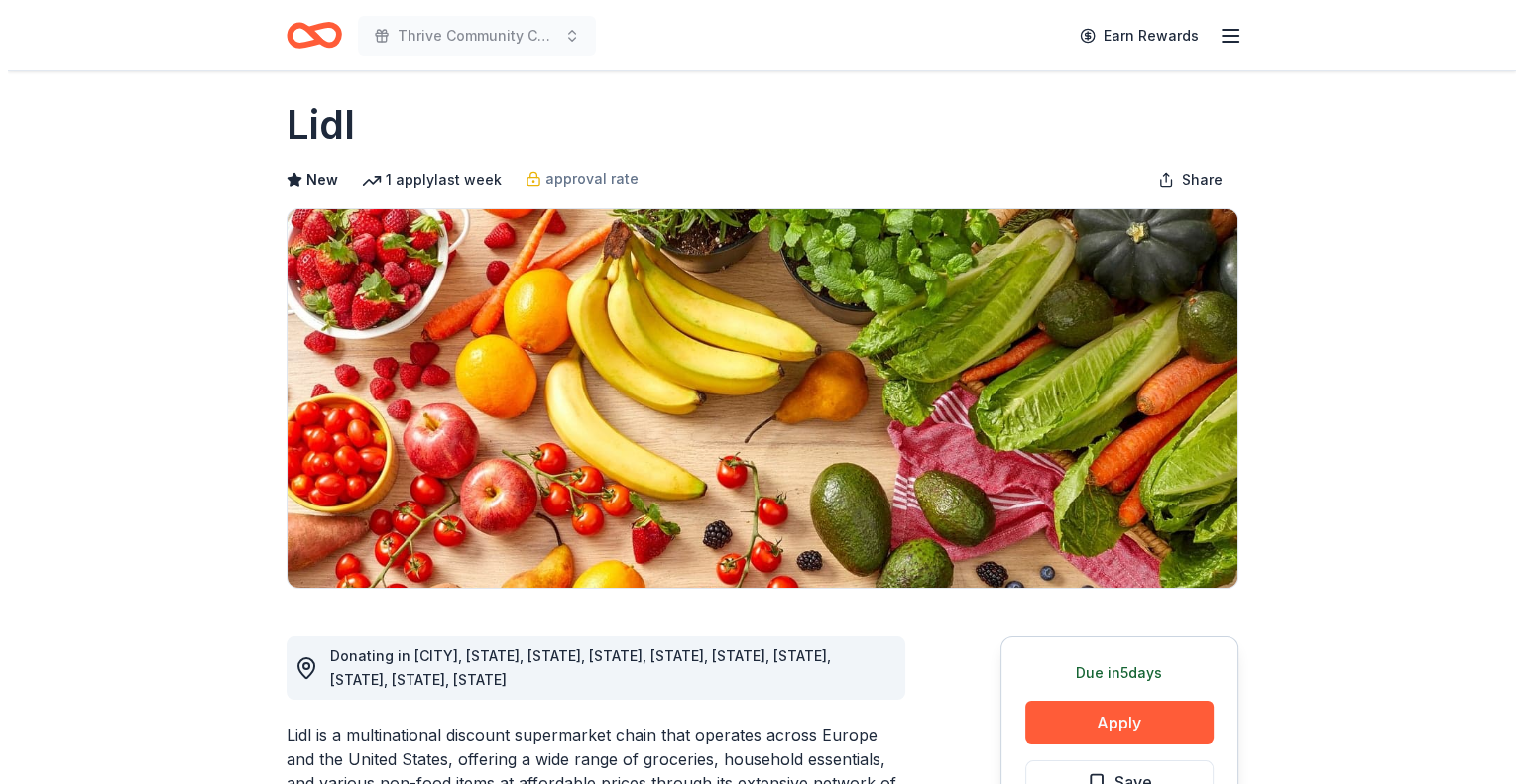 scroll, scrollTop: 297, scrollLeft: 0, axis: vertical 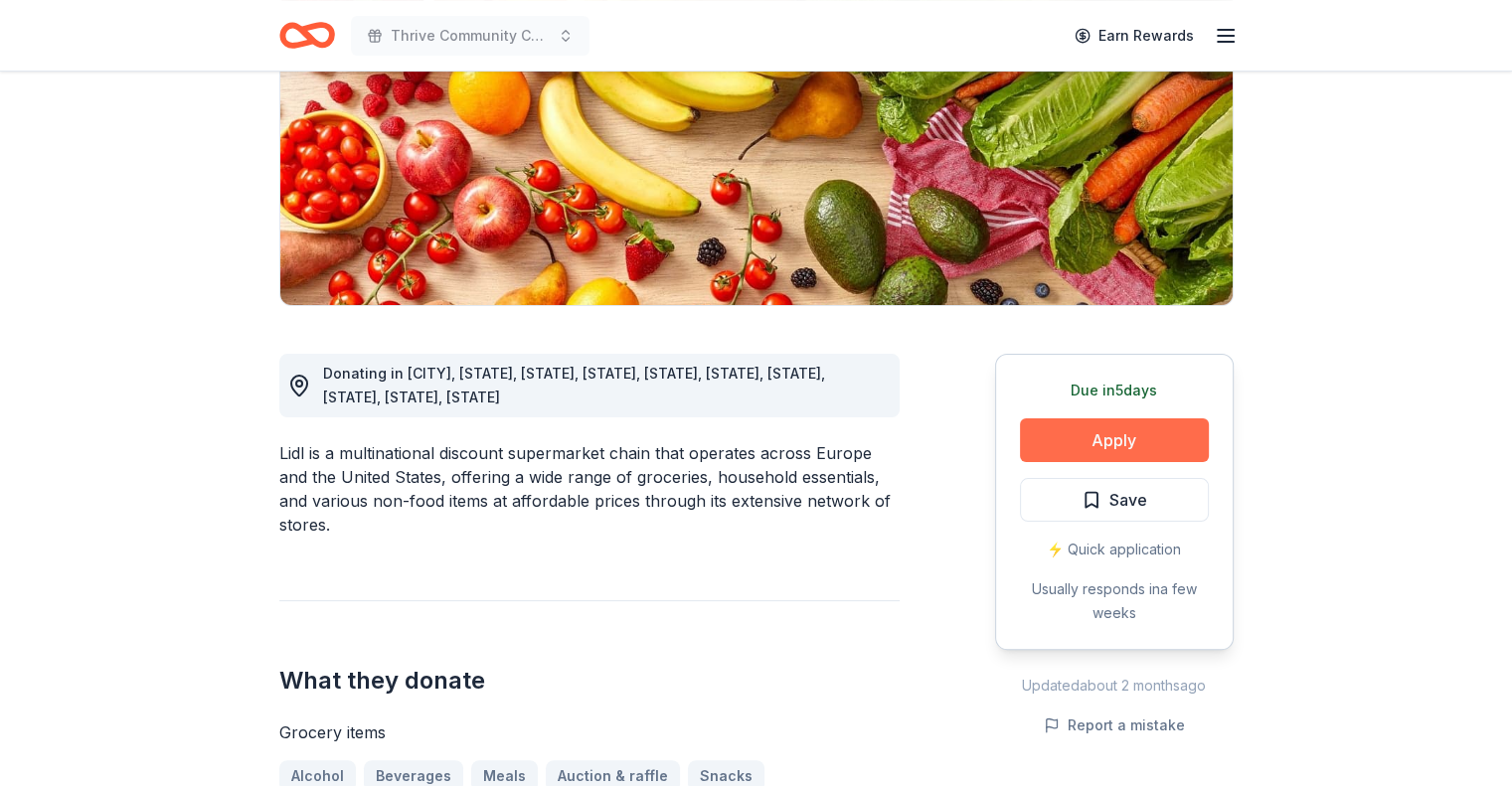 click on "Apply" at bounding box center [1114, 440] 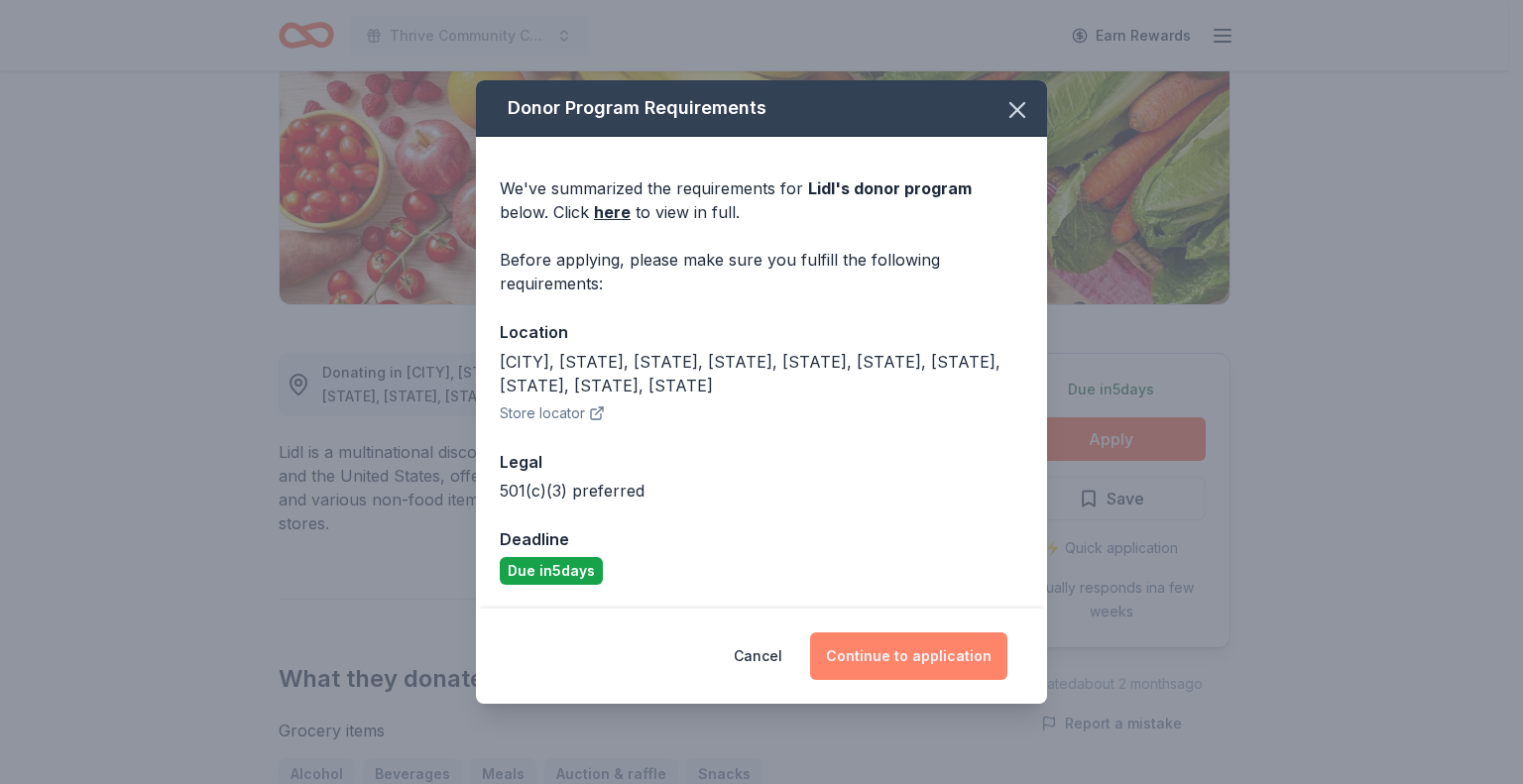 click on "Continue to application" at bounding box center [908, 656] 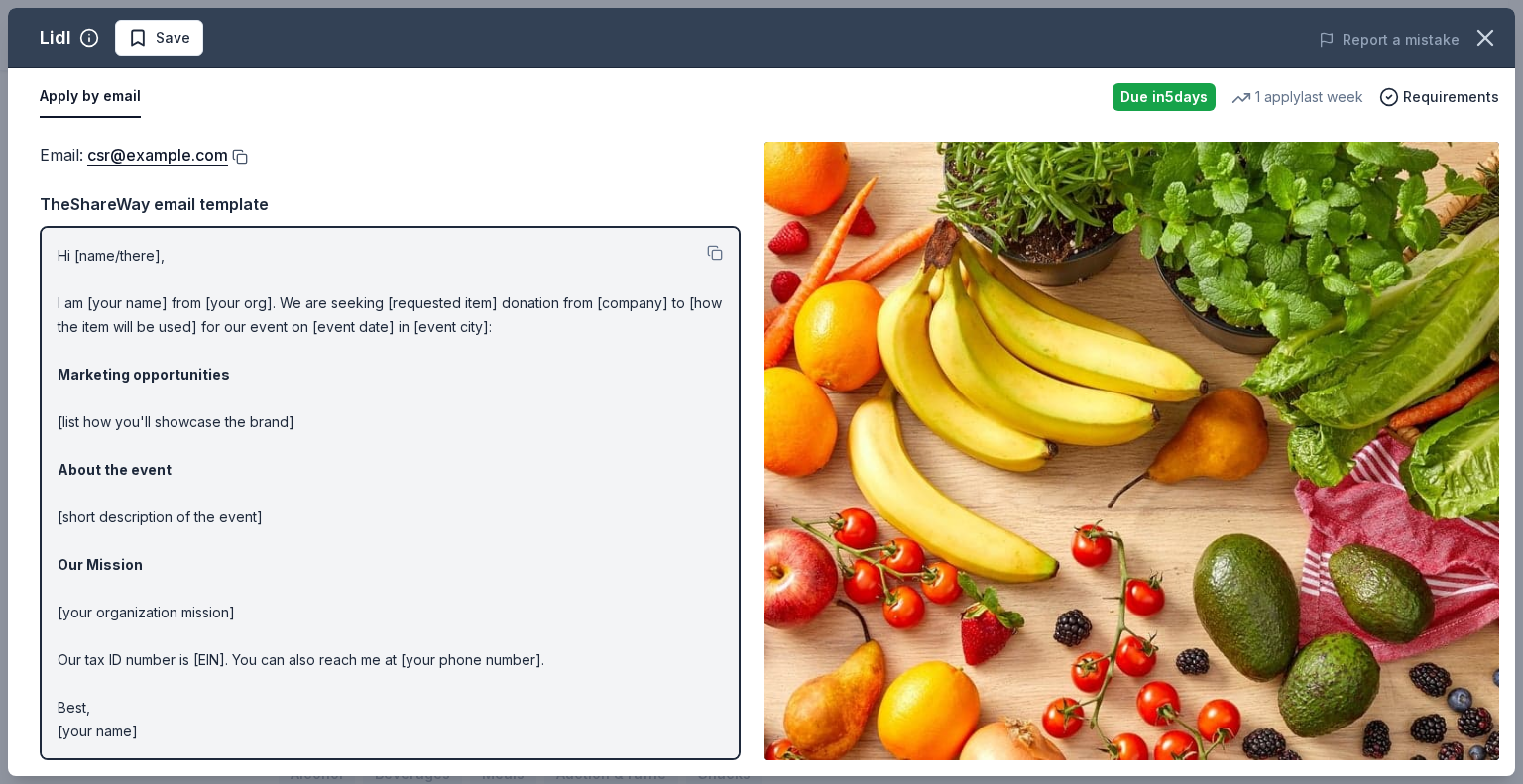 click at bounding box center [238, 157] 